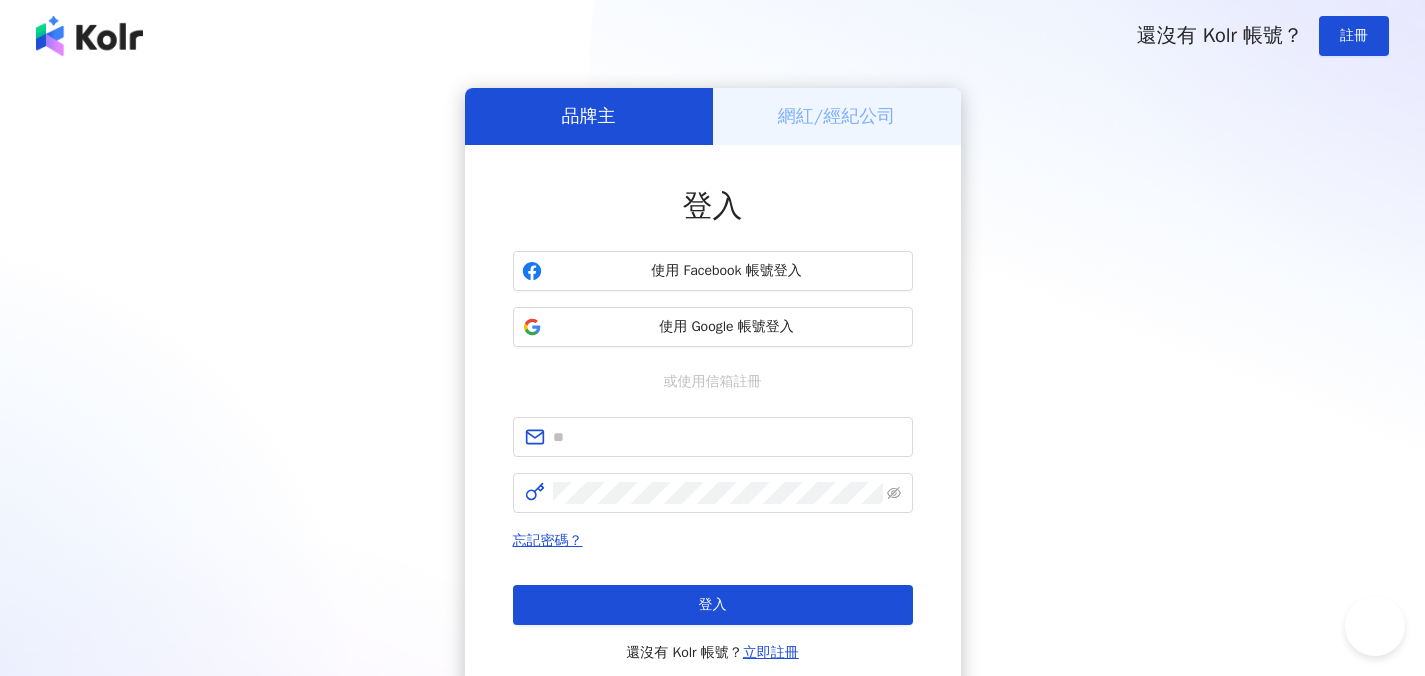 scroll, scrollTop: 0, scrollLeft: 0, axis: both 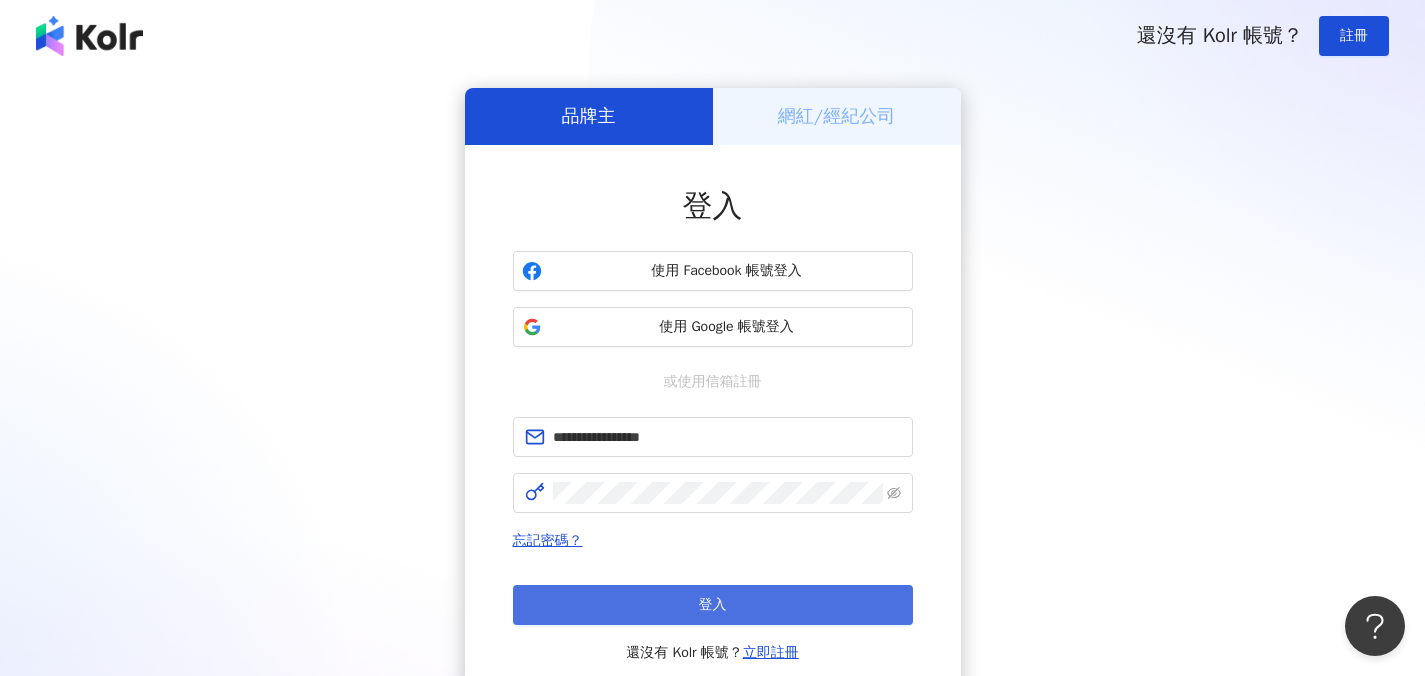 click on "登入" at bounding box center (713, 605) 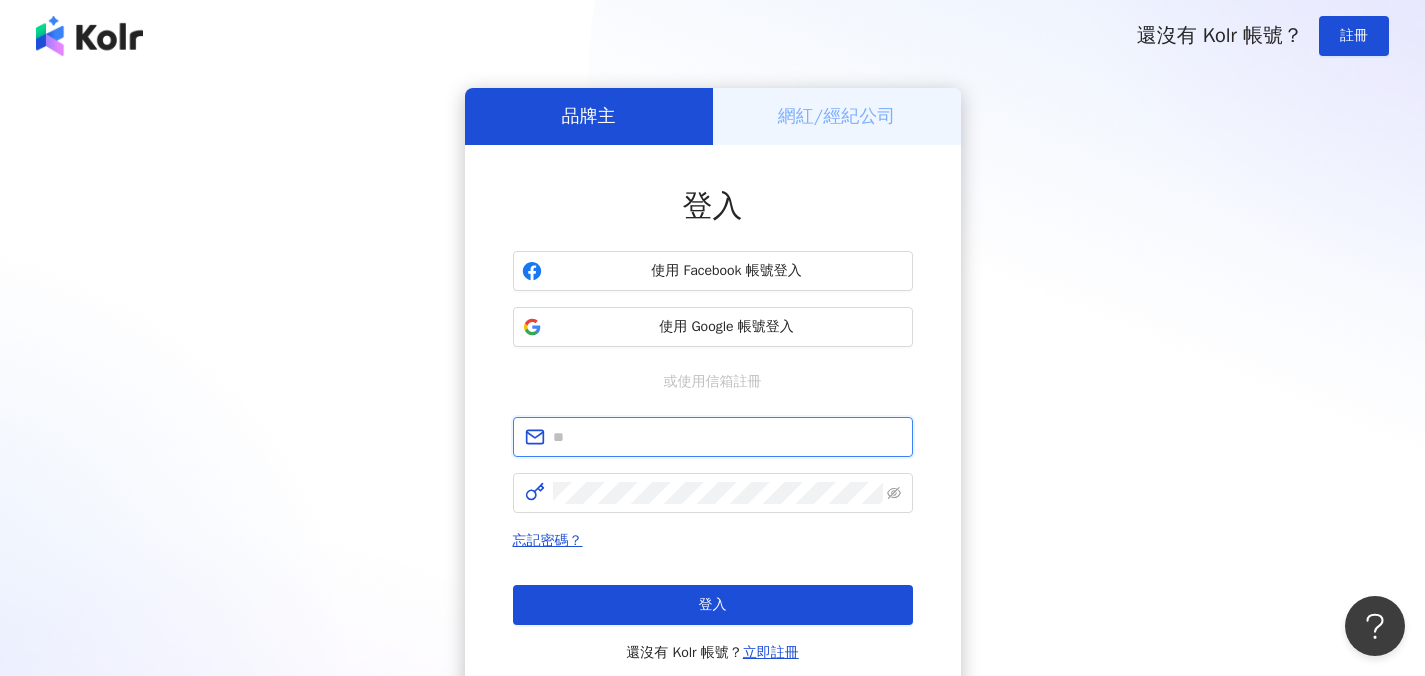 type on "**********" 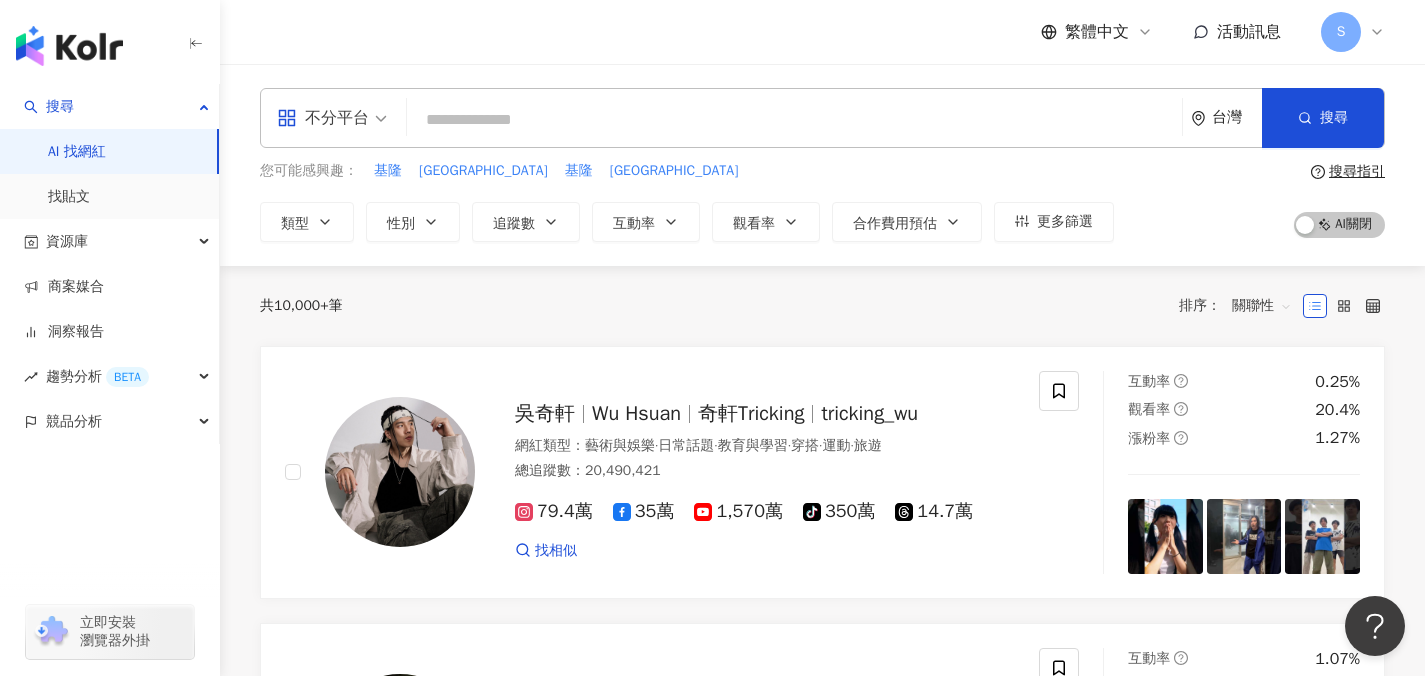 click on "不分平台" at bounding box center (323, 118) 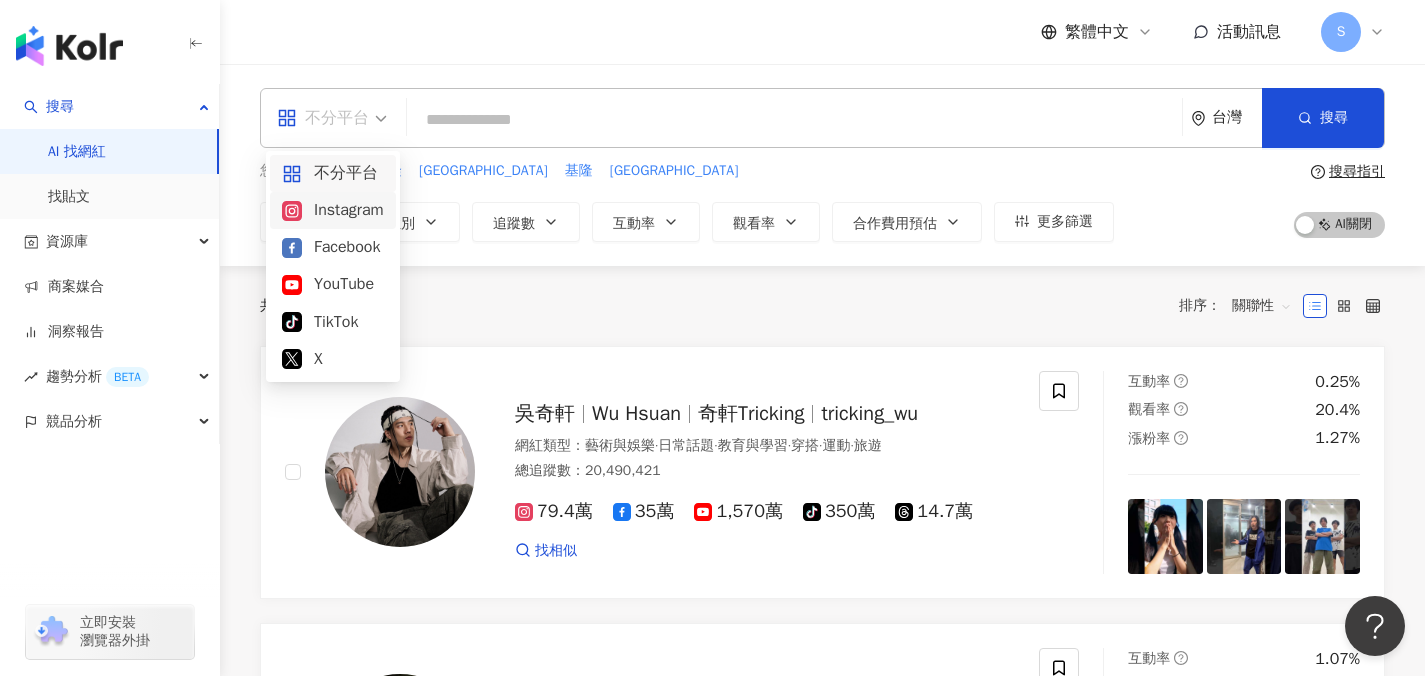click on "Instagram" at bounding box center (333, 210) 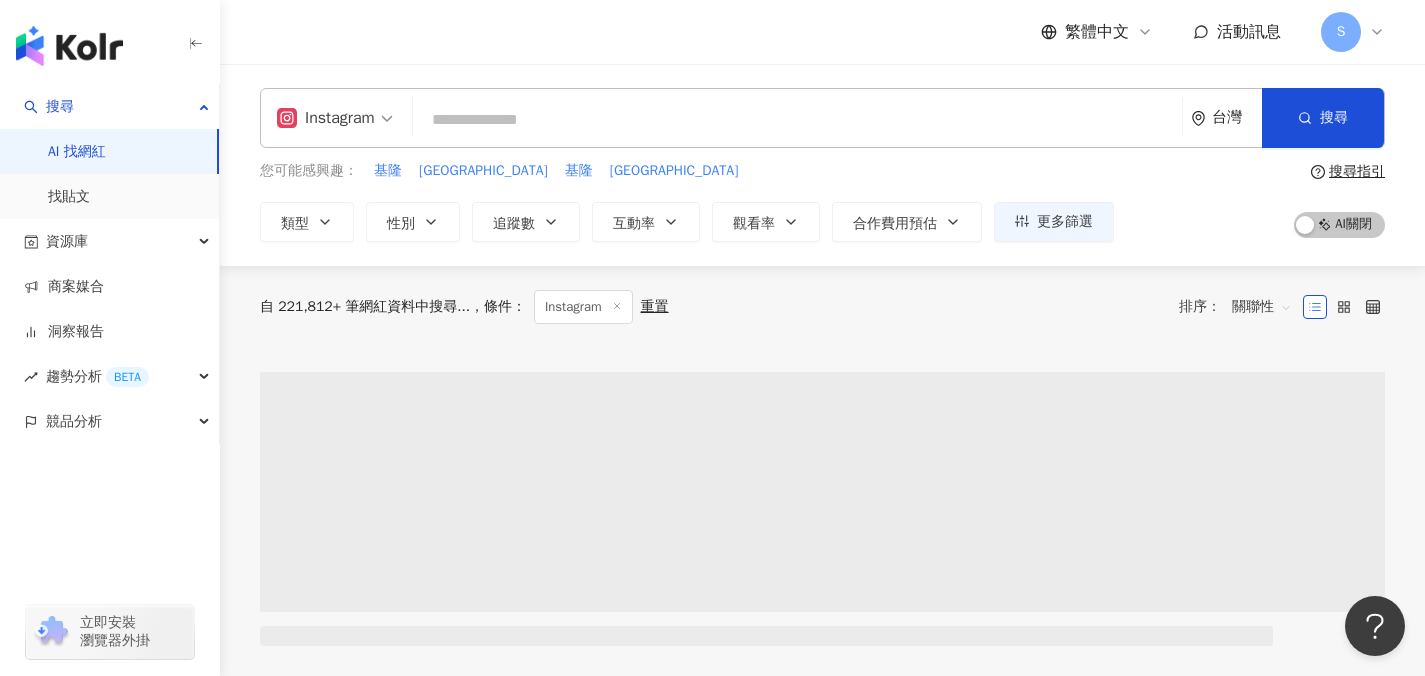 click on "類型" at bounding box center [307, 222] 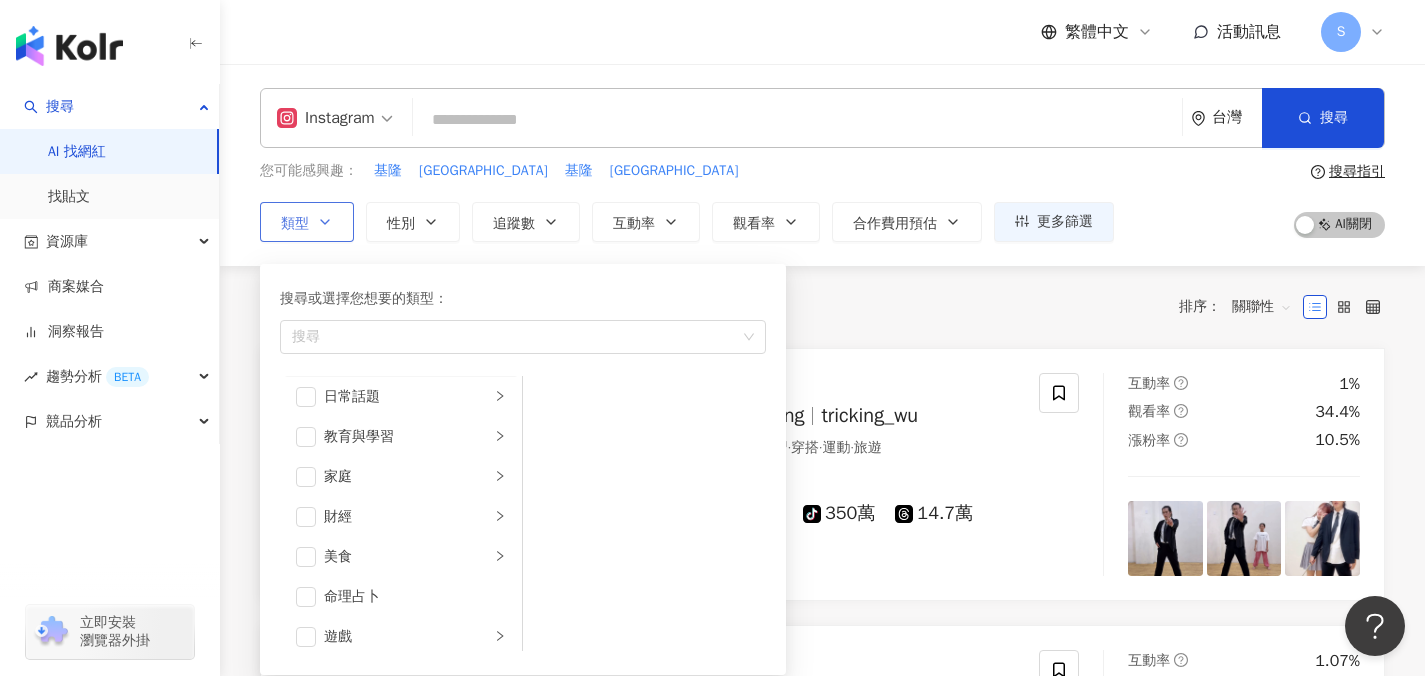 scroll, scrollTop: 126, scrollLeft: 0, axis: vertical 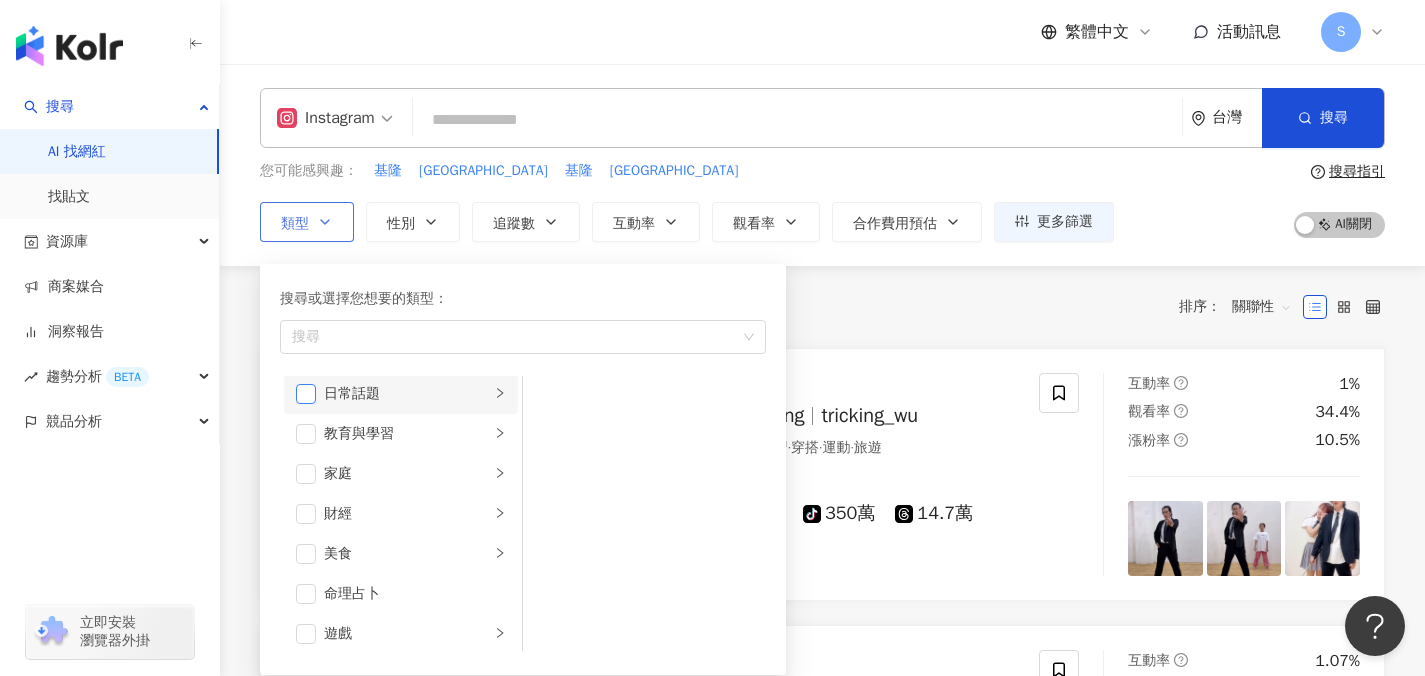 click at bounding box center (306, 394) 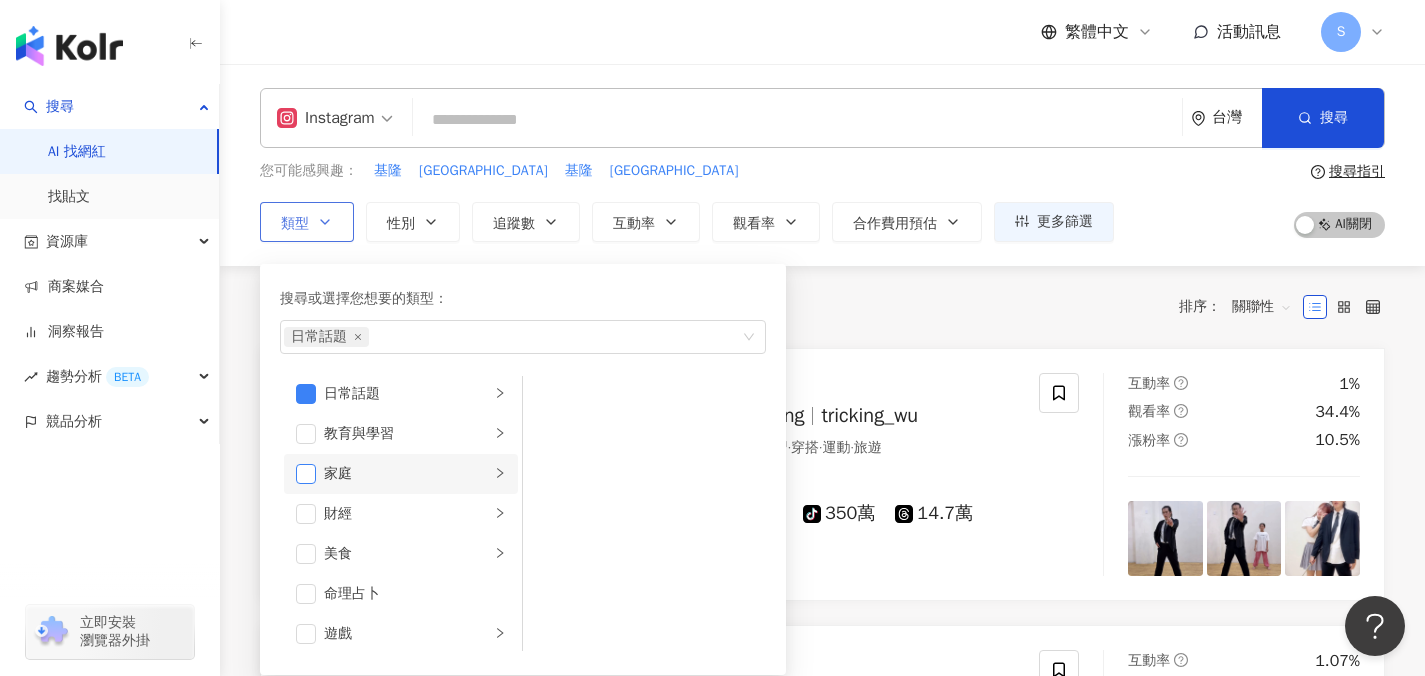 click at bounding box center (306, 474) 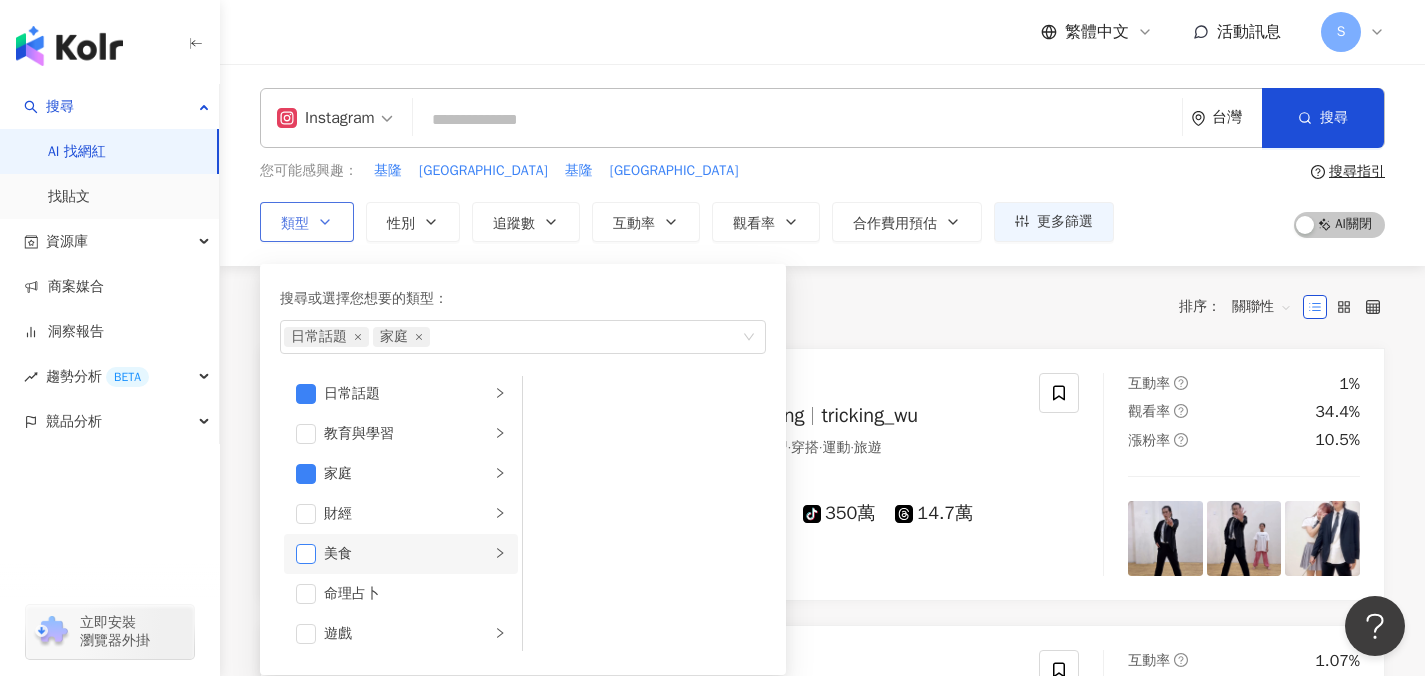 click at bounding box center [306, 554] 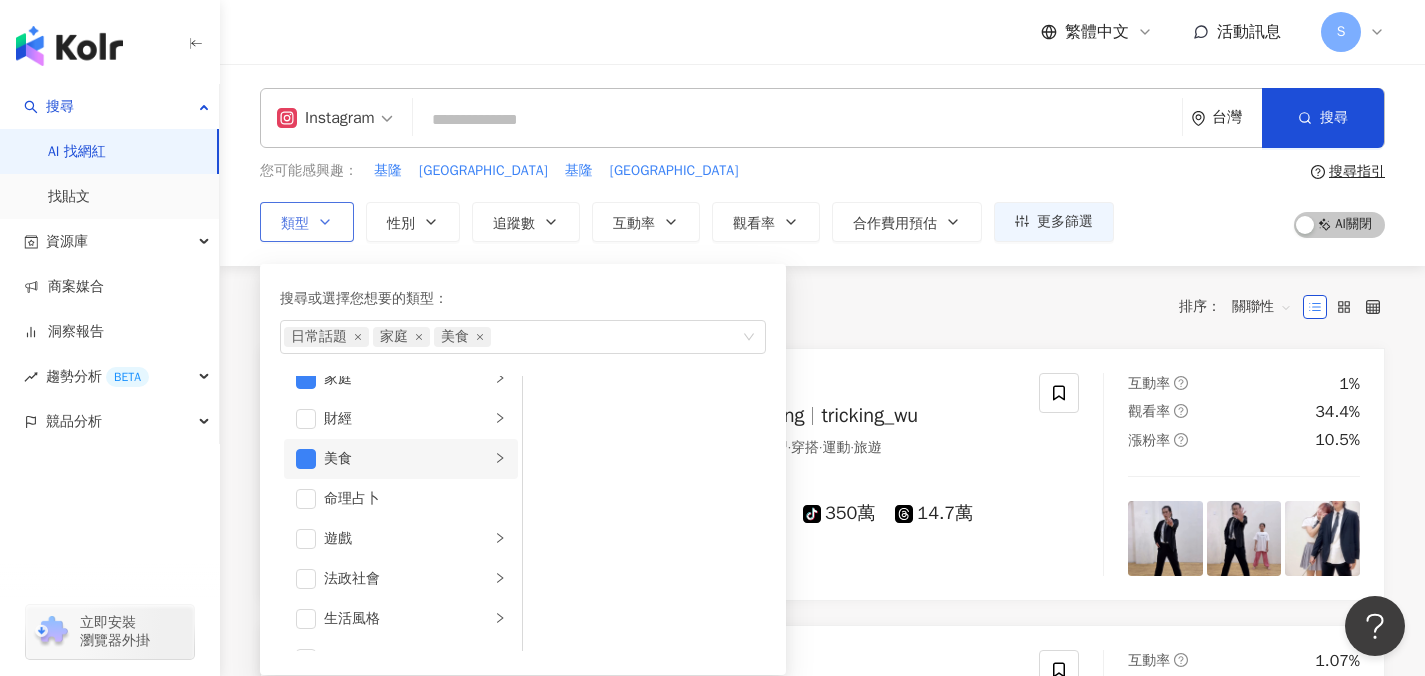 scroll, scrollTop: 281, scrollLeft: 0, axis: vertical 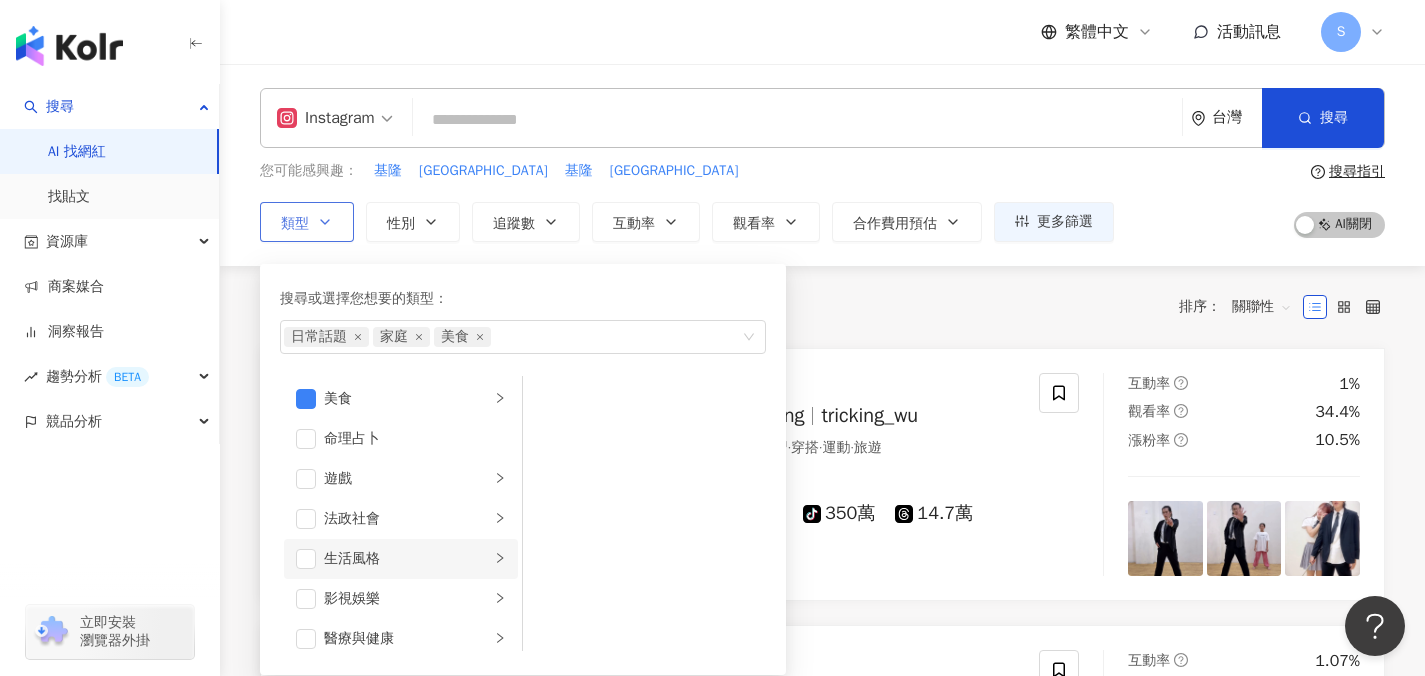 click on "生活風格" at bounding box center (407, 559) 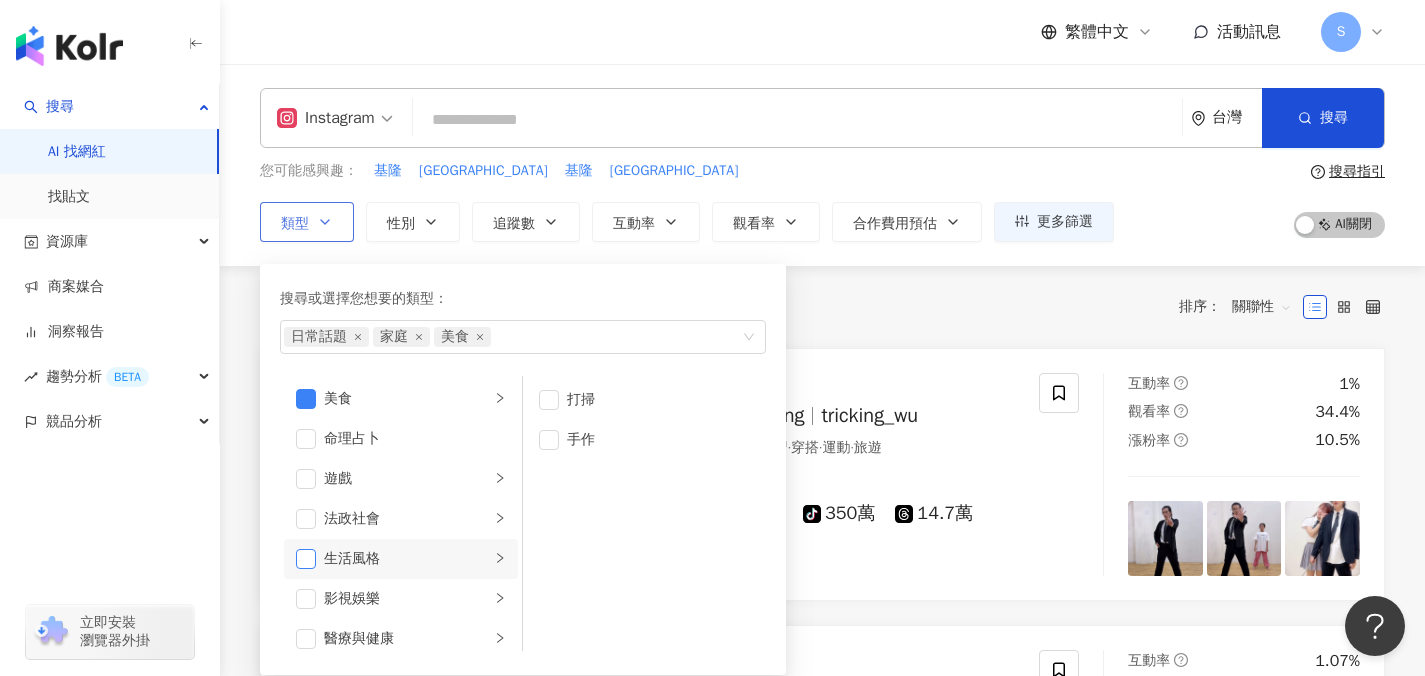 click at bounding box center (306, 559) 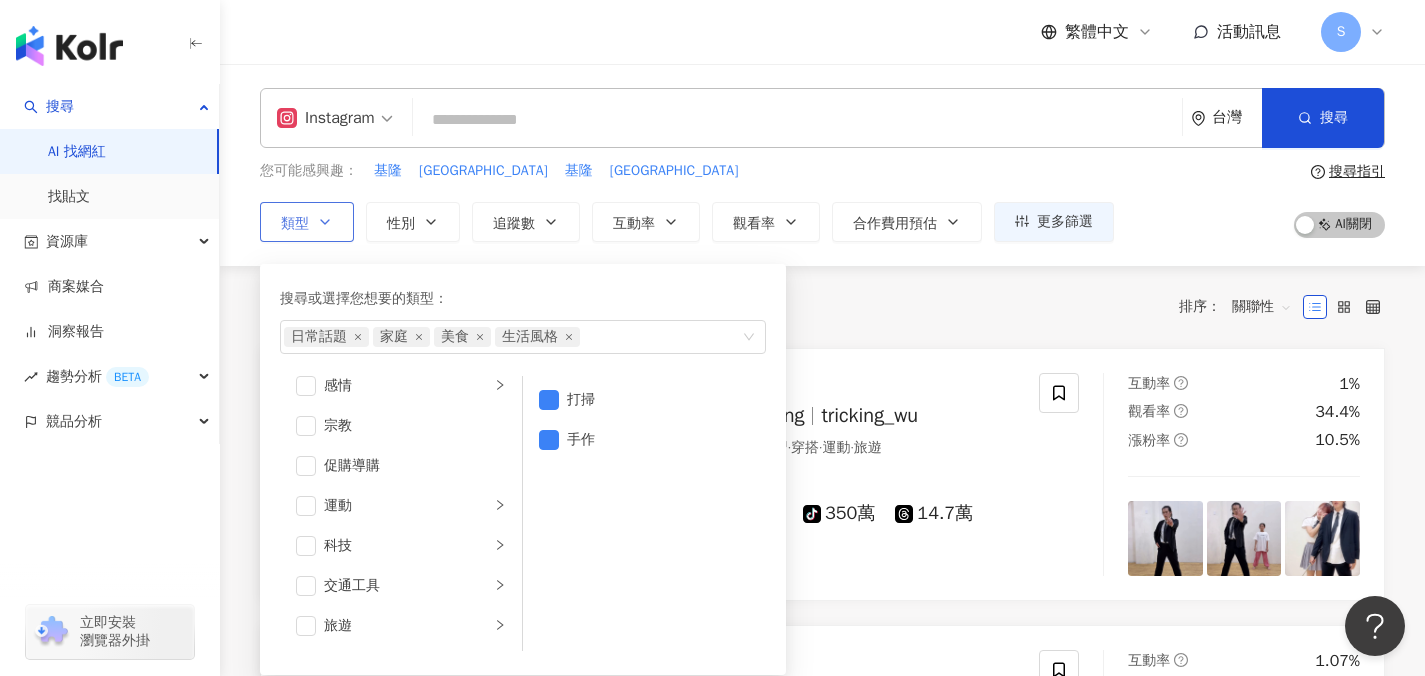 scroll, scrollTop: 693, scrollLeft: 0, axis: vertical 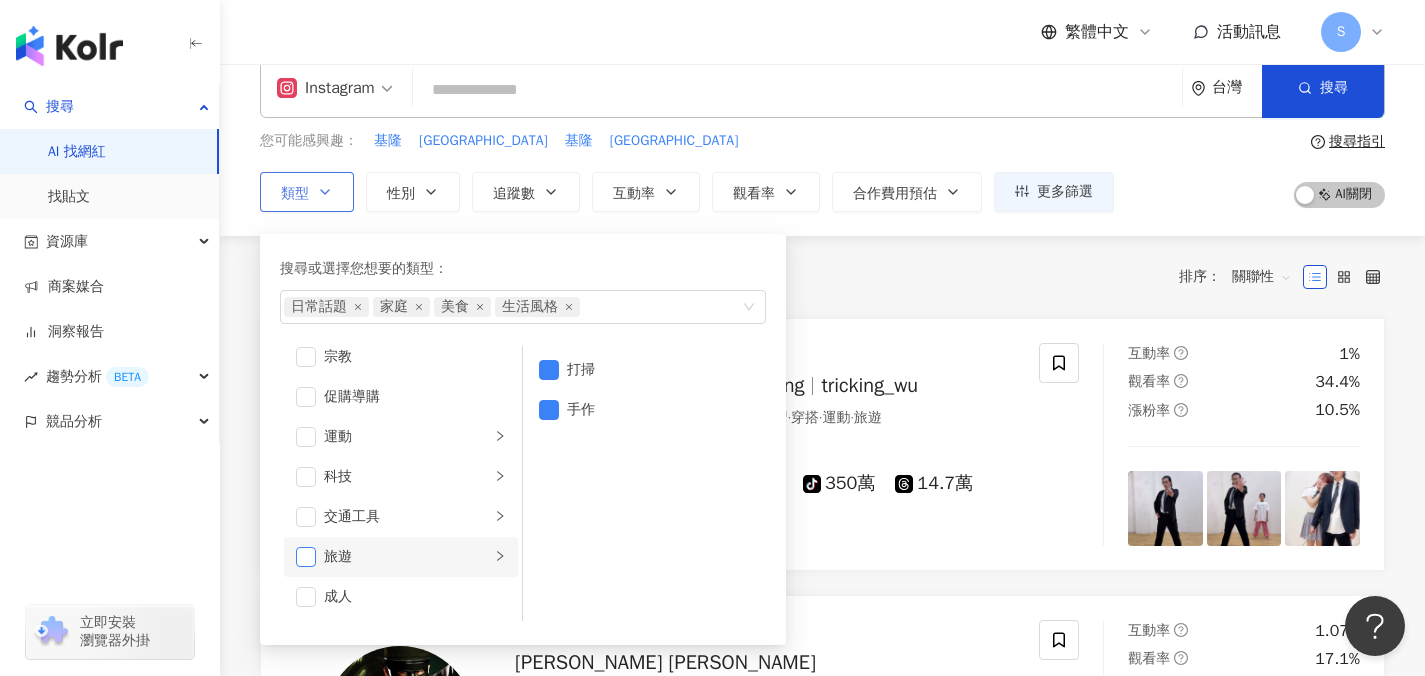 click at bounding box center (306, 557) 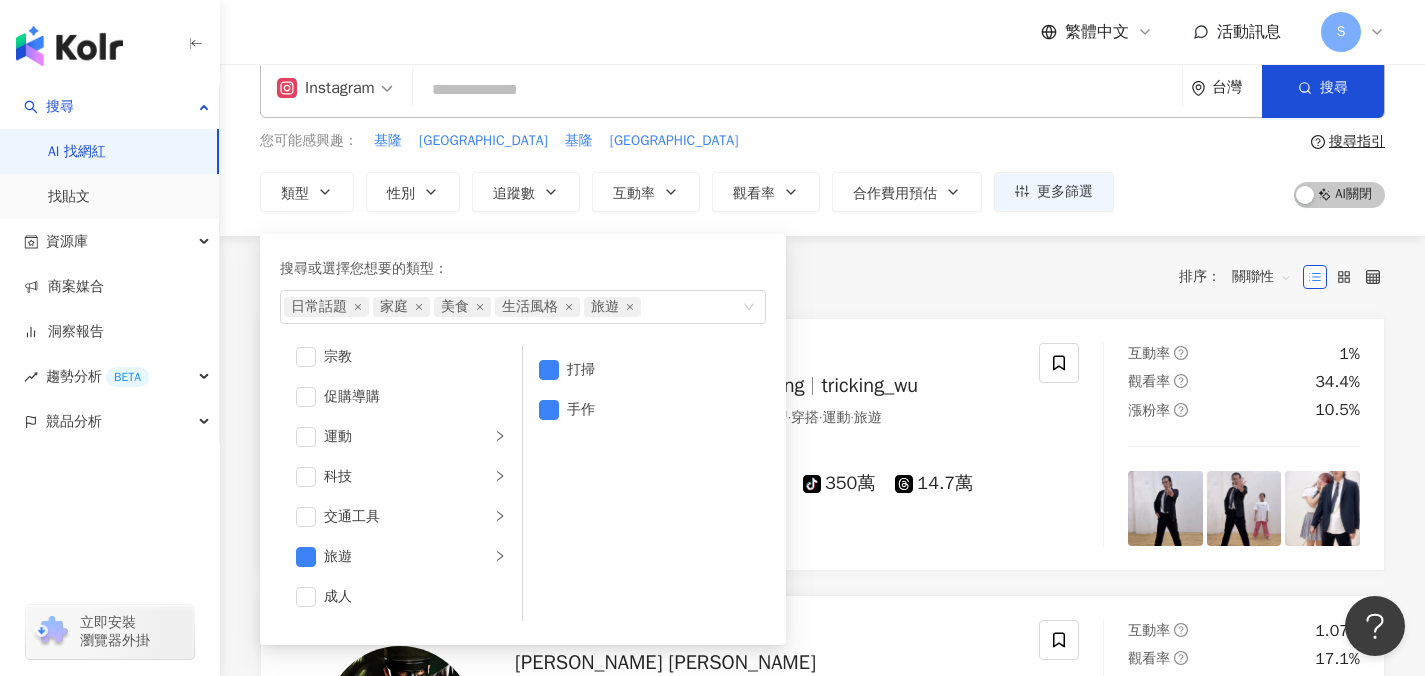 click on "共  10,000+  筆 條件 ： Instagram 重置 排序： 關聯性" at bounding box center [822, 277] 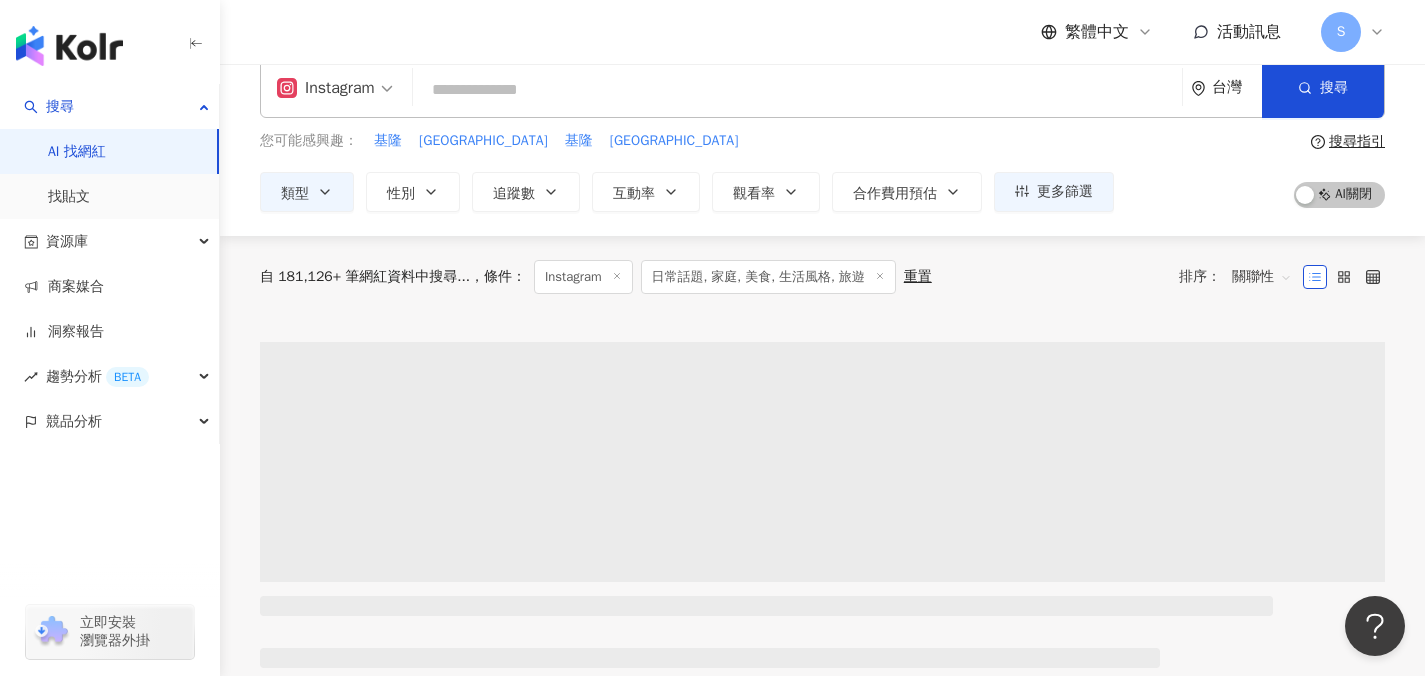 click on "您可能感興趣： 基隆  新北市  基隆  新北市  類型 搜尋或選擇您想要的類型： 日常話題 家庭 美食 生活風格 旅遊   藝術與娛樂 美妝時尚 氣候和環境 日常話題 教育與學習 家庭 財經 美食 命理占卜 遊戲 法政社會 生活風格 影視娛樂 醫療與健康 寵物 攝影 感情 宗教 促購導購 運動 科技 交通工具 旅遊 成人 打掃 手作 性別 追蹤數 互動率 觀看率 合作費用預估  更多篩選" at bounding box center [687, 171] 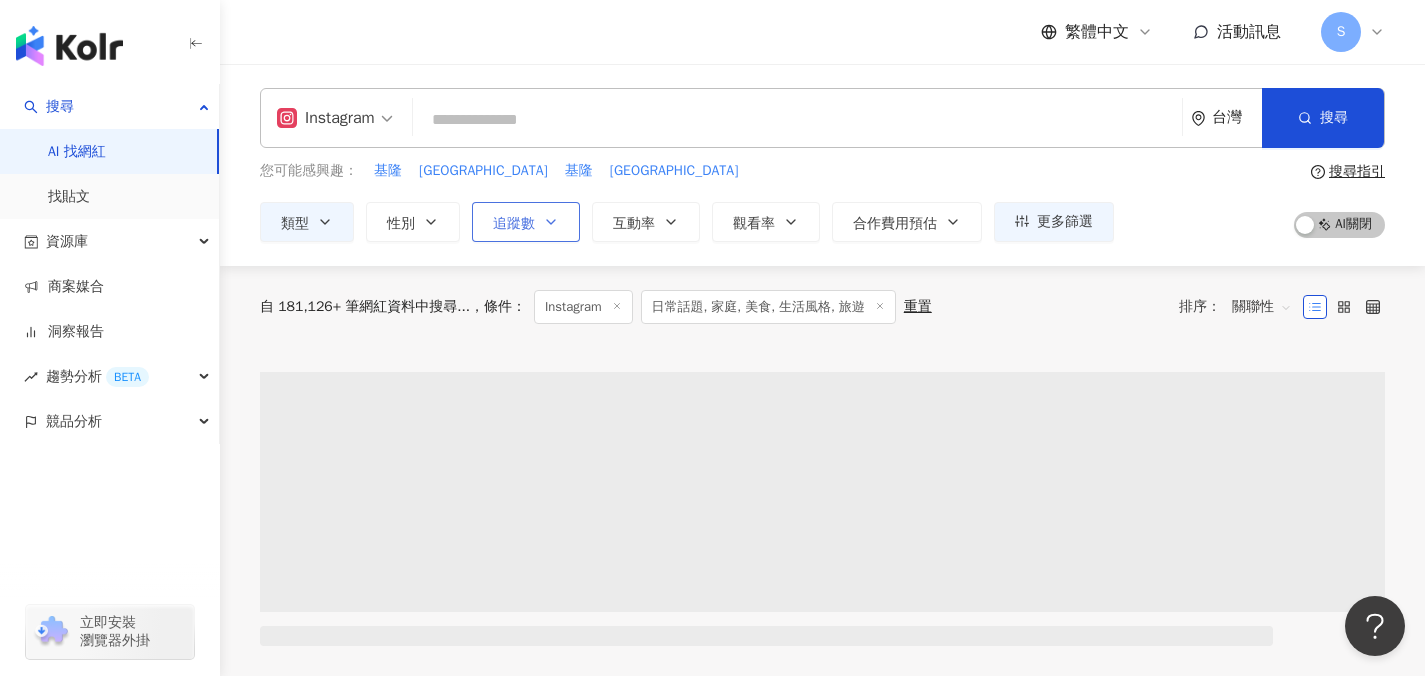 click on "追蹤數" at bounding box center [526, 222] 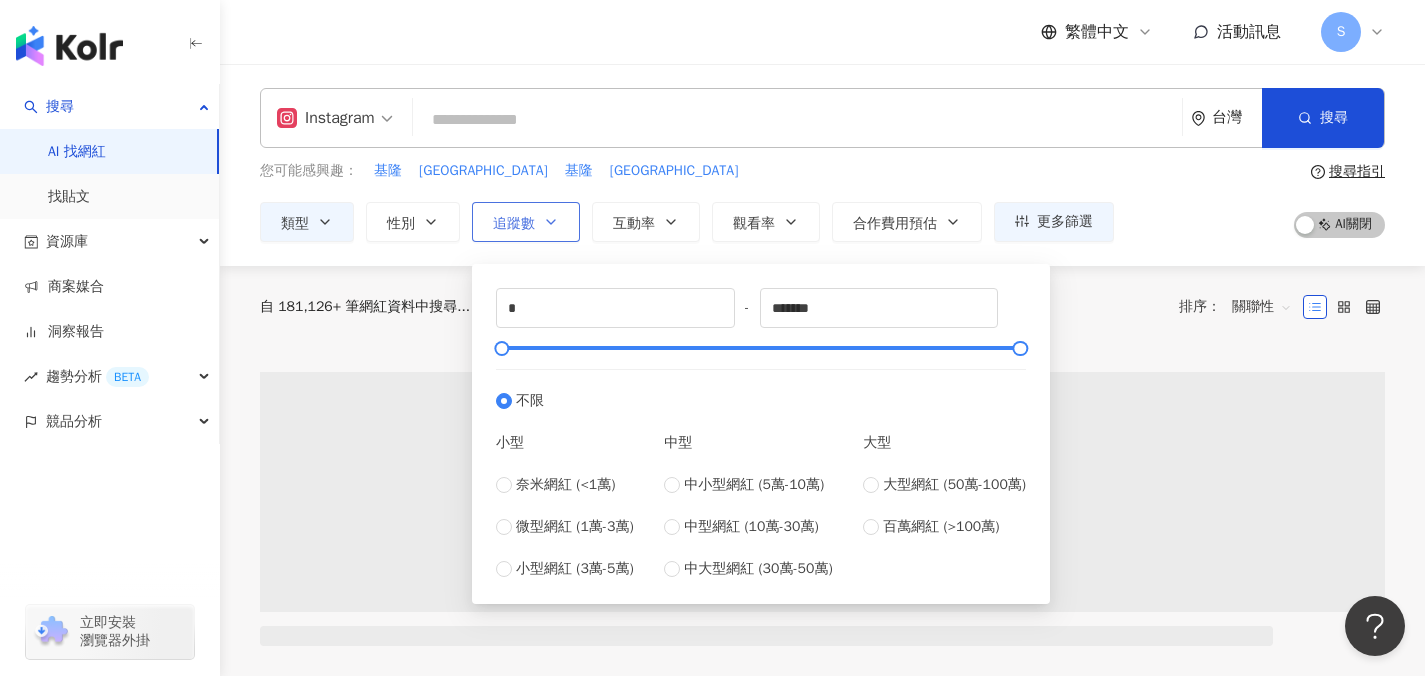 click on "追蹤數" at bounding box center [526, 222] 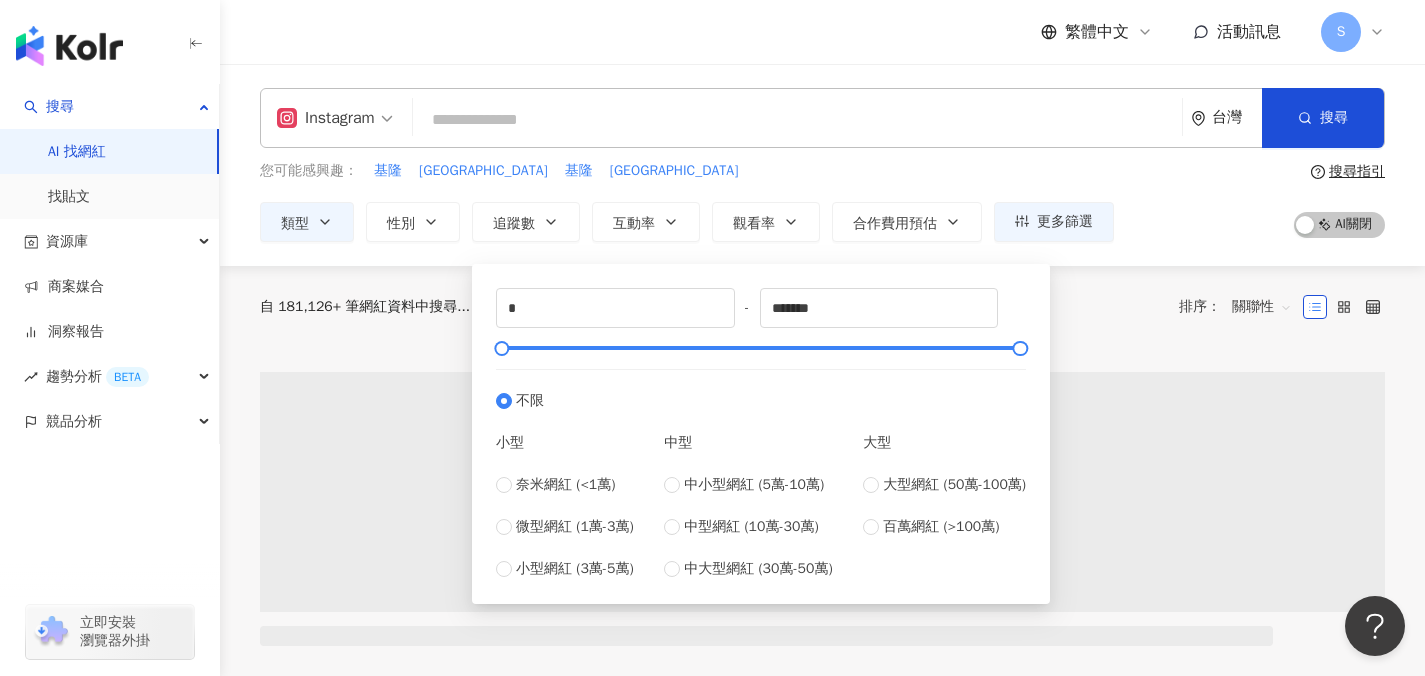 click on "日常話題, 家庭, 美食, 生活風格, 旅遊" at bounding box center (768, 307) 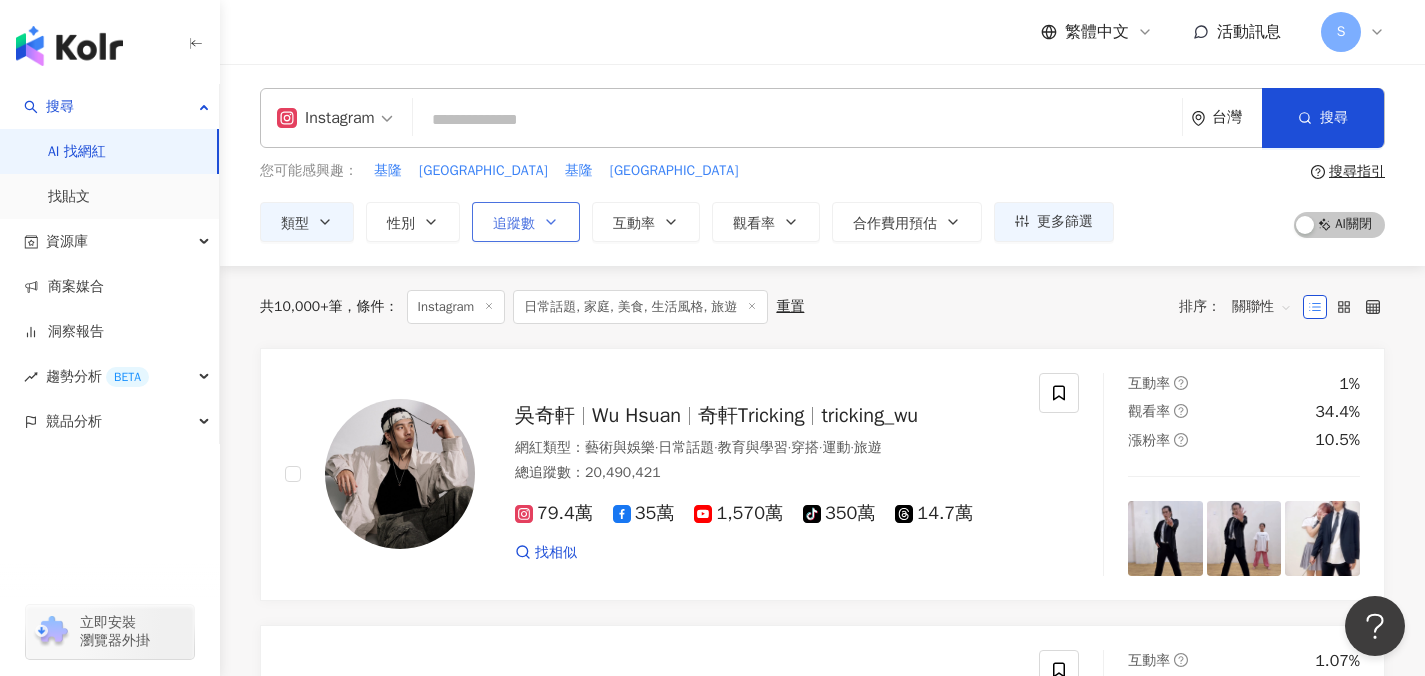 click 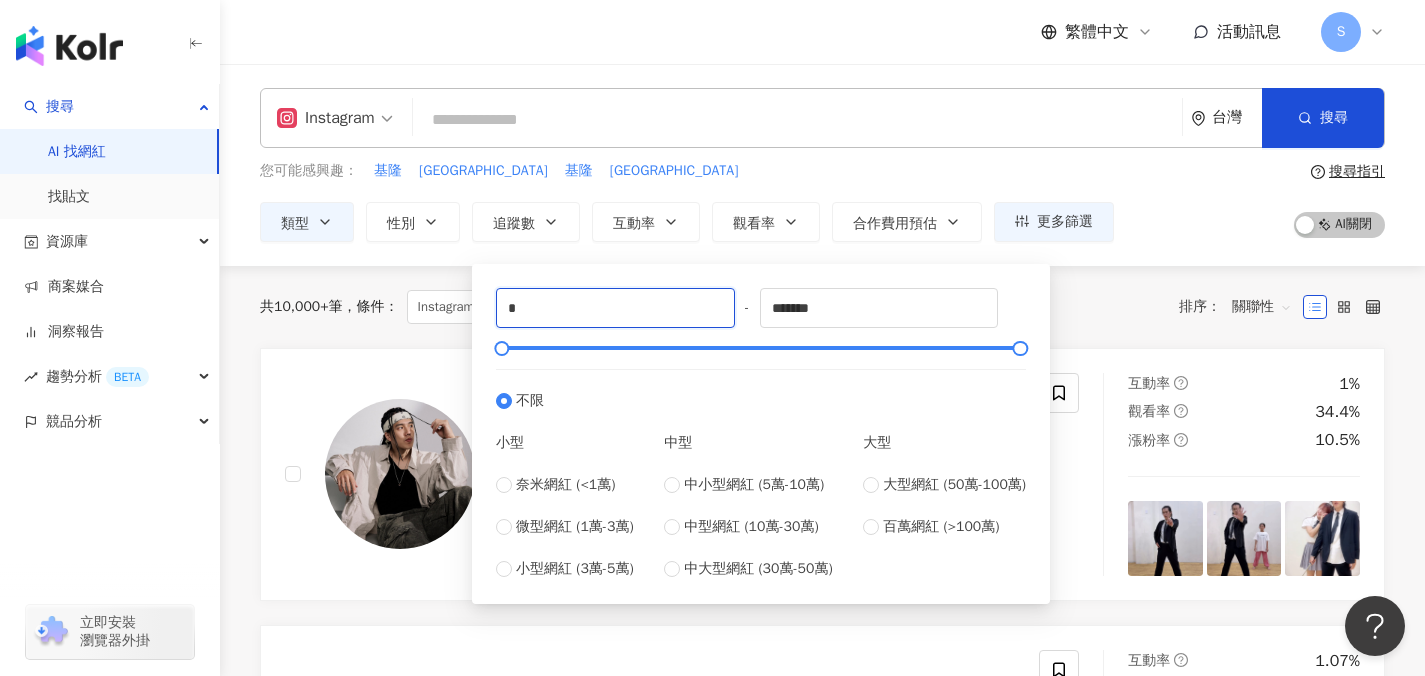 drag, startPoint x: 523, startPoint y: 314, endPoint x: 468, endPoint y: 306, distance: 55.578773 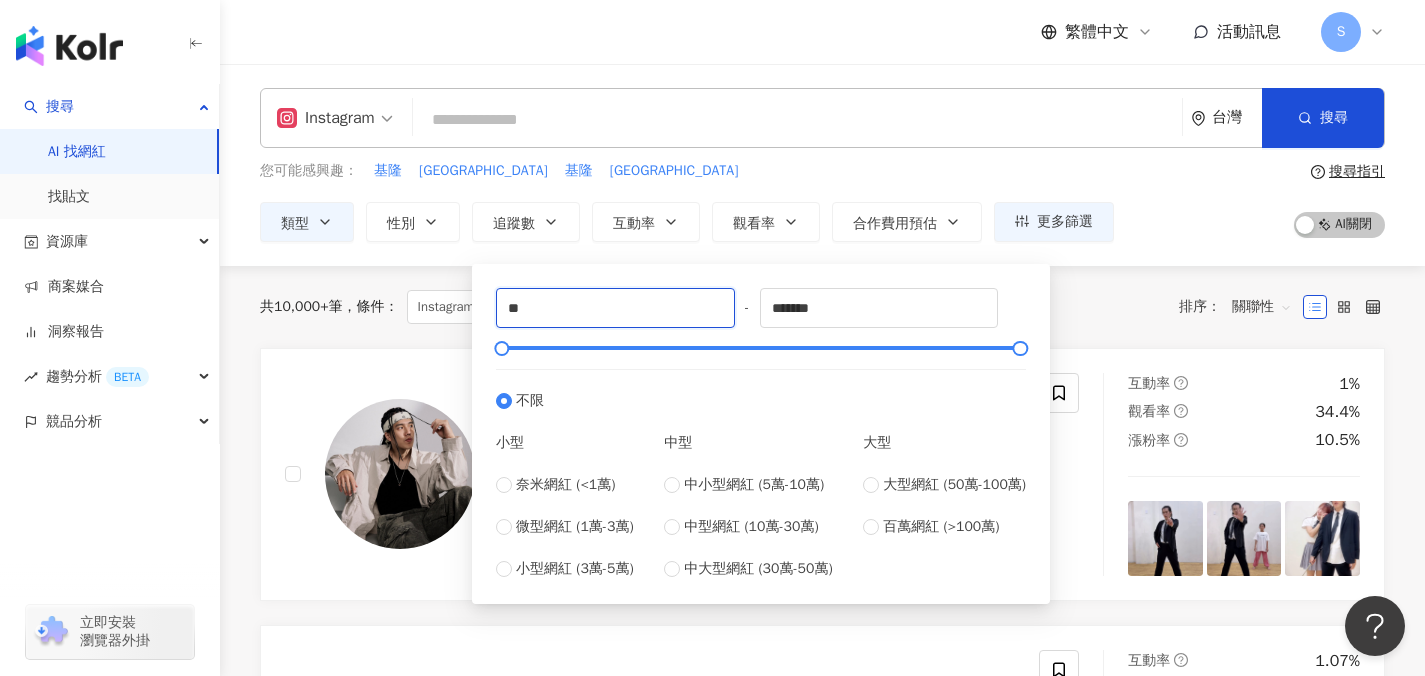 type on "*" 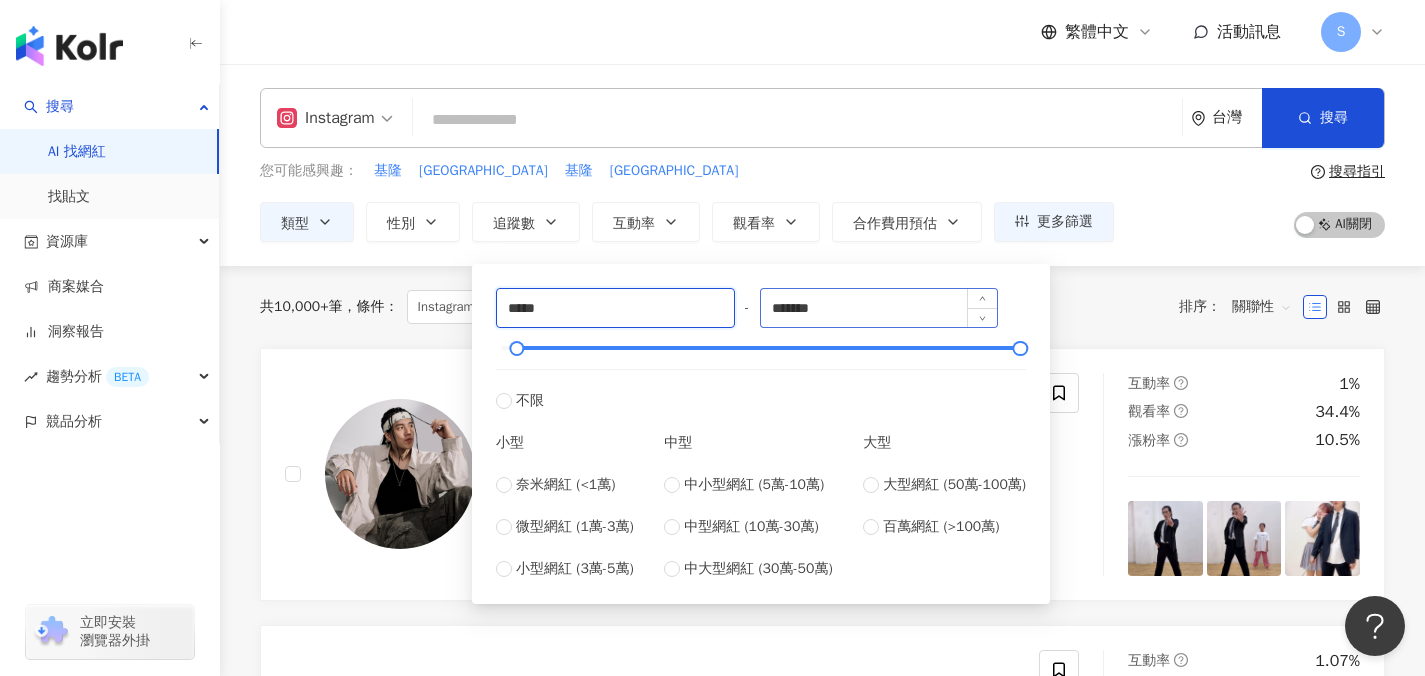 type on "*****" 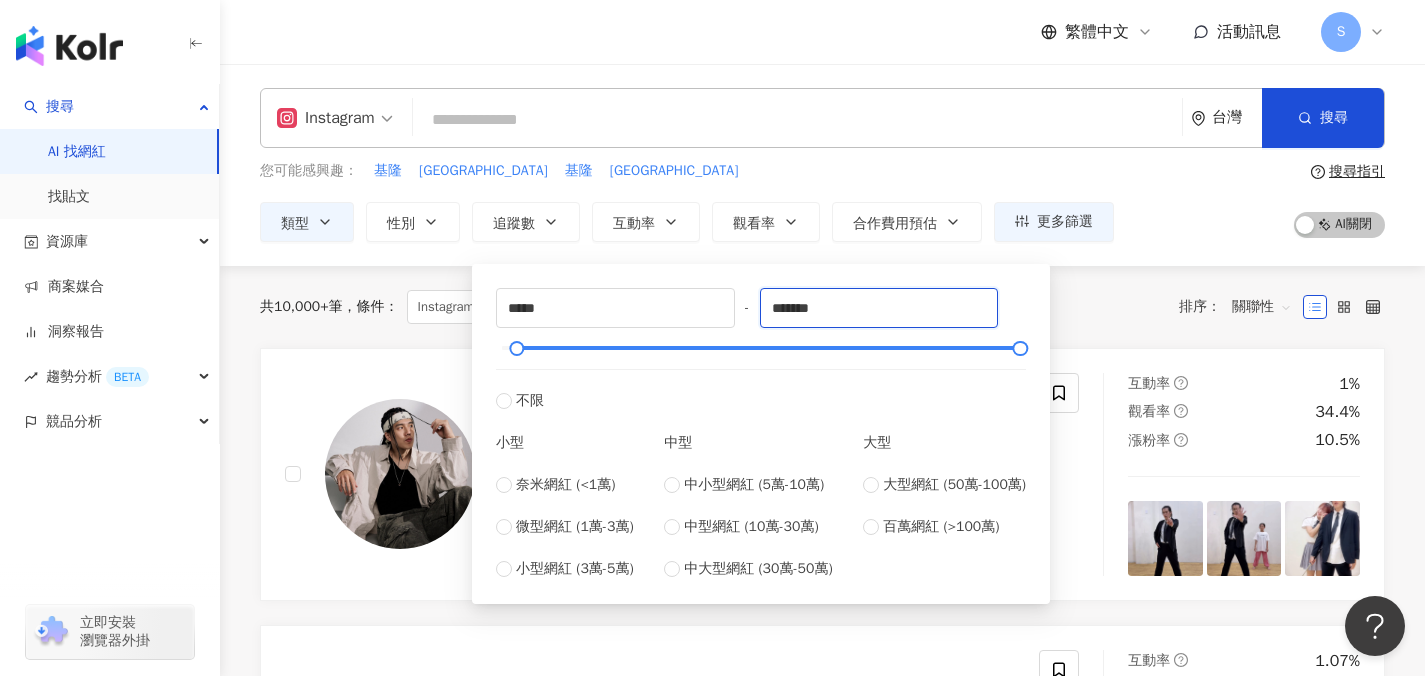 drag, startPoint x: 873, startPoint y: 317, endPoint x: 605, endPoint y: 283, distance: 270.1481 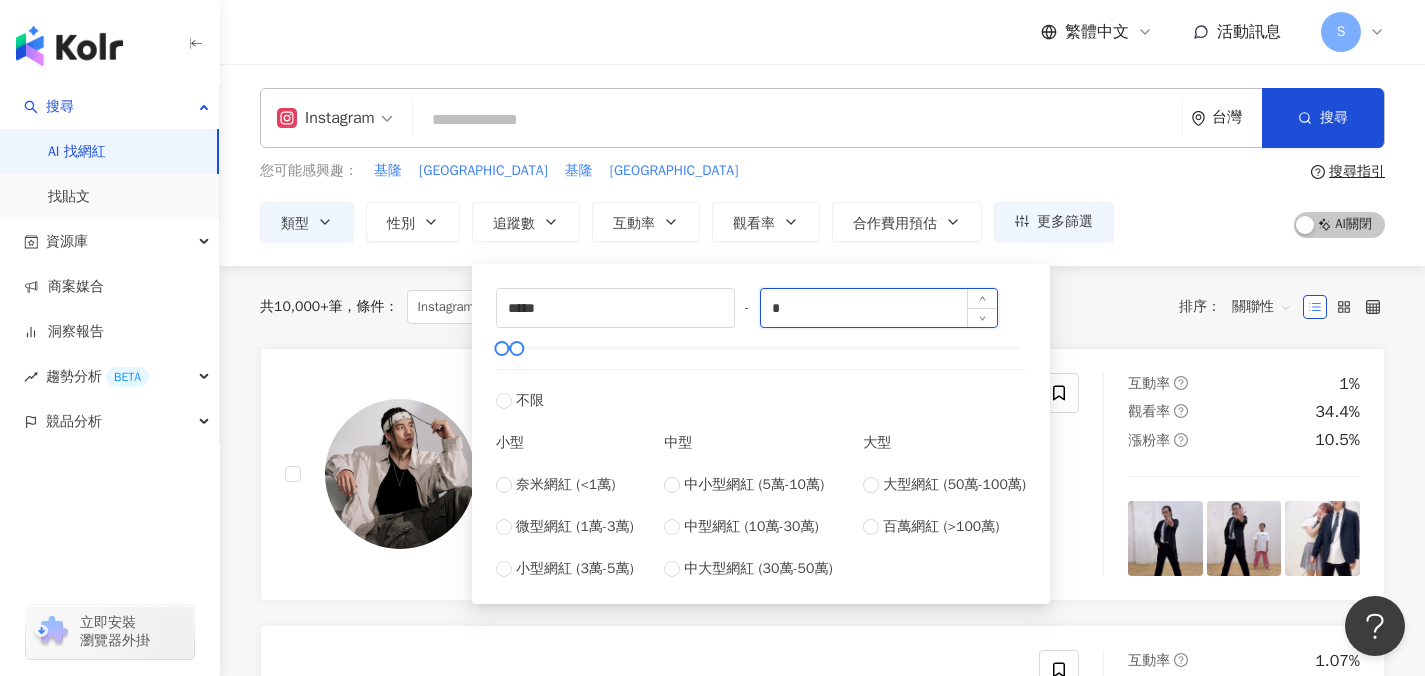 type on "*" 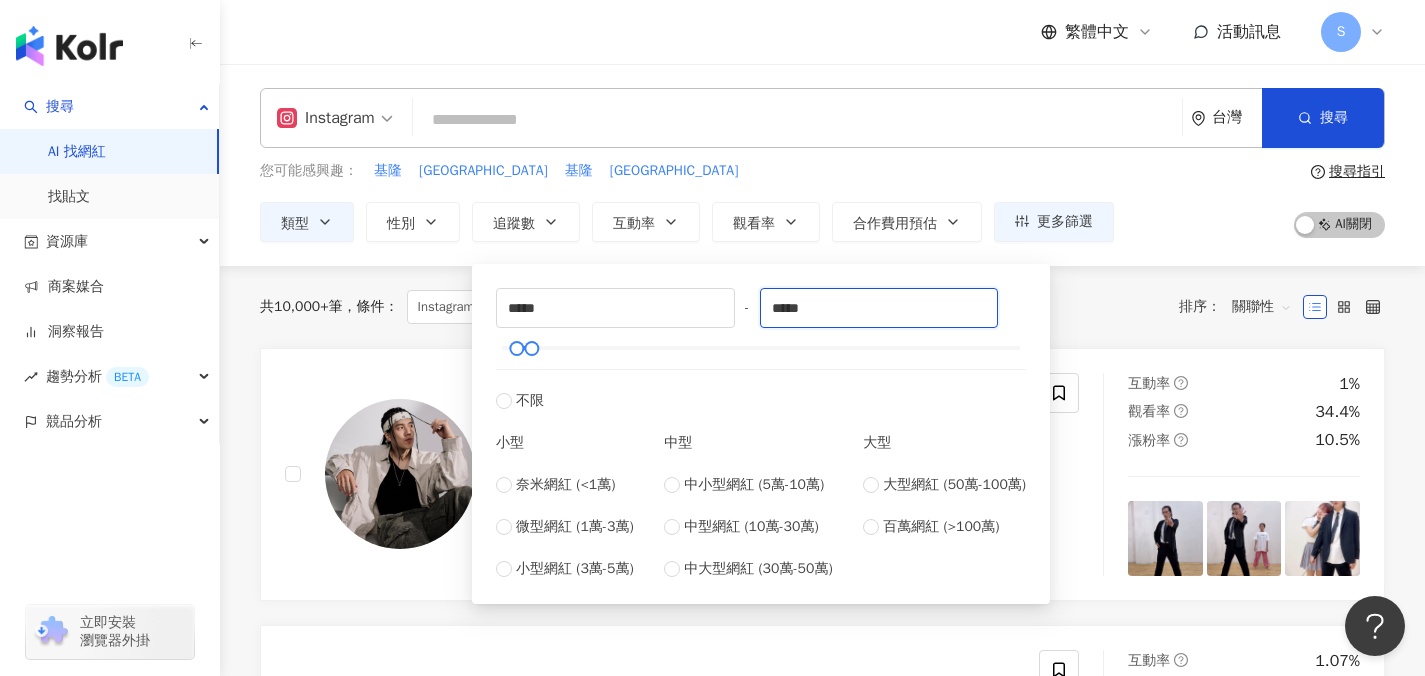 type on "*****" 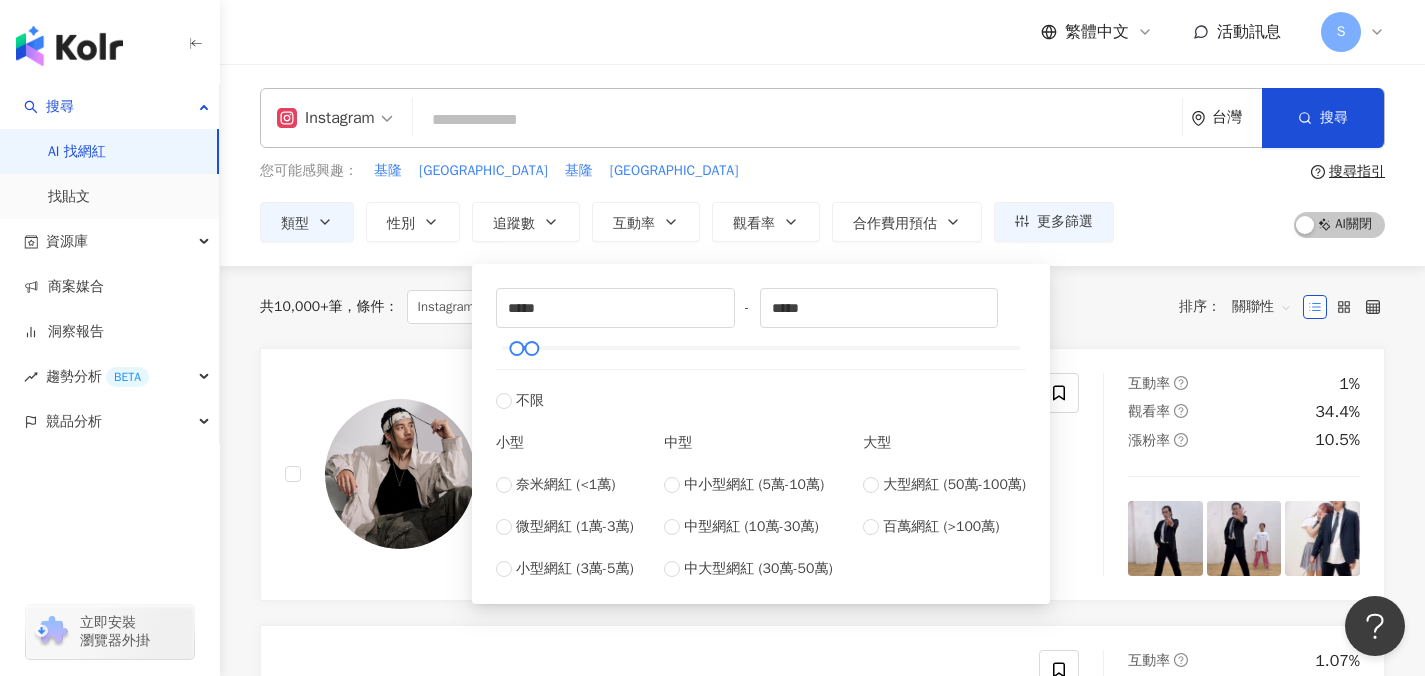 click on "您可能感興趣： 基隆  新北市  基隆  新北市  類型 性別 追蹤數 互動率 觀看率 合作費用預估  更多篩選 *****  -  ***** 不限 小型 奈米網紅 (<1萬) 微型網紅 (1萬-3萬) 小型網紅 (3萬-5萬) 中型 中小型網紅 (5萬-10萬) 中型網紅 (10萬-30萬) 中大型網紅 (30萬-50萬) 大型 大型網紅 (50萬-100萬) 百萬網紅 (>100萬) 搜尋指引 AI  開啟 AI  關閉" at bounding box center (822, 201) 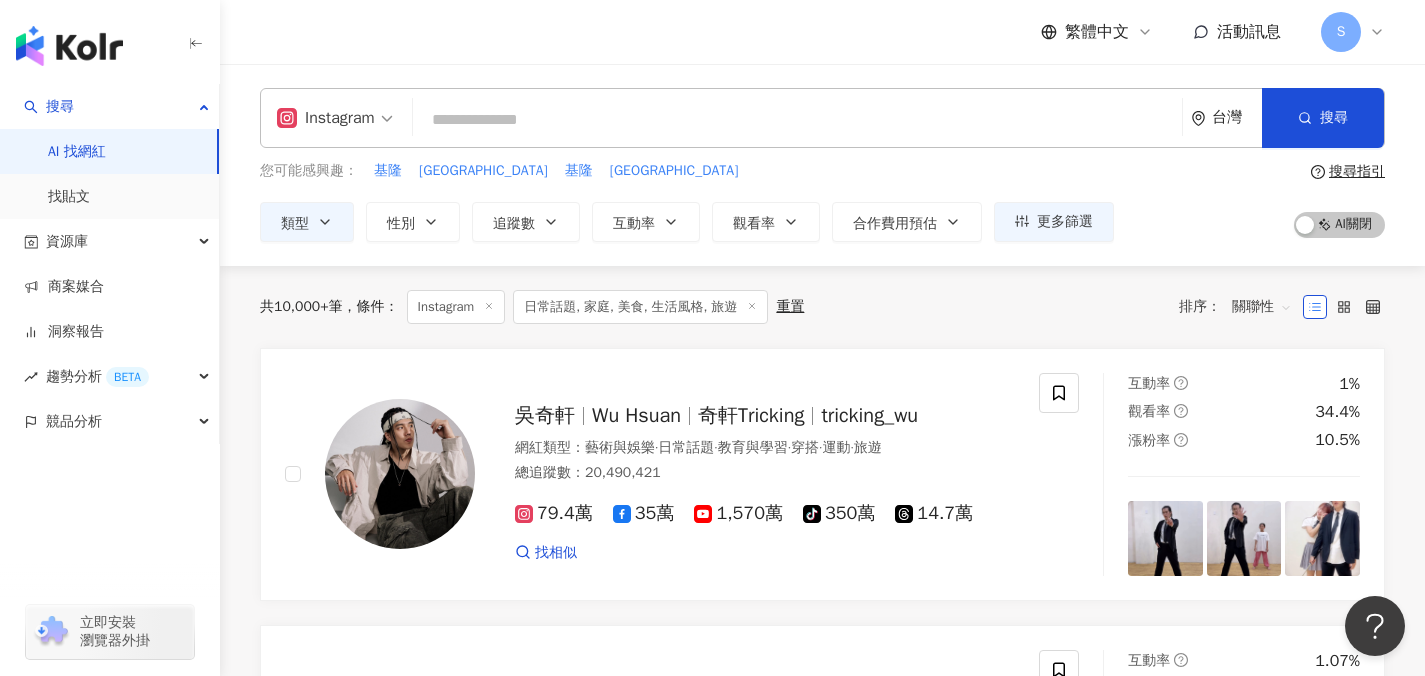 click at bounding box center (797, 120) 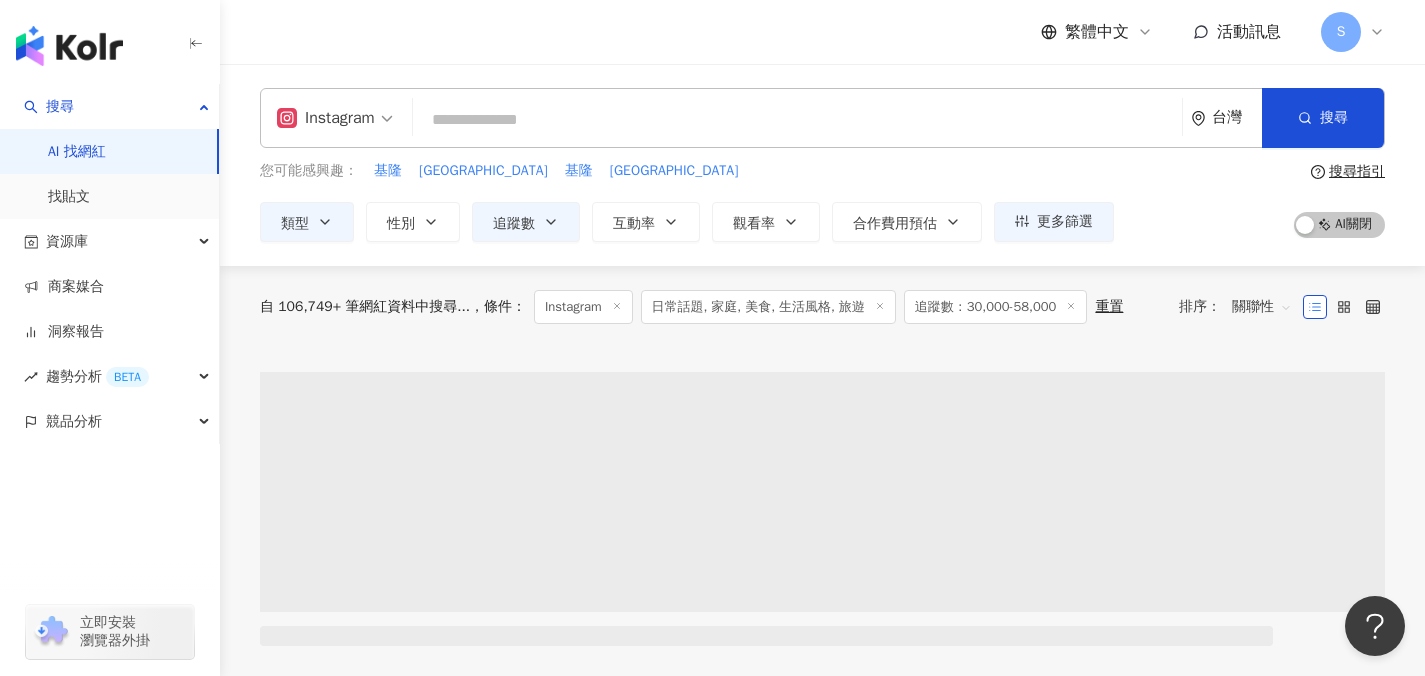 type on "*" 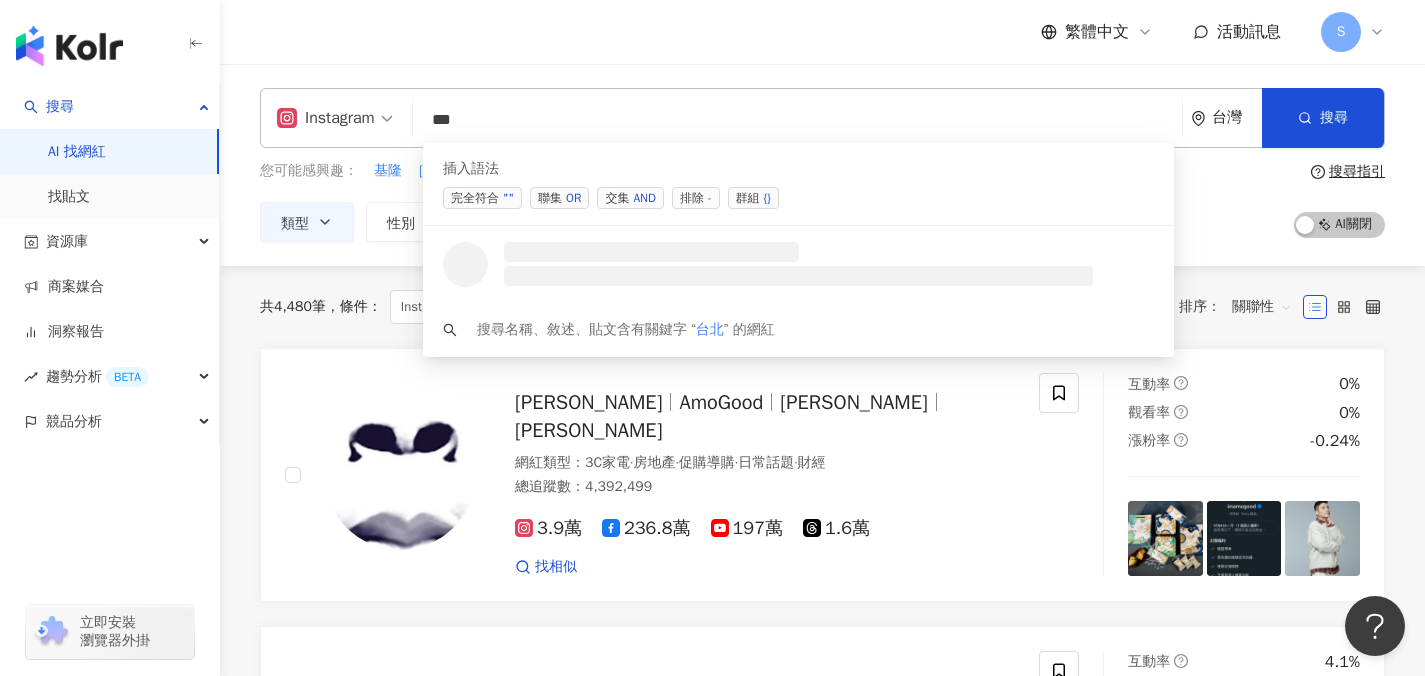 click on "OR" at bounding box center [573, 198] 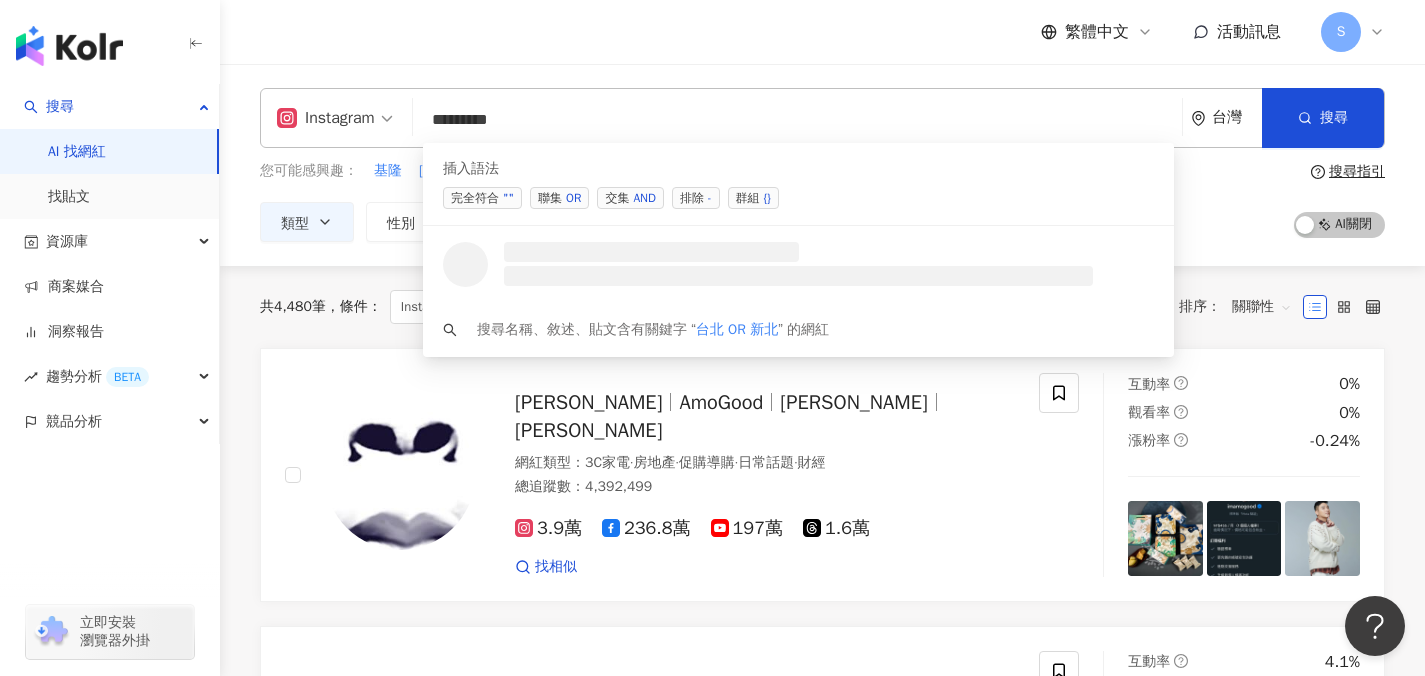 click on "OR" at bounding box center (573, 198) 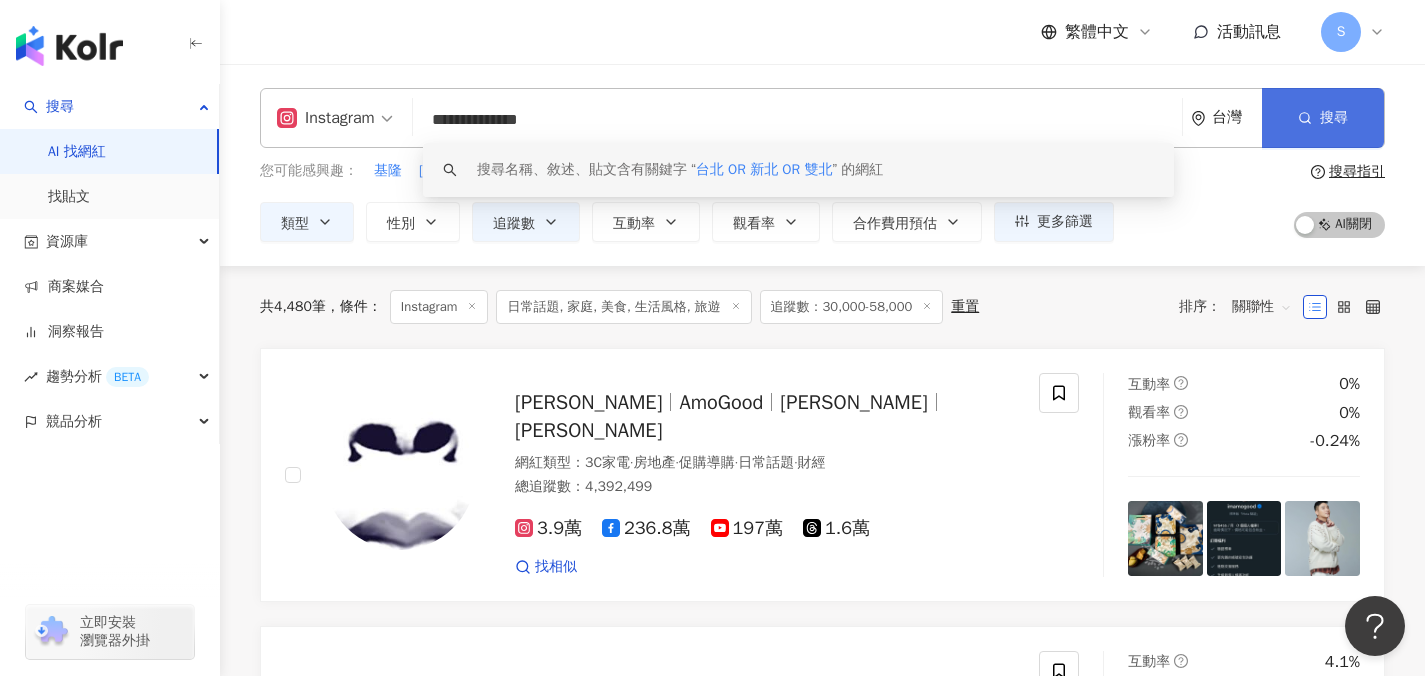 type on "**********" 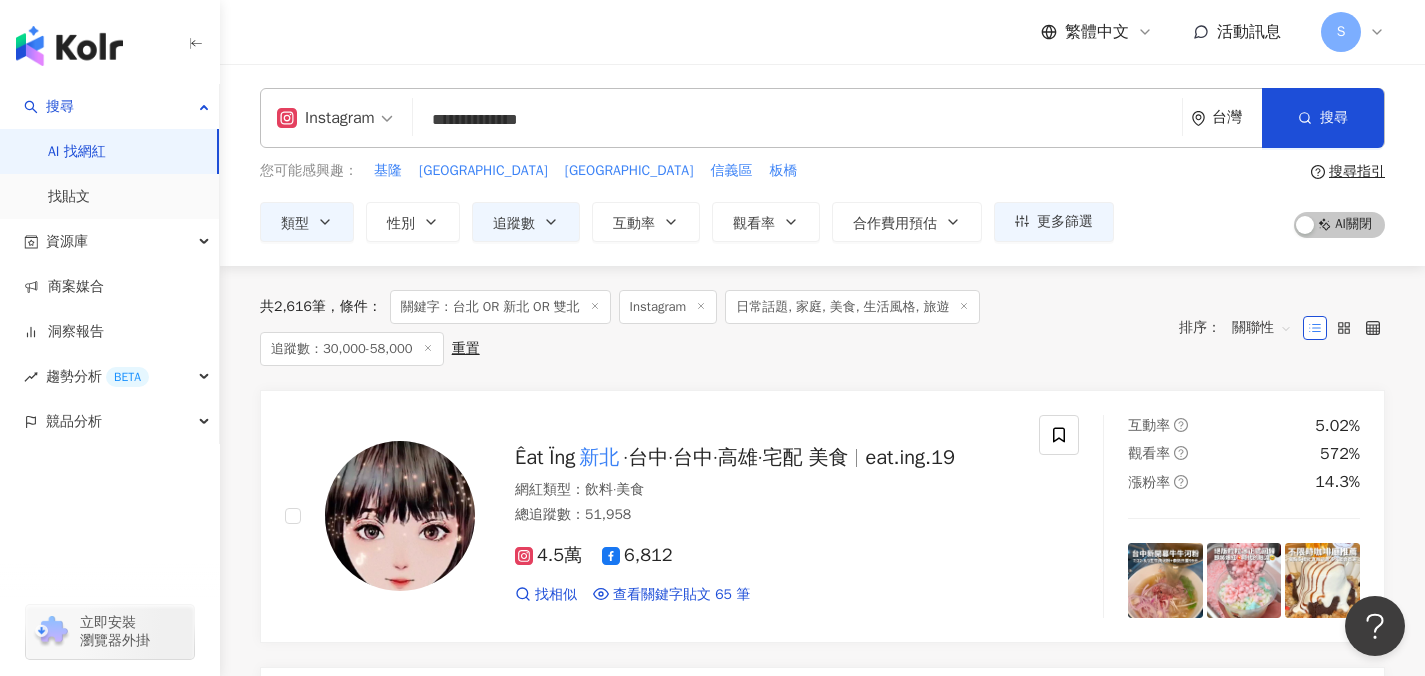click on "關聯性" at bounding box center [1262, 328] 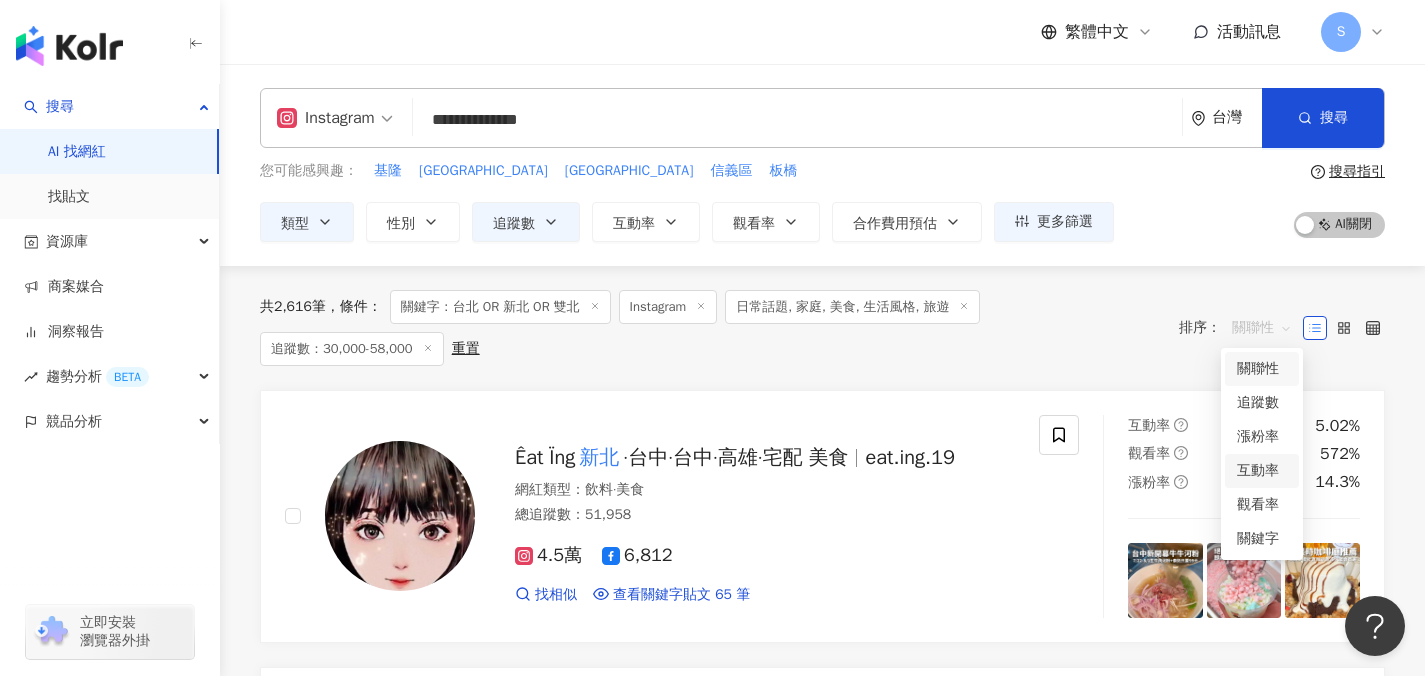 click on "互動率" at bounding box center [1262, 471] 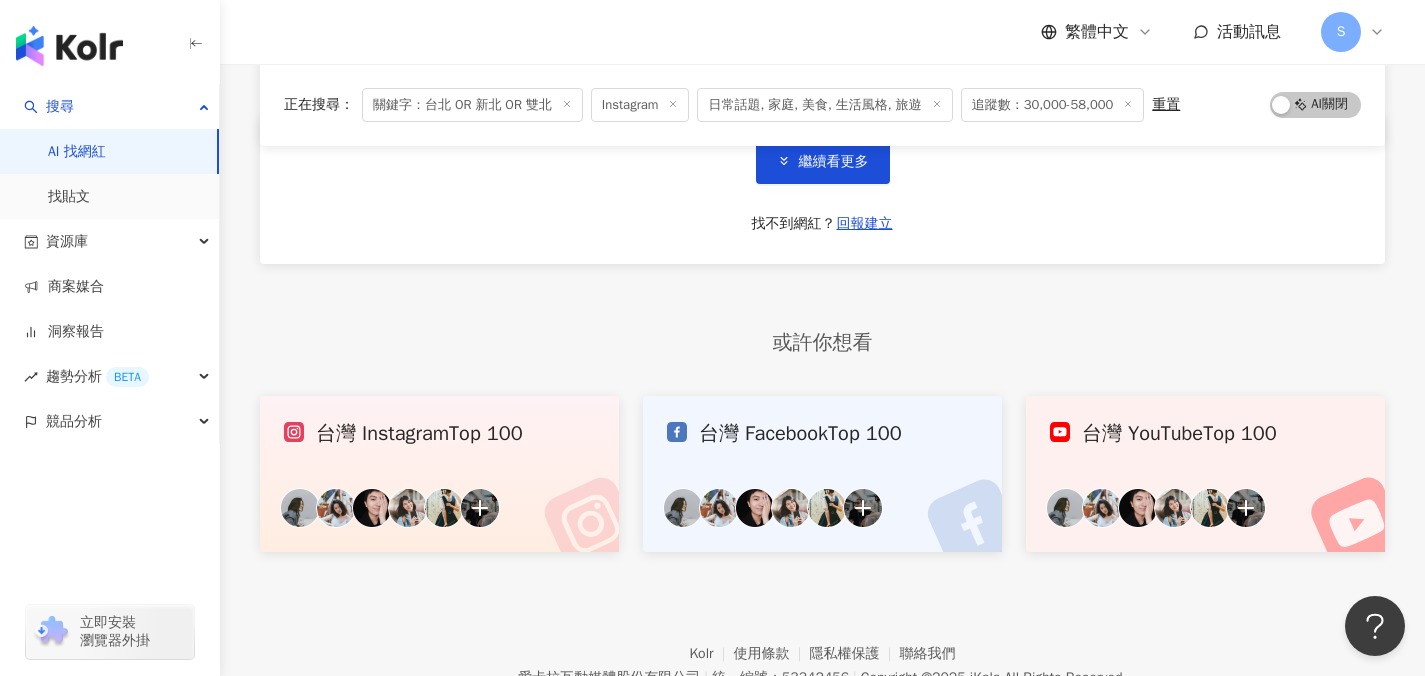 scroll, scrollTop: 3561, scrollLeft: 0, axis: vertical 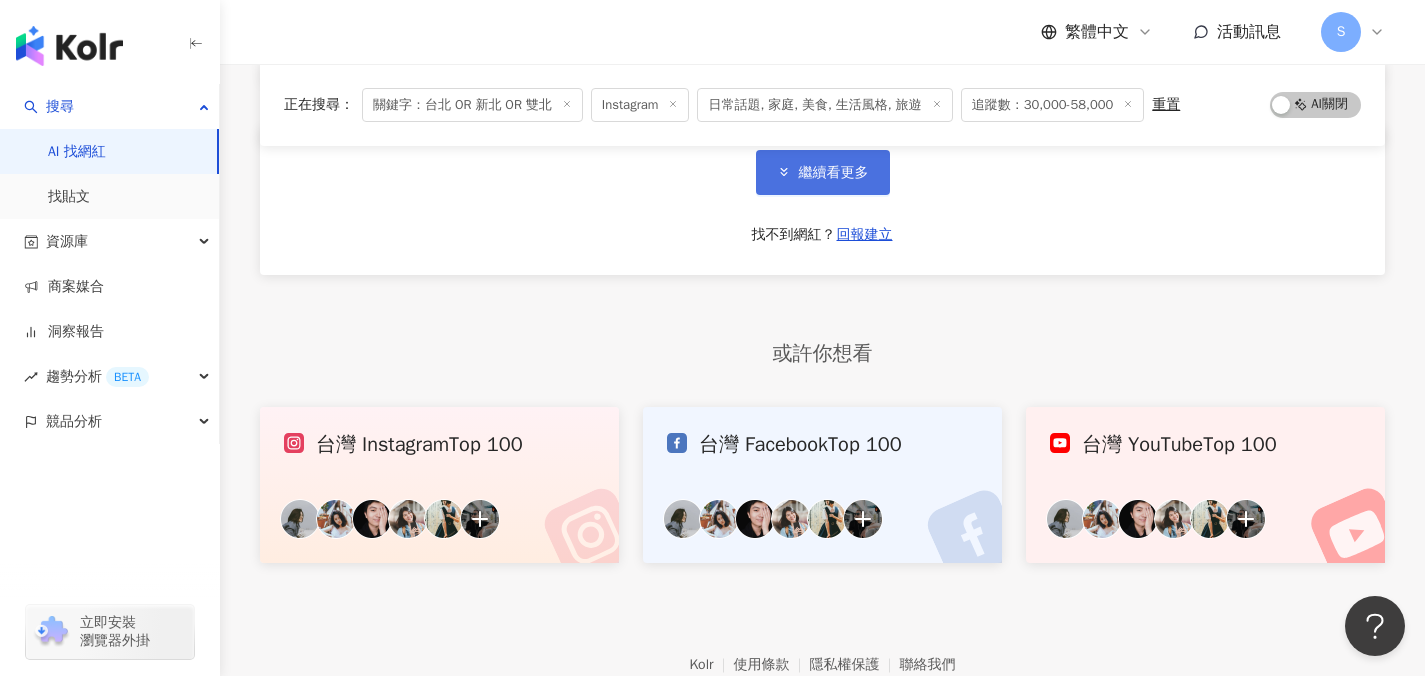 click on "繼續看更多" at bounding box center (823, 172) 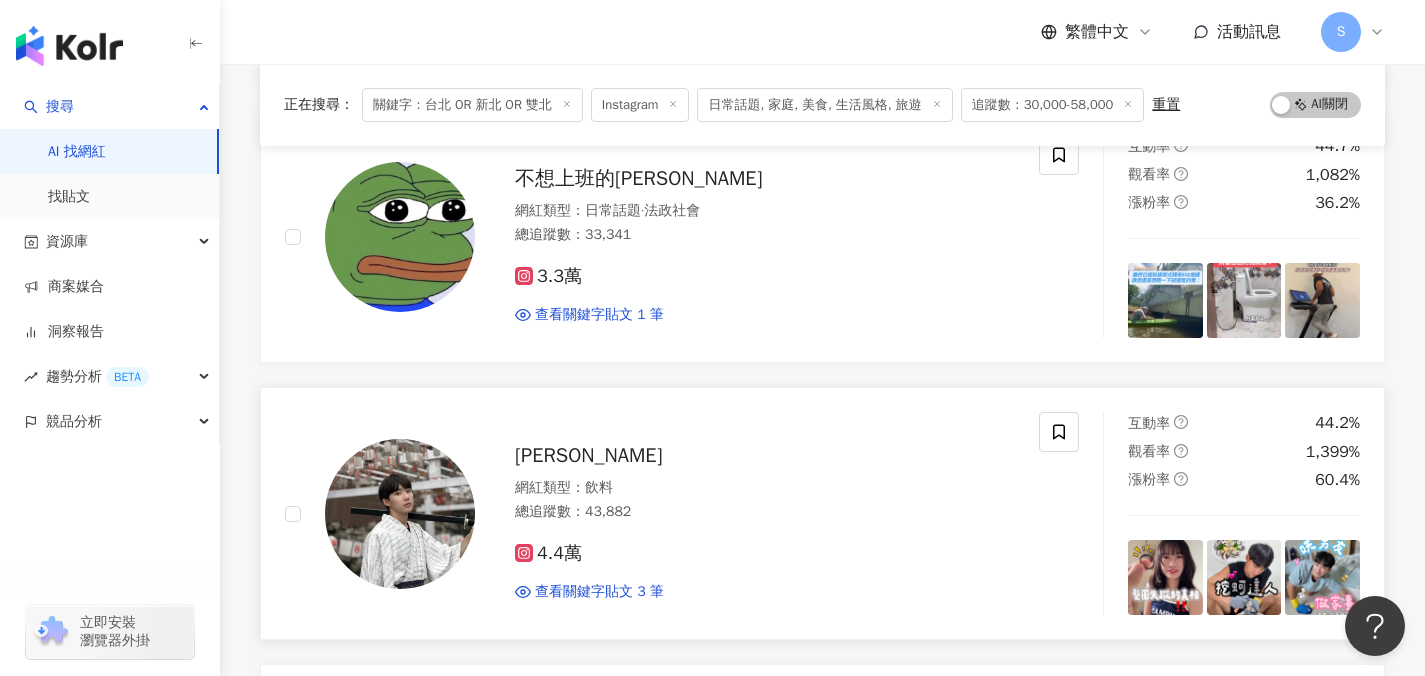 click on "Weiren Liu 網紅類型 ： 飲料 總追蹤數 ： 43,882 4.4萬 查看關鍵字貼文 3 筆" at bounding box center [745, 514] 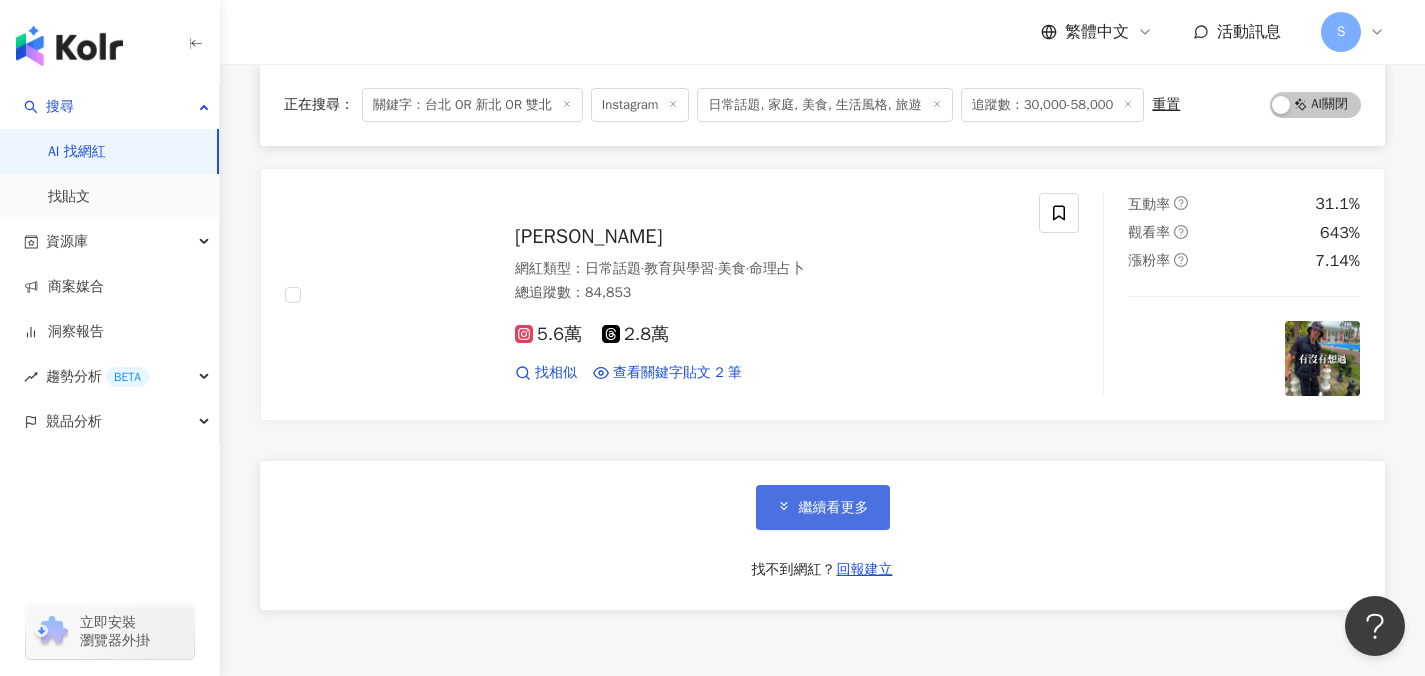 scroll, scrollTop: 6512, scrollLeft: 0, axis: vertical 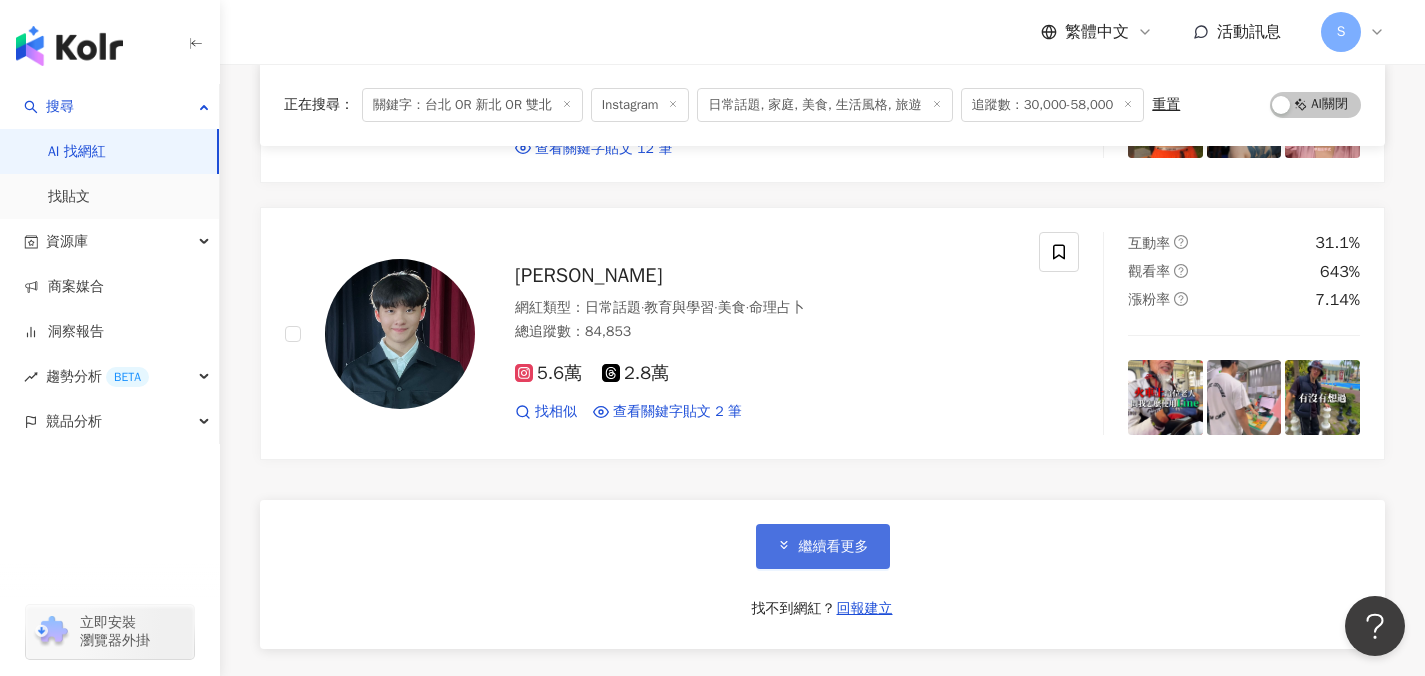 click on "繼續看更多" at bounding box center [823, 546] 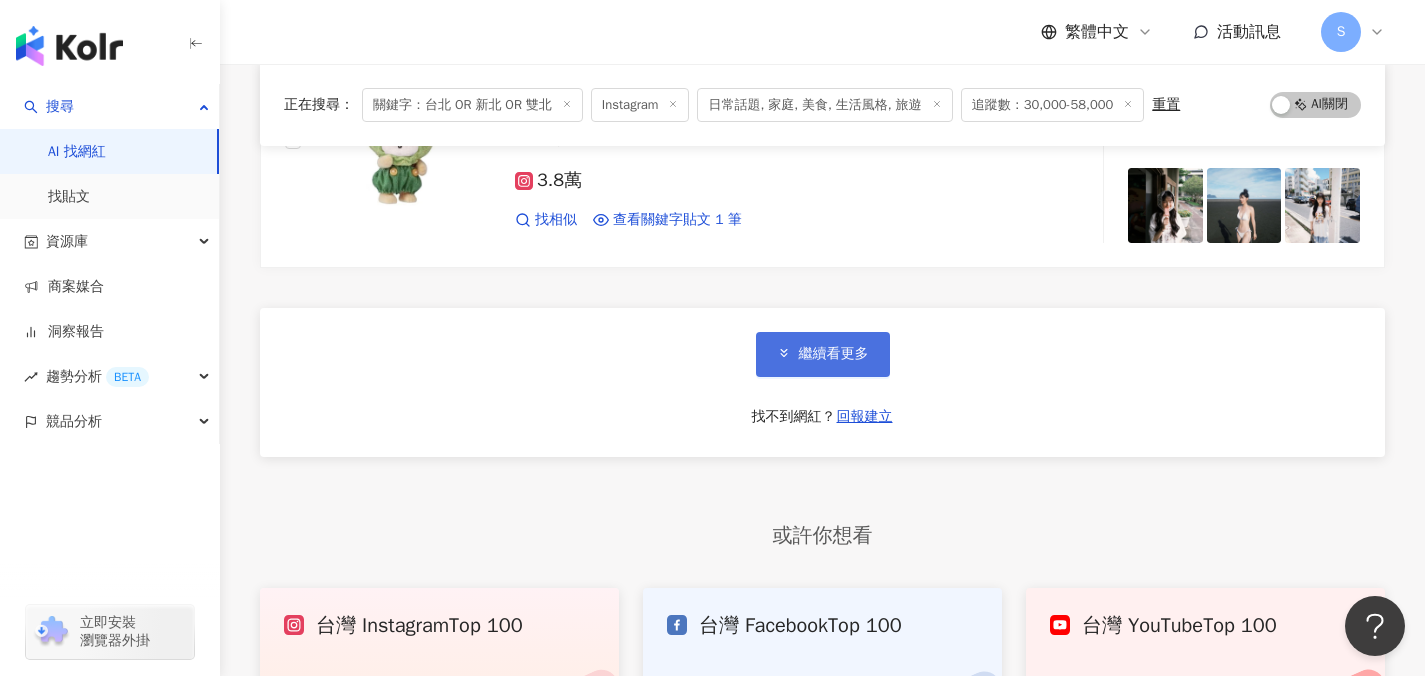 scroll, scrollTop: 10019, scrollLeft: 0, axis: vertical 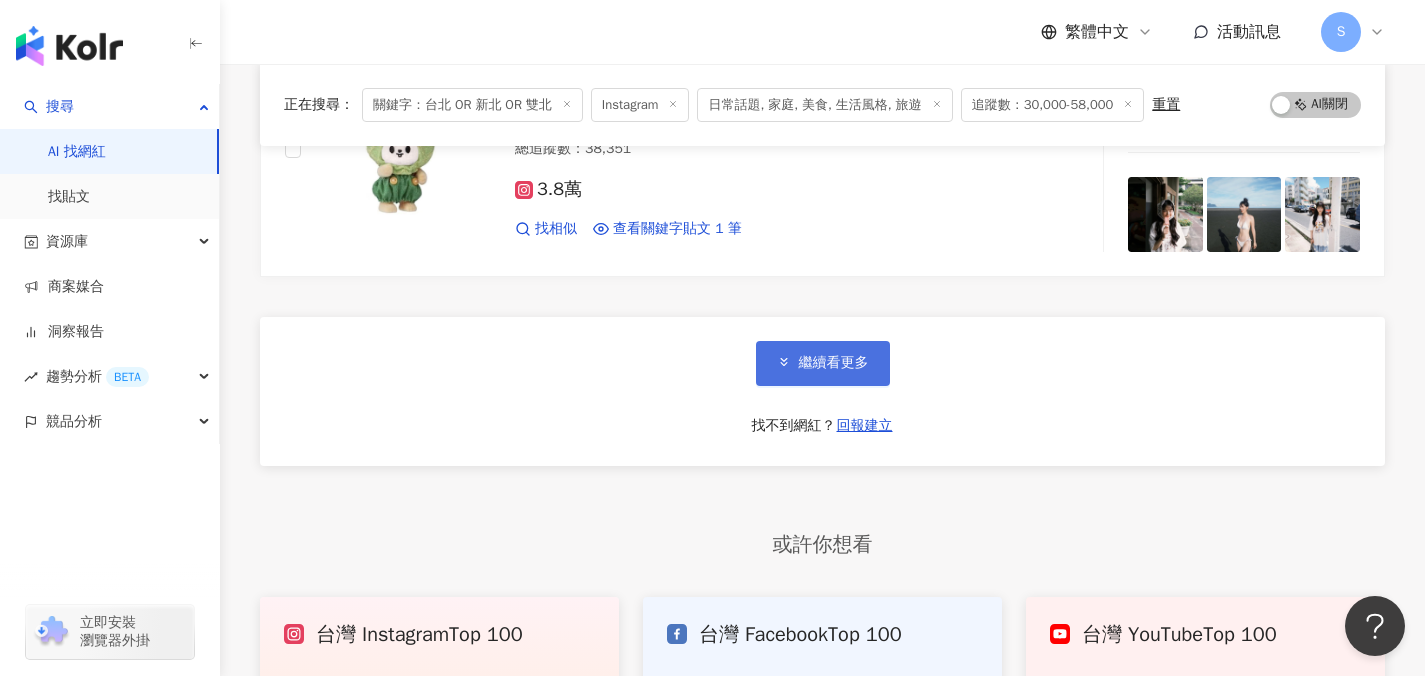 click on "繼續看更多" at bounding box center (834, 363) 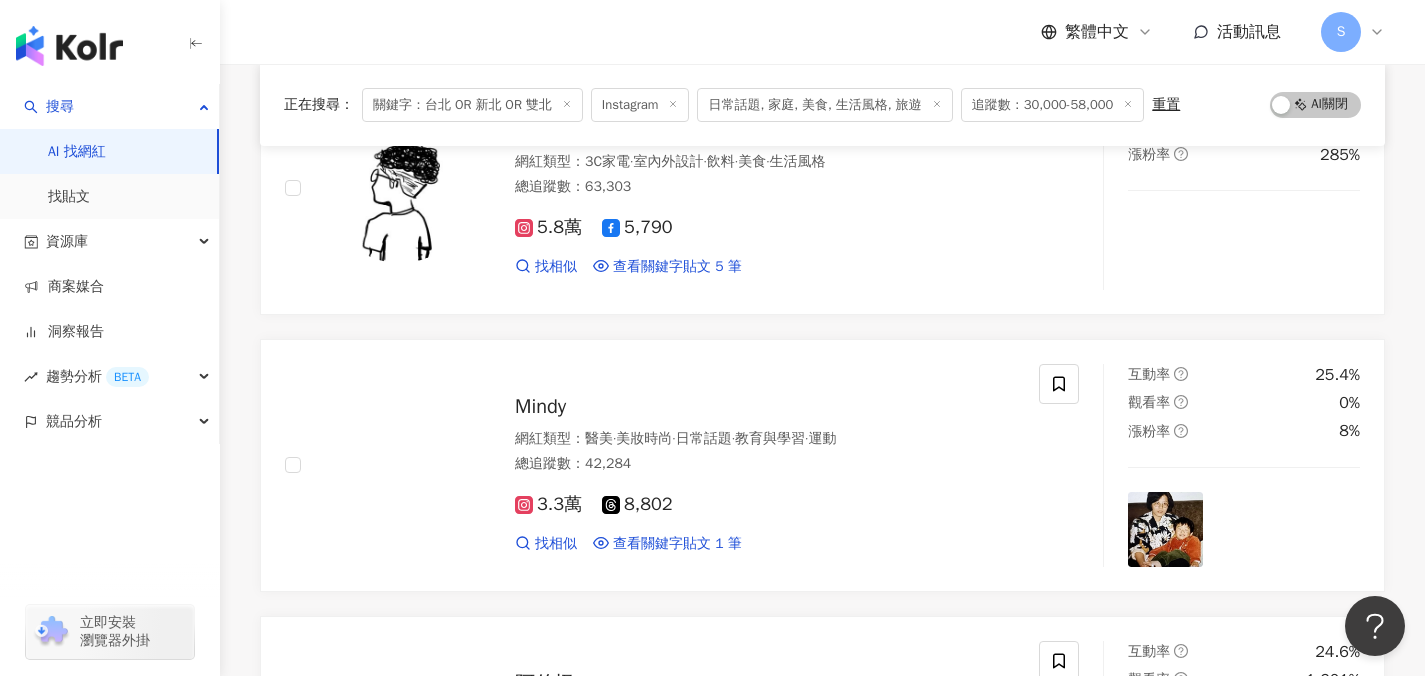 scroll, scrollTop: 10614, scrollLeft: 0, axis: vertical 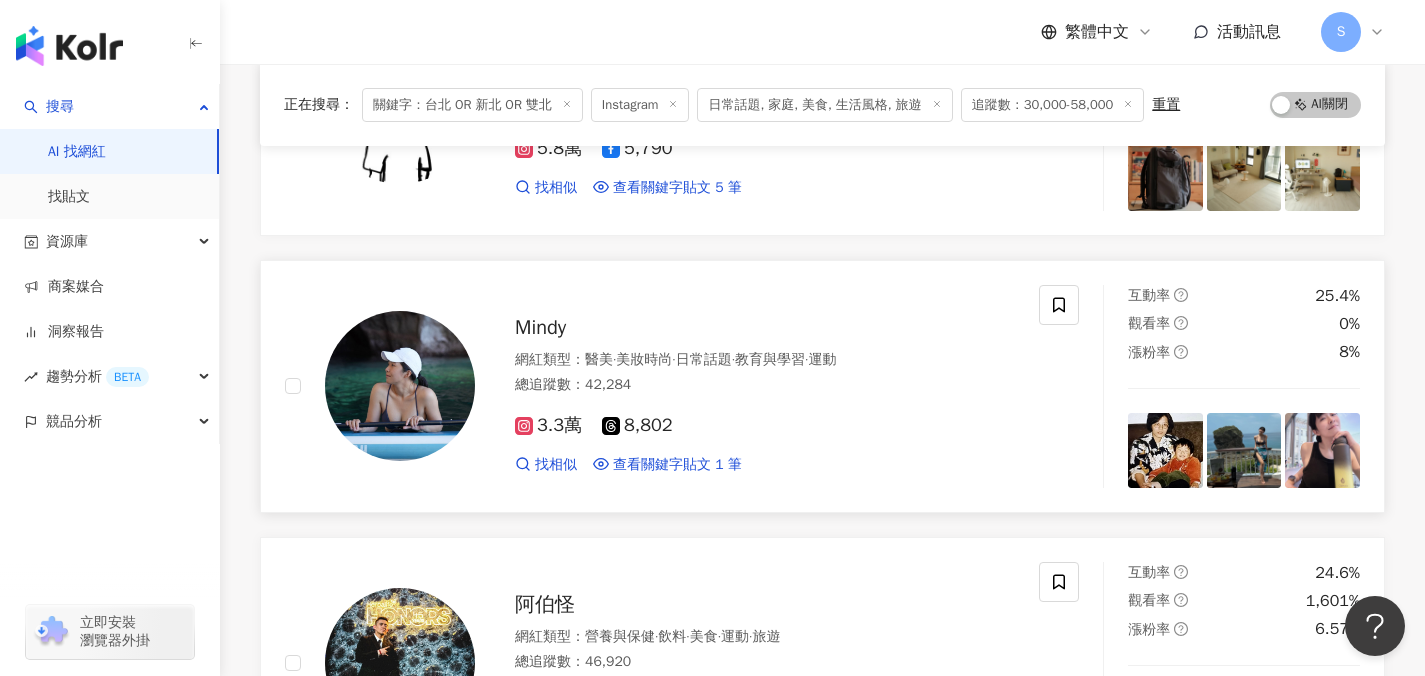 click on "3.3萬 8,802 找相似 查看關鍵字貼文 1 筆 2025/3/25 爾麗診所
#愛爾麗 台北 站前
#龍捲風音波
#臉部保養日常  看更多" at bounding box center (765, 436) 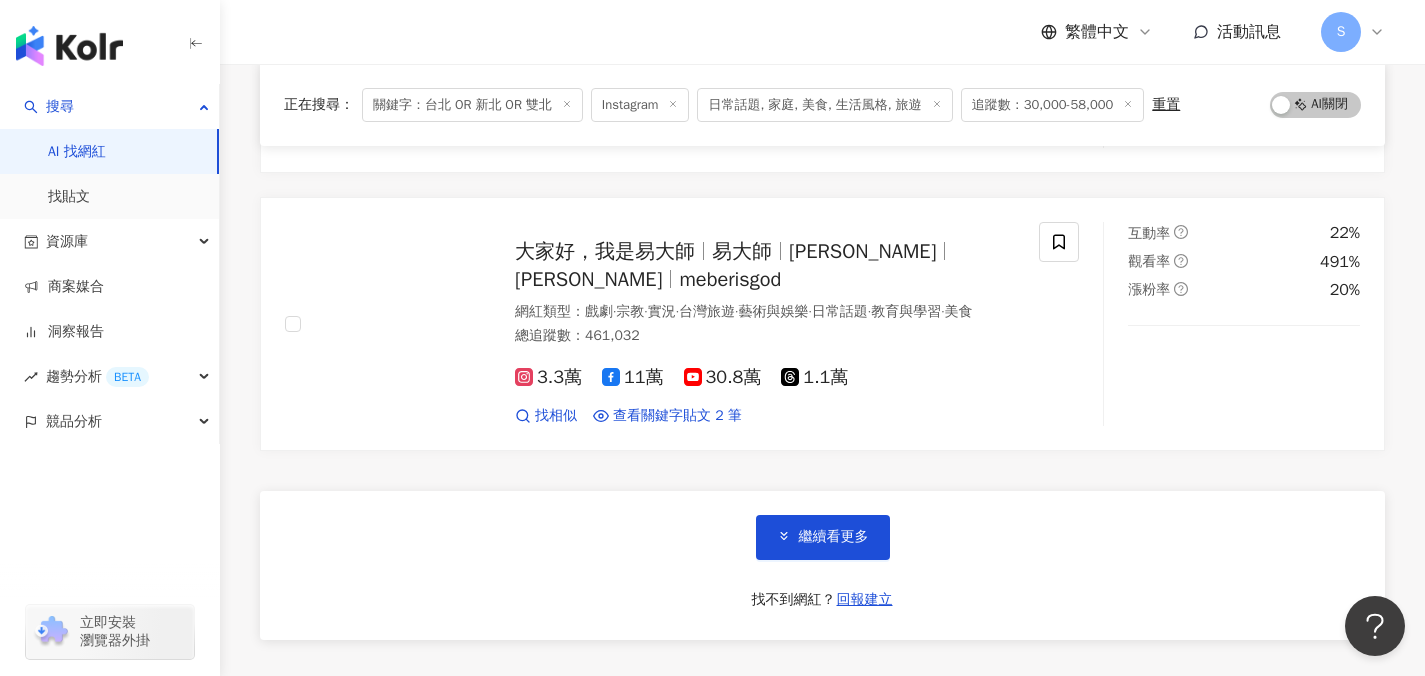 scroll, scrollTop: 13188, scrollLeft: 0, axis: vertical 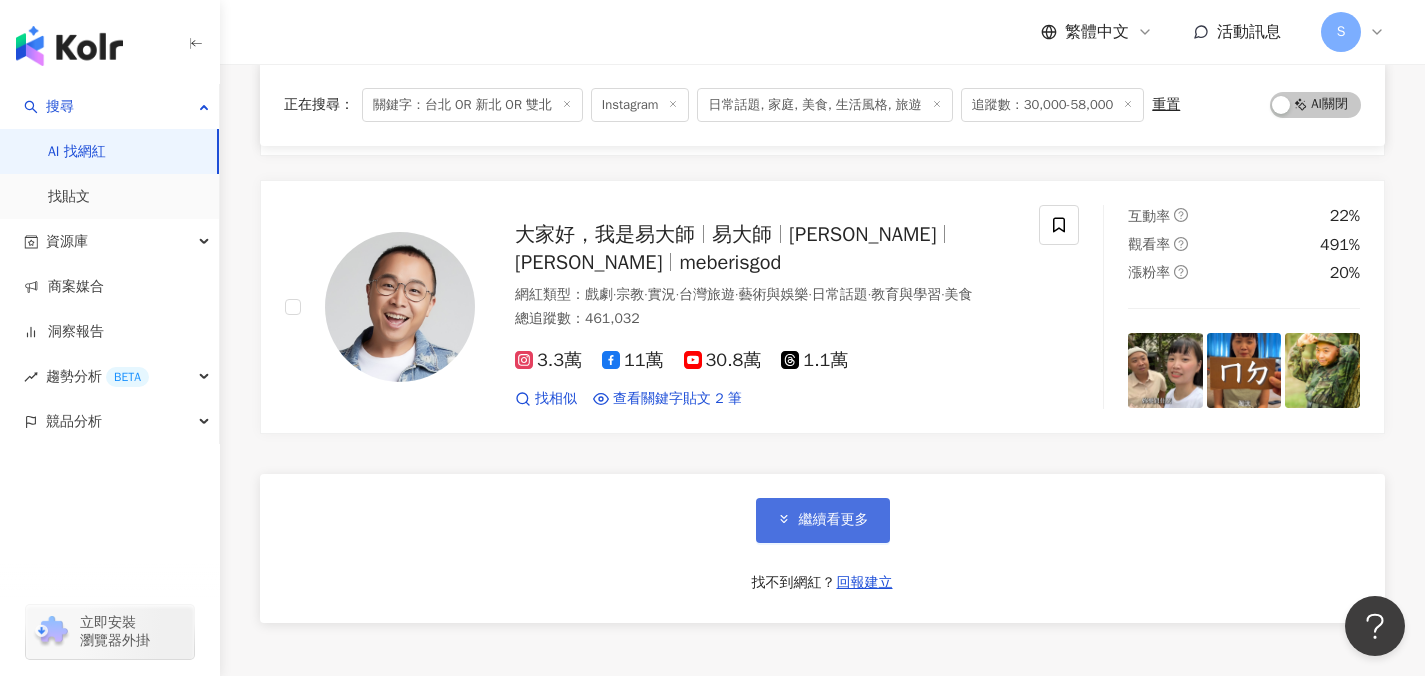 click on "繼續看更多" at bounding box center (834, 520) 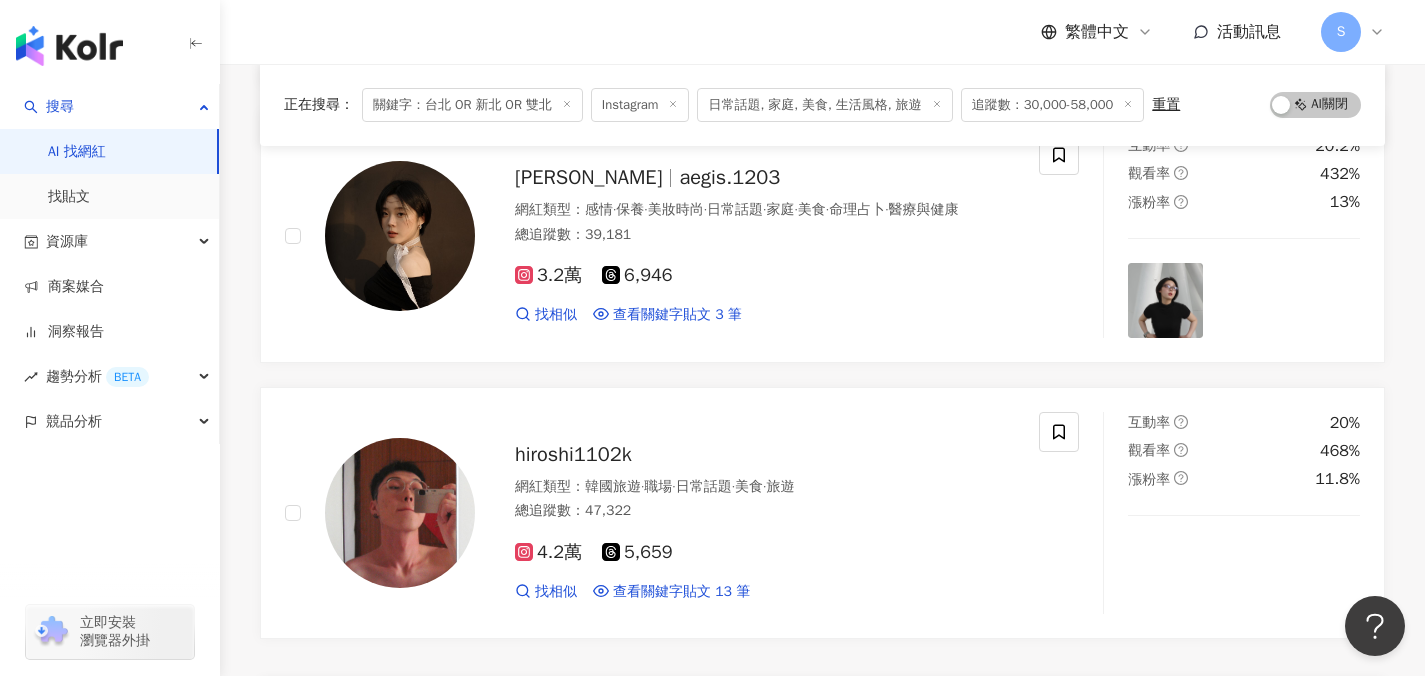 scroll, scrollTop: 16630, scrollLeft: 0, axis: vertical 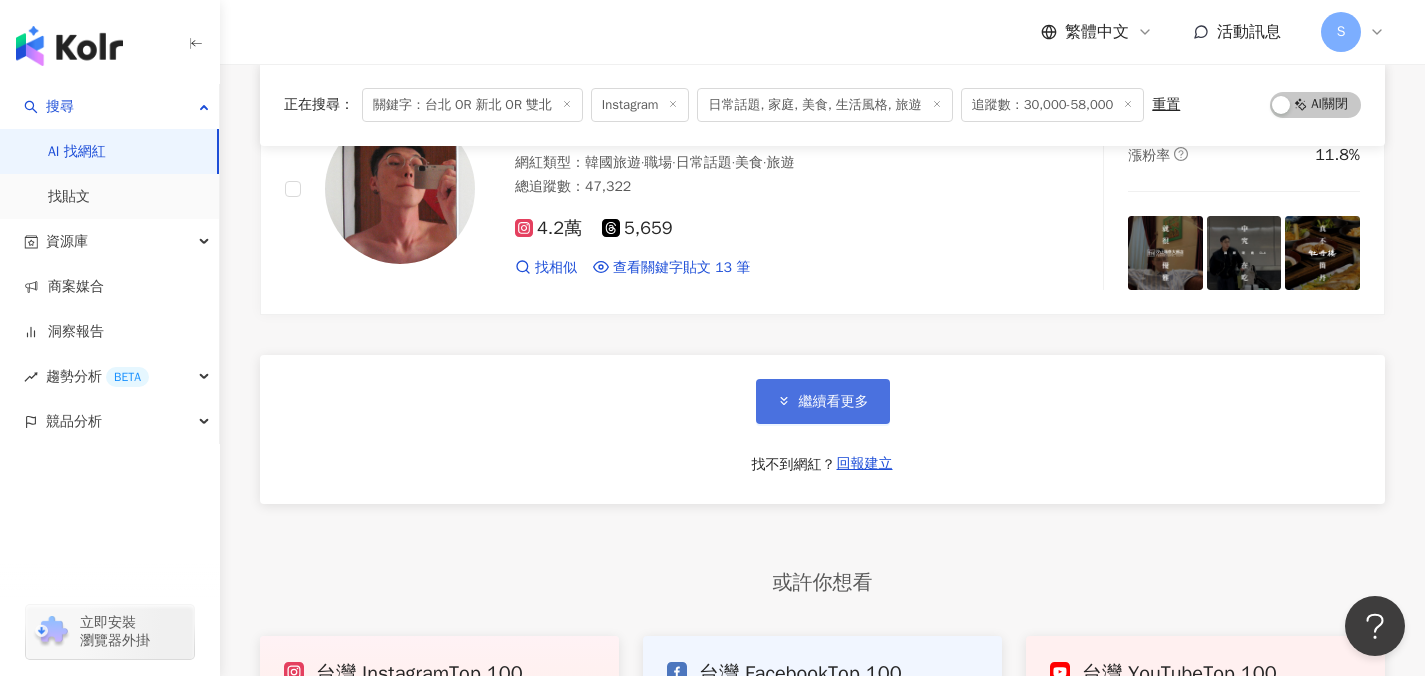 click on "繼續看更多" at bounding box center [823, 401] 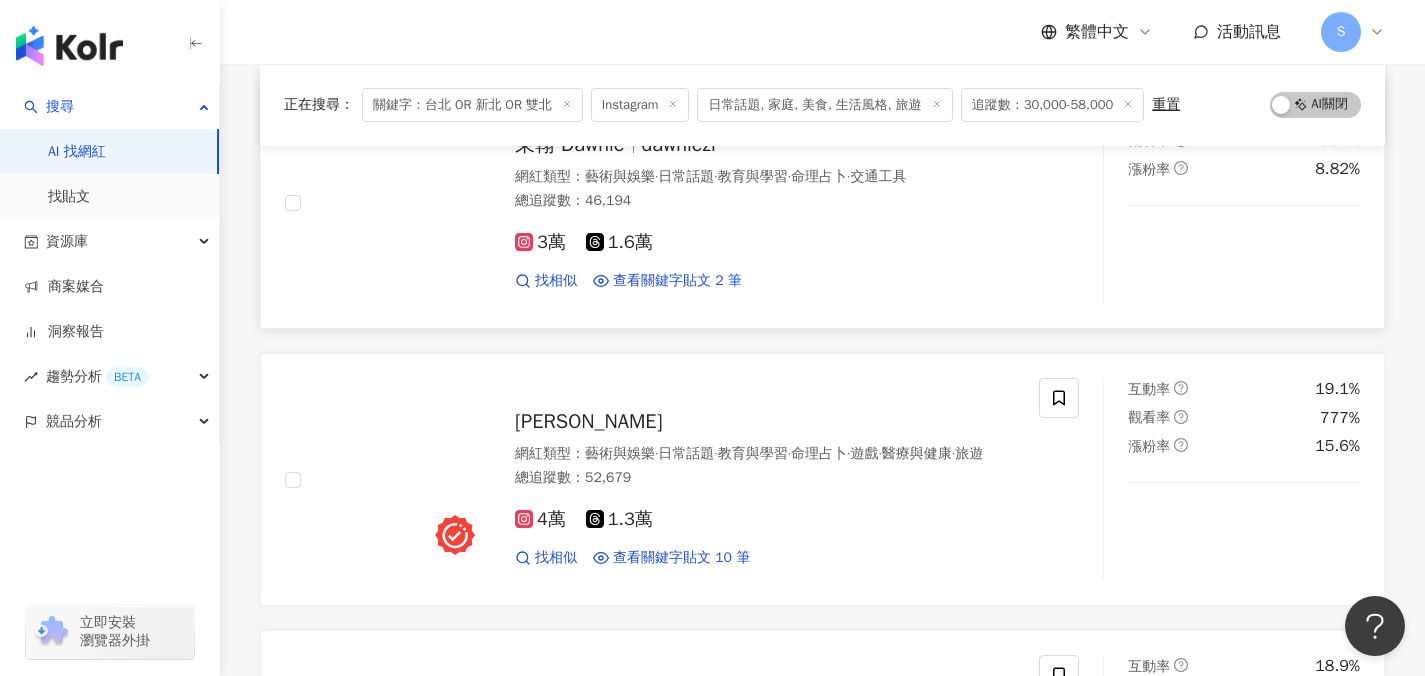 scroll, scrollTop: 18443, scrollLeft: 0, axis: vertical 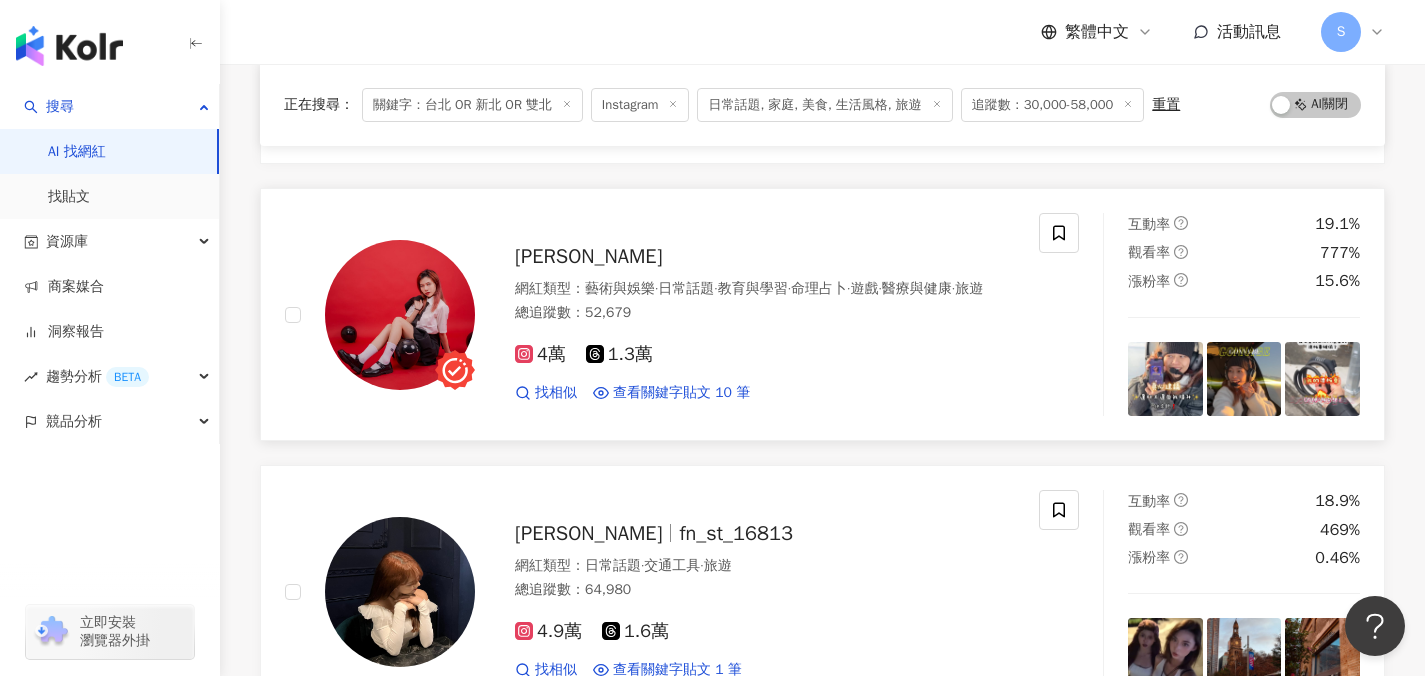 click on "網紅類型 ： 藝術與娛樂  ·  日常話題  ·  教育與學習  ·  命理占卜  ·  遊戲  ·  醫療與健康  ·  旅遊" at bounding box center (765, 289) 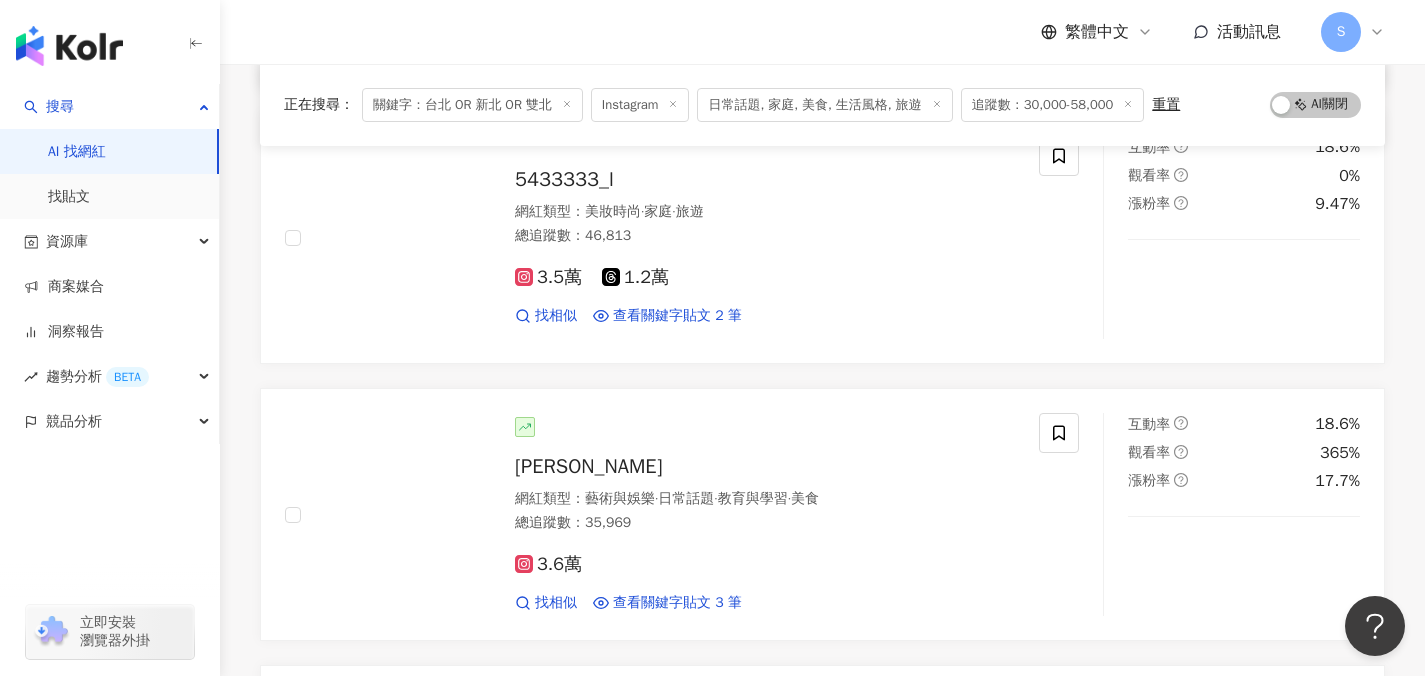 scroll, scrollTop: 19754, scrollLeft: 0, axis: vertical 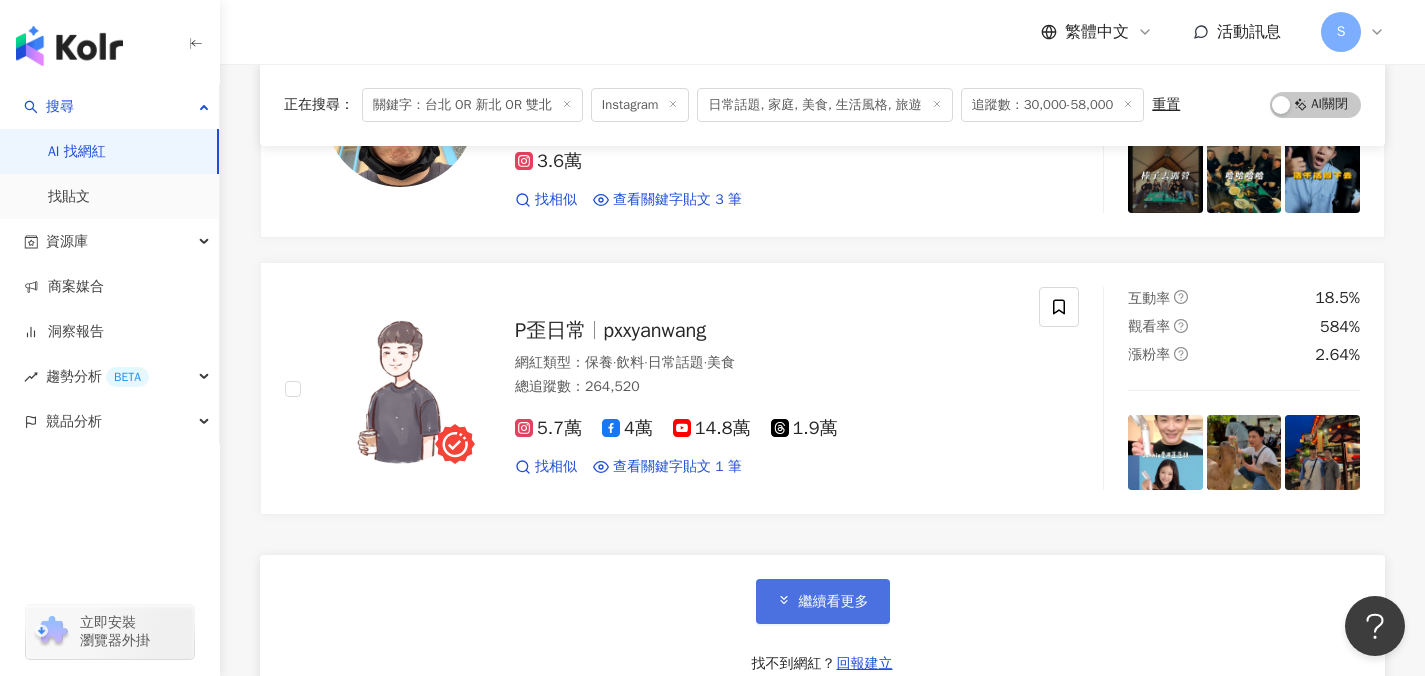 click on "繼續看更多" at bounding box center [823, 601] 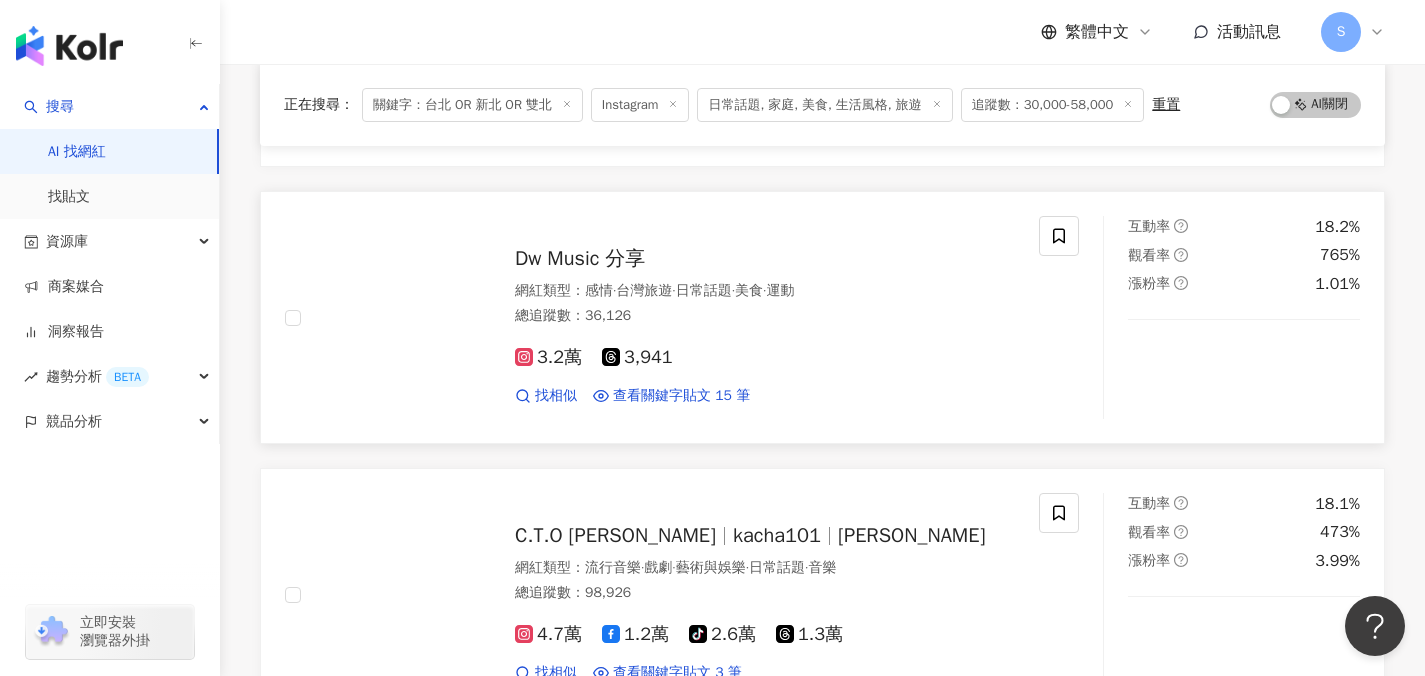 scroll, scrollTop: 20306, scrollLeft: 0, axis: vertical 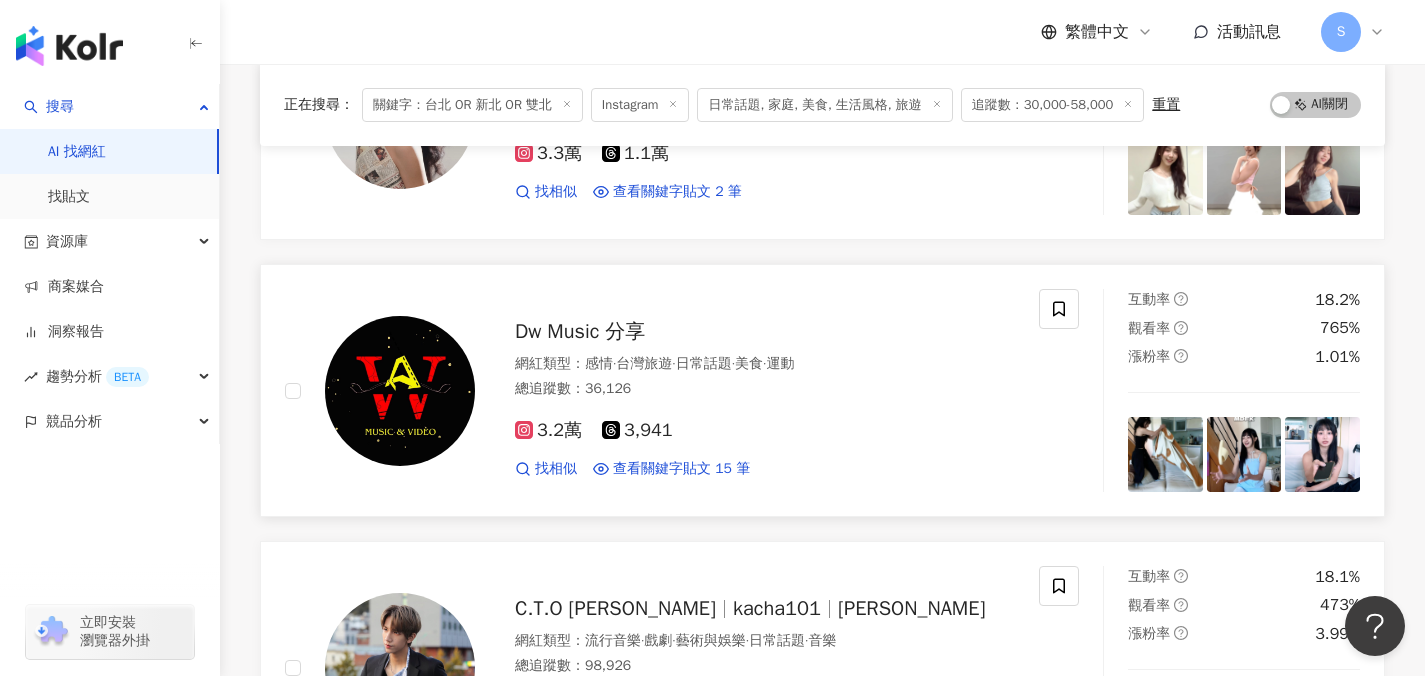 click on "3.2萬 3,941 找相似 查看關鍵字貼文 15 筆 2025/7/19 解決的呢？
#生活 #日常 #女孩 # 台北  #餐廳 # 台北 美食 #雙魚女孩生活 2025/6/16 life #感情 # 台北  #感情 #情感 #戀愛 #love 2025/6/15 手刀速速搶食❤️‍🔥
🏠鯓丼
📍 新北 市三峽區大同路281號
☎️0927  看更多" at bounding box center [765, 441] 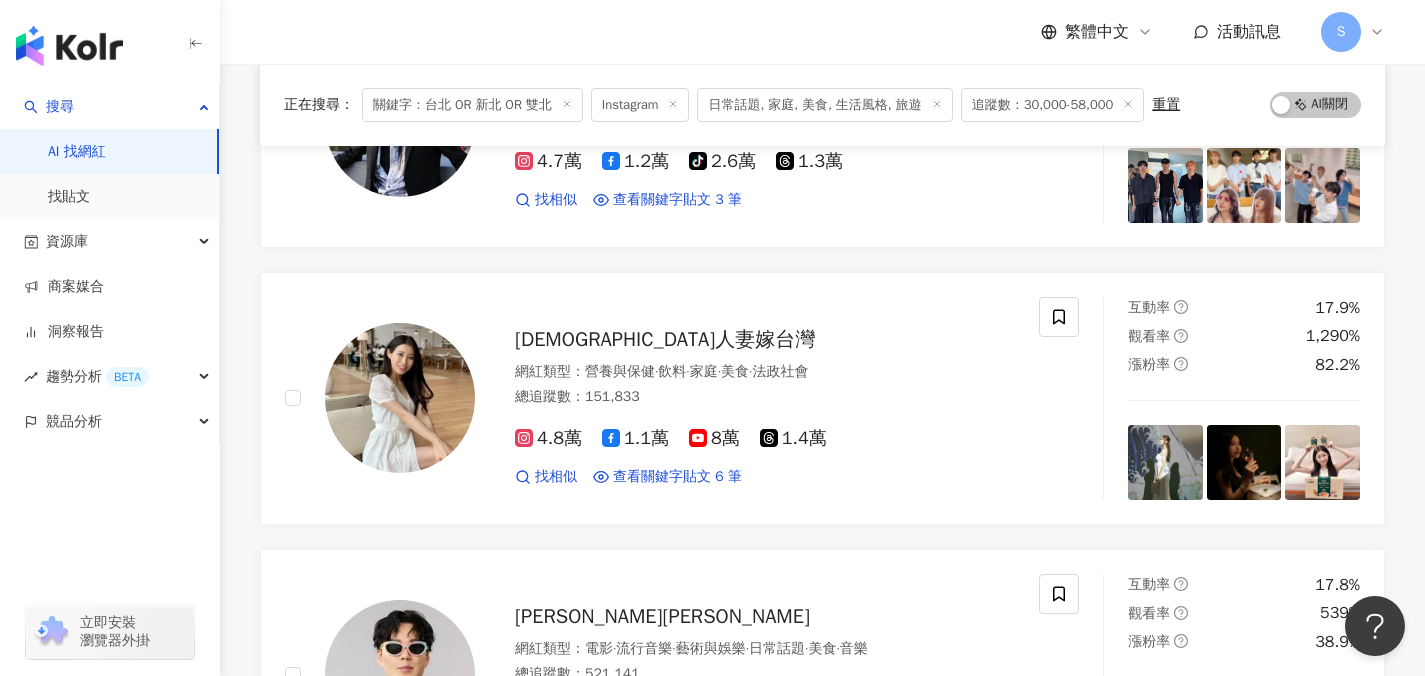 scroll, scrollTop: 20879, scrollLeft: 0, axis: vertical 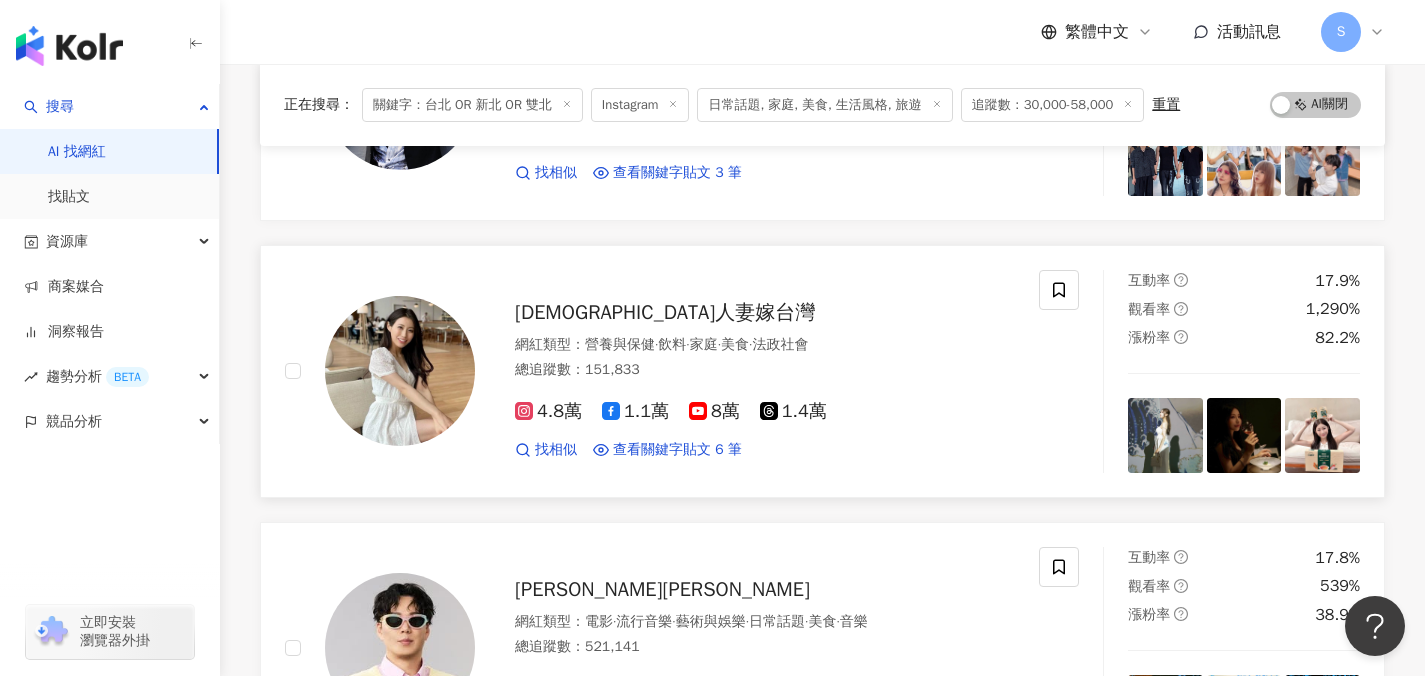 click on "[DEMOGRAPHIC_DATA]人妻嫁台灣" at bounding box center (765, 313) 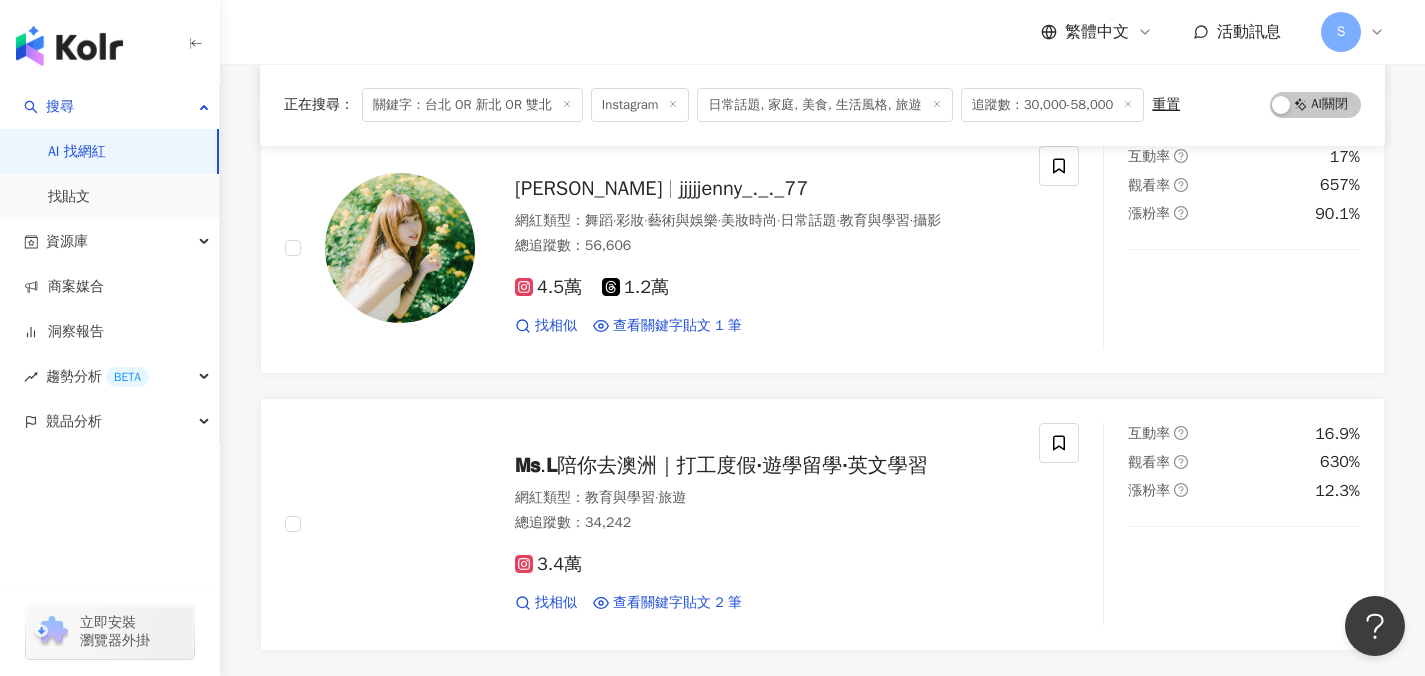 scroll, scrollTop: 23130, scrollLeft: 0, axis: vertical 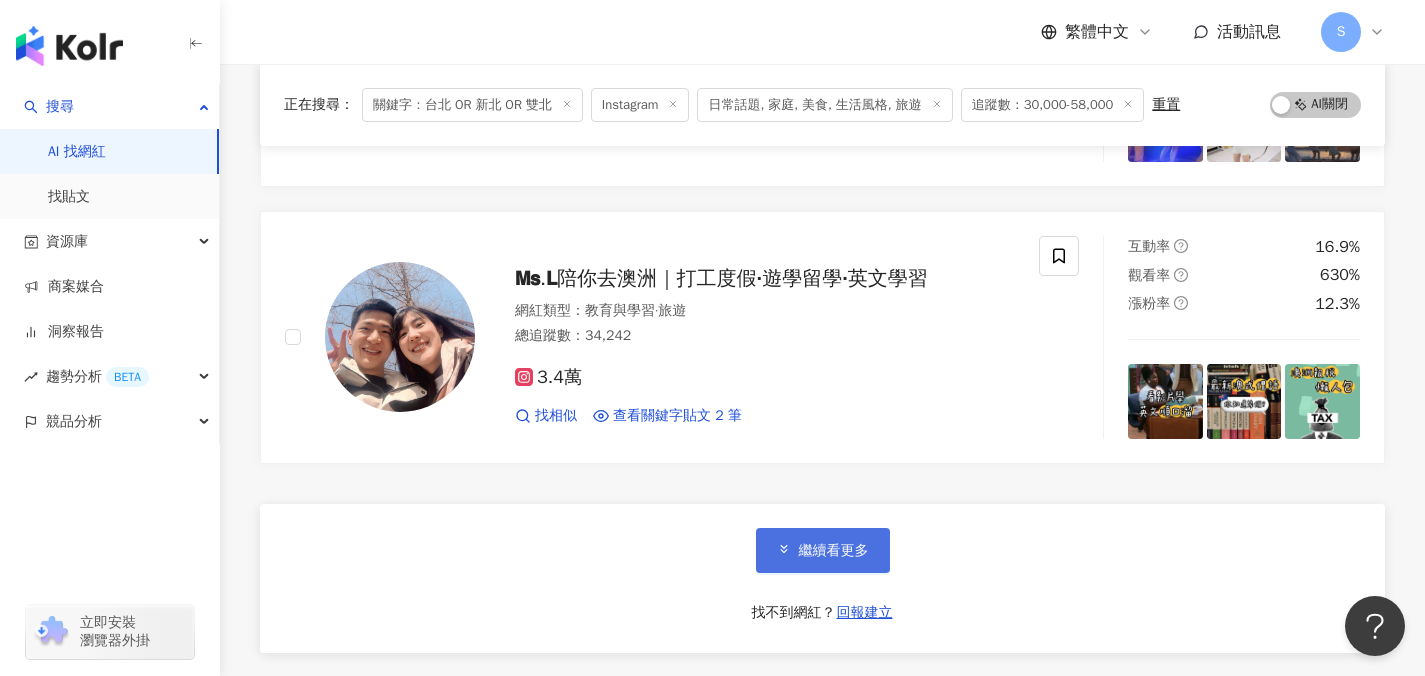 click on "繼續看更多" at bounding box center [834, 551] 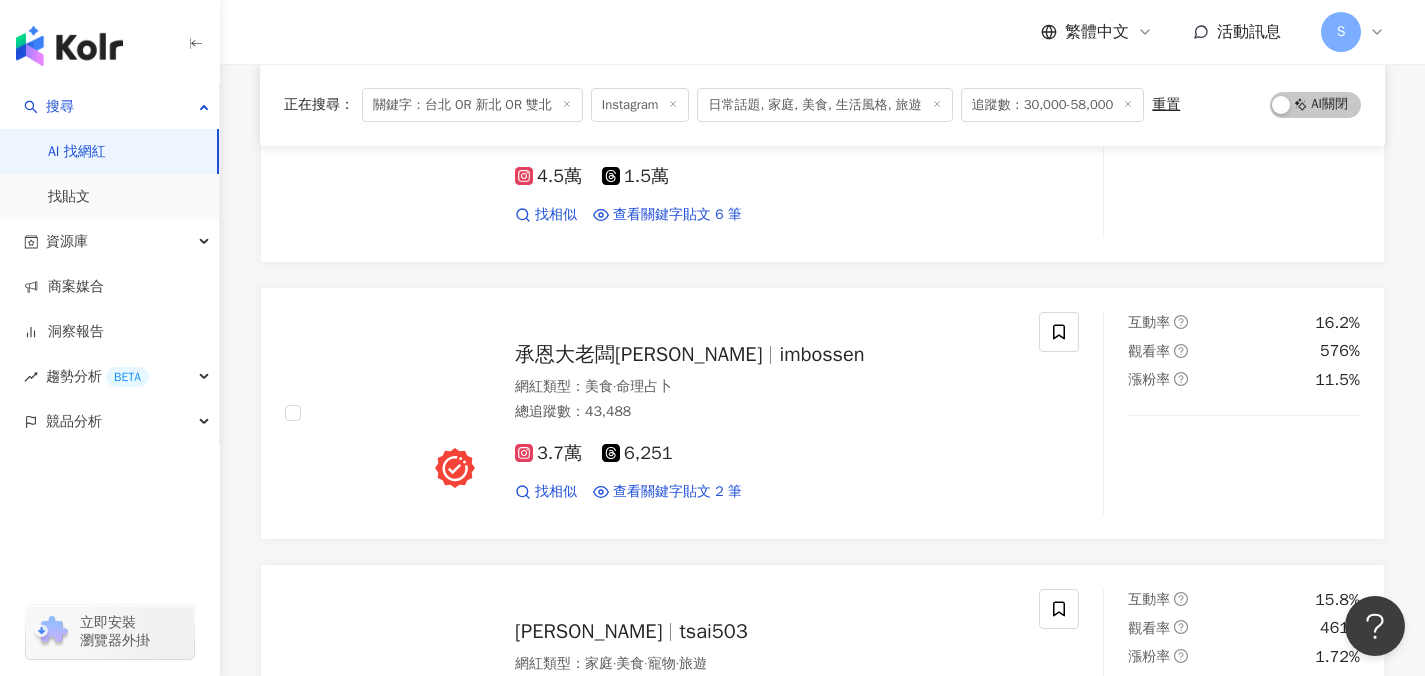 scroll, scrollTop: 25874, scrollLeft: 0, axis: vertical 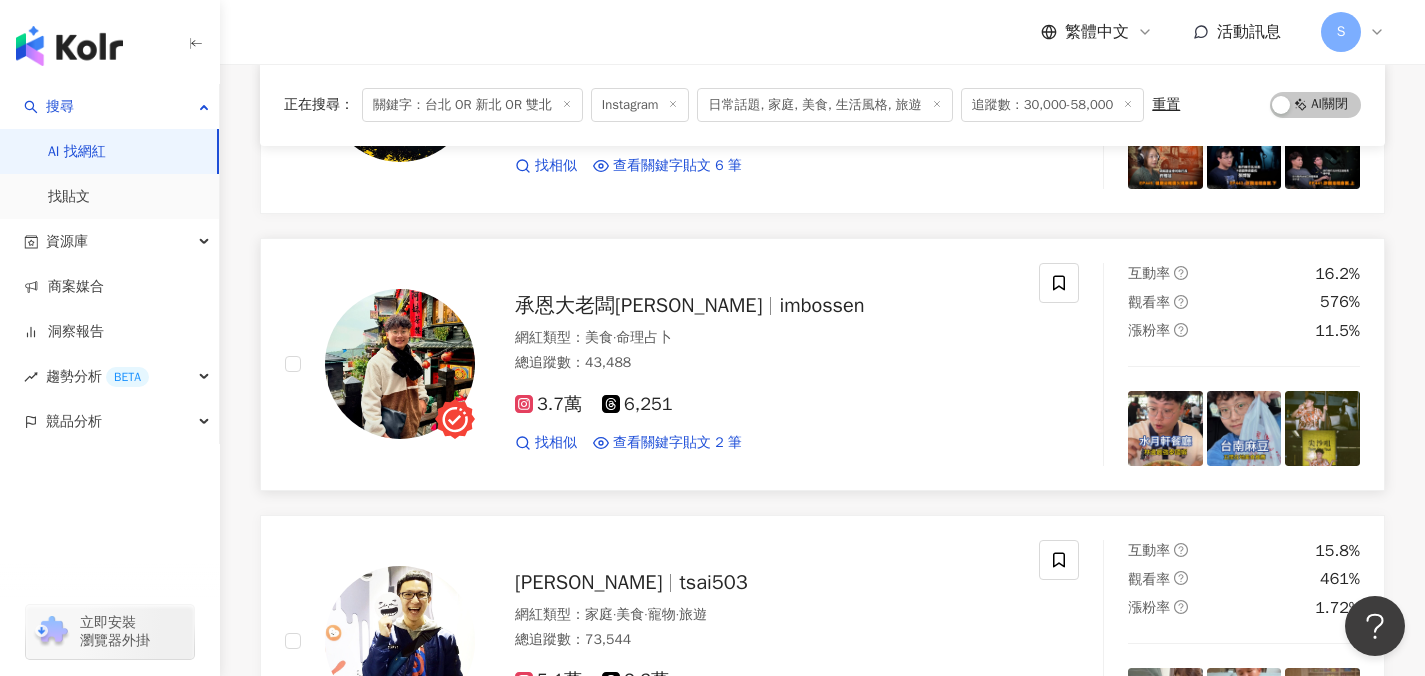 click on "3.7萬 6,251" at bounding box center (765, 405) 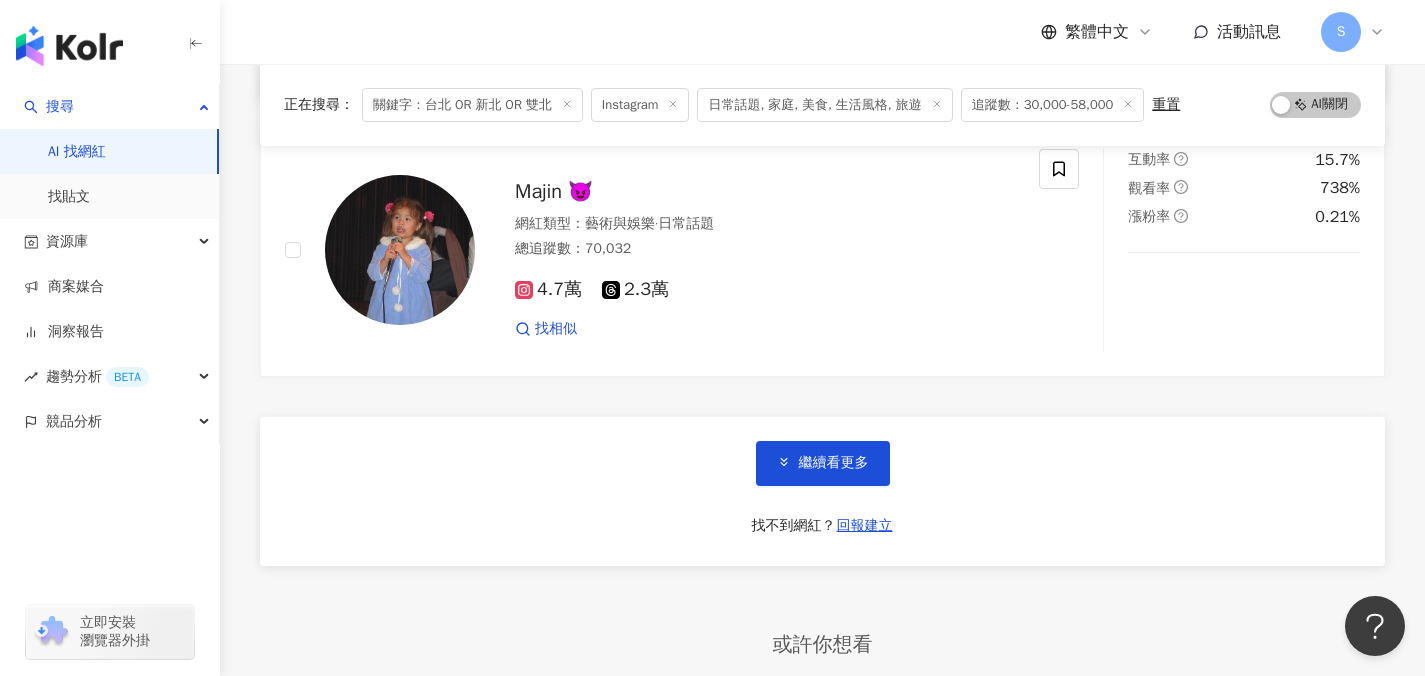 scroll, scrollTop: 26552, scrollLeft: 0, axis: vertical 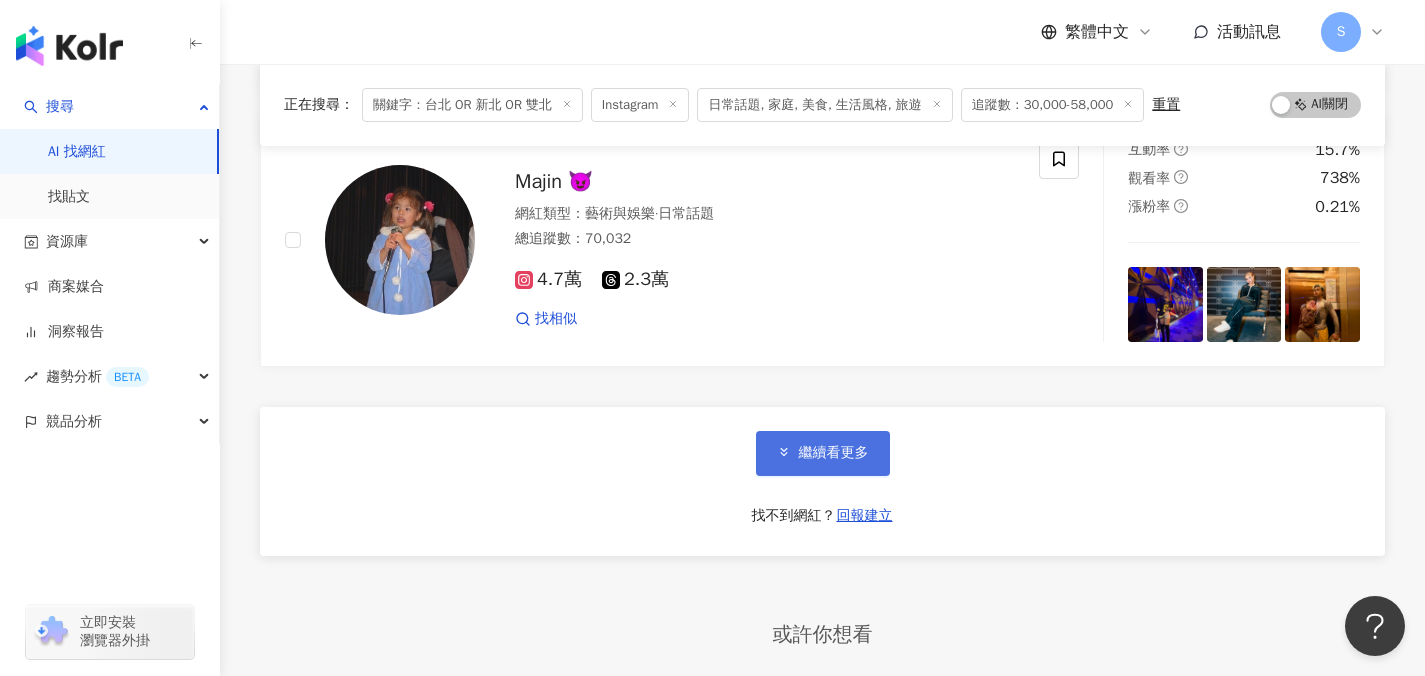click on "繼續看更多" at bounding box center (823, 453) 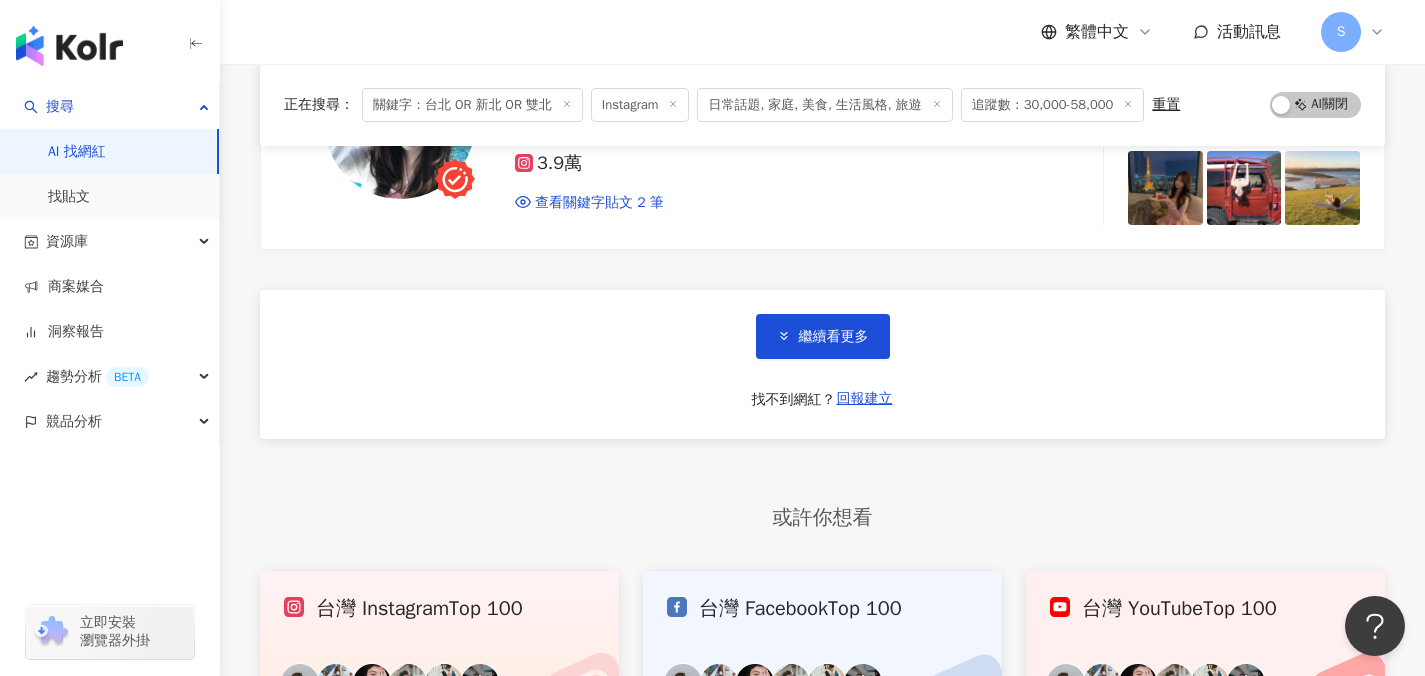 scroll, scrollTop: 30018, scrollLeft: 0, axis: vertical 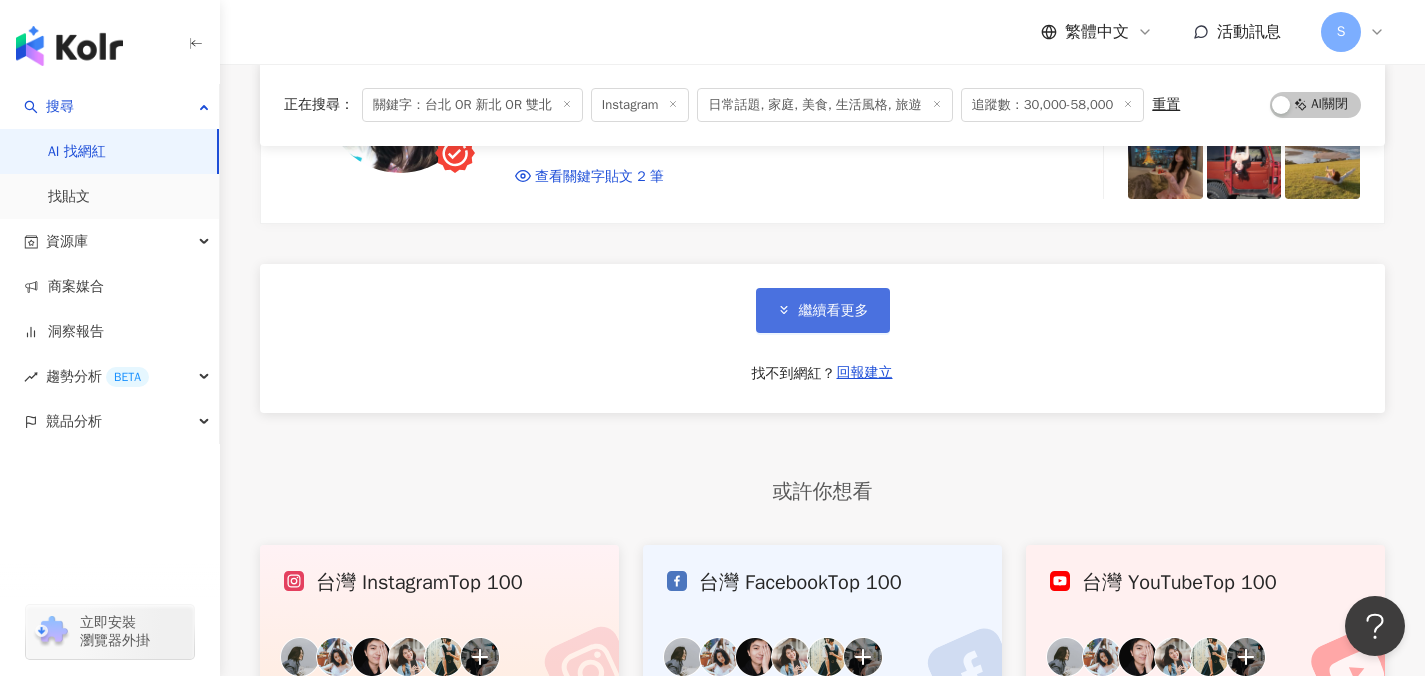 click on "繼續看更多" at bounding box center (823, 310) 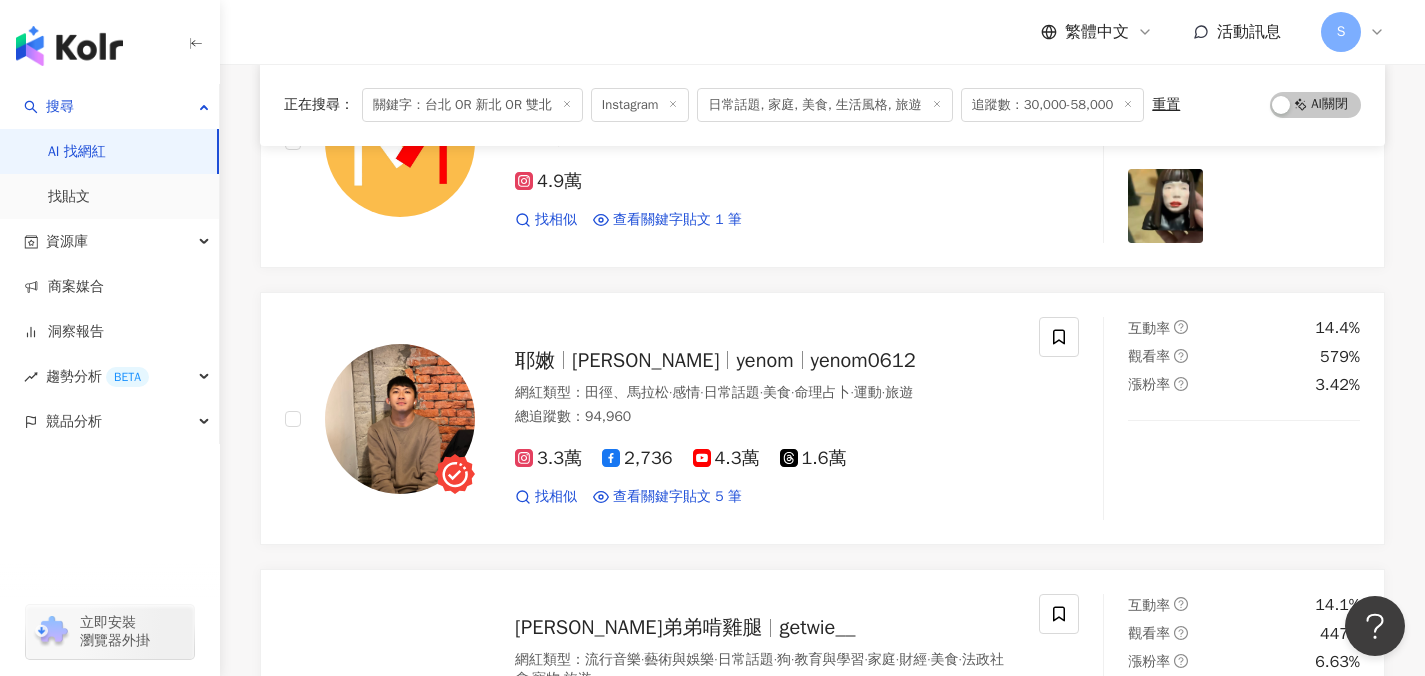 scroll, scrollTop: 32100, scrollLeft: 0, axis: vertical 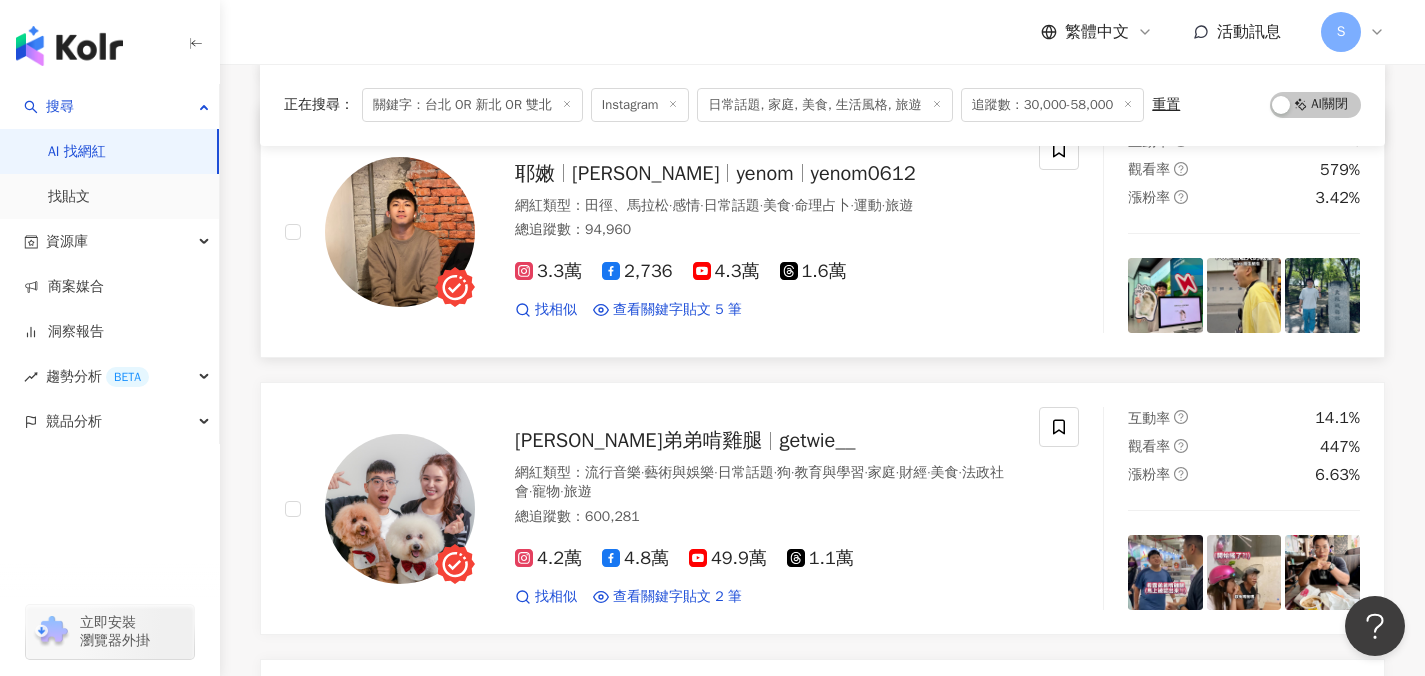 click on "耶嫩 Yenom Chou yenom yenom0612 網紅類型 ： 田徑、馬拉松  ·  感情  ·  日常話題  ·  美食  ·  命理占卜  ·  運動  ·  旅遊 總追蹤數 ： 94,960 3.3萬 2,736 4.3萬 1.6萬 找相似 查看關鍵字貼文 5 筆 2025/5/8
目標跑個11.8我就很開心了😚
# 雙北 世壯運
#運動益生菌
#TWK10
2025/2/9 aa
看著你從文華高中到臺大後台
再到 台北 Legacy
這一路上我跟 @daw 2025/1/12 台北 的冬天要看到太陽
真的太不容易了😎
結果最後一張最好看 長得真像劉以豪
謝謝路邊的野花 @sabriiiiina.aa 📸  看更多 互動率 14.4% 觀看率 579% 漲粉率 3.42%" at bounding box center (822, 231) 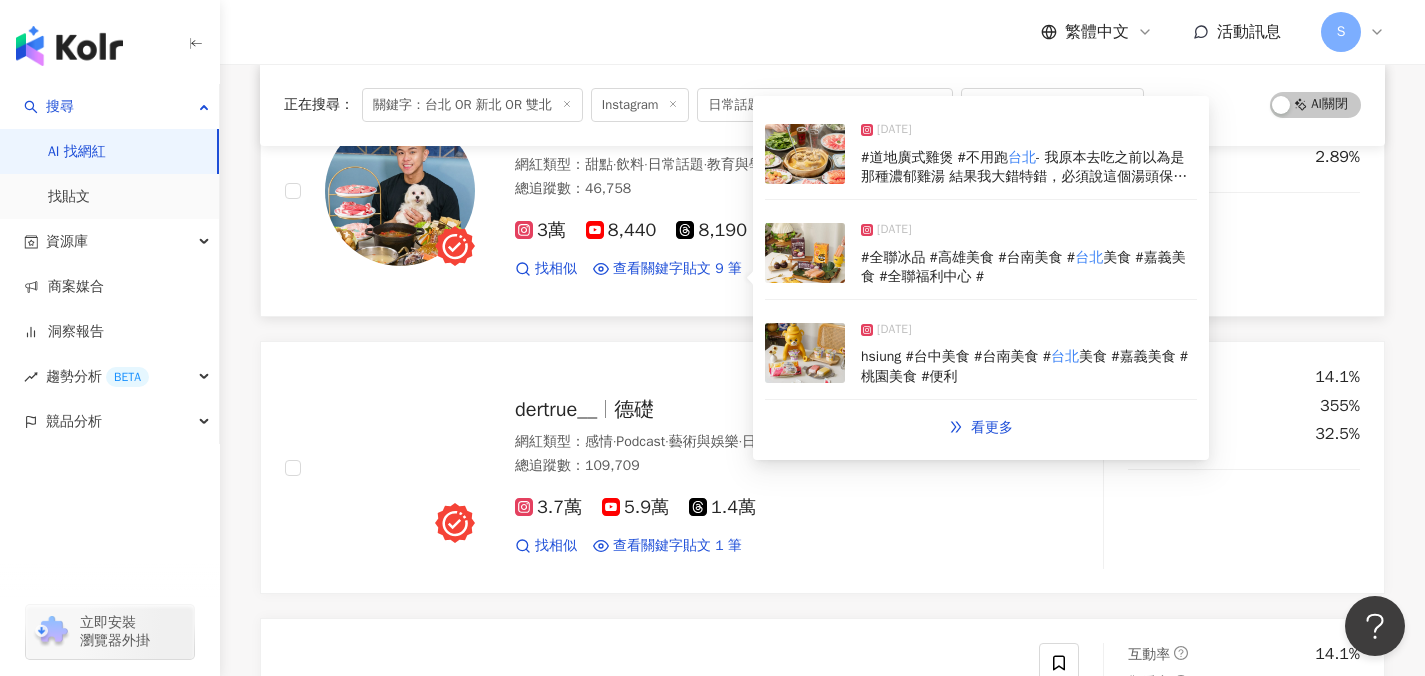 scroll, scrollTop: 32656, scrollLeft: 0, axis: vertical 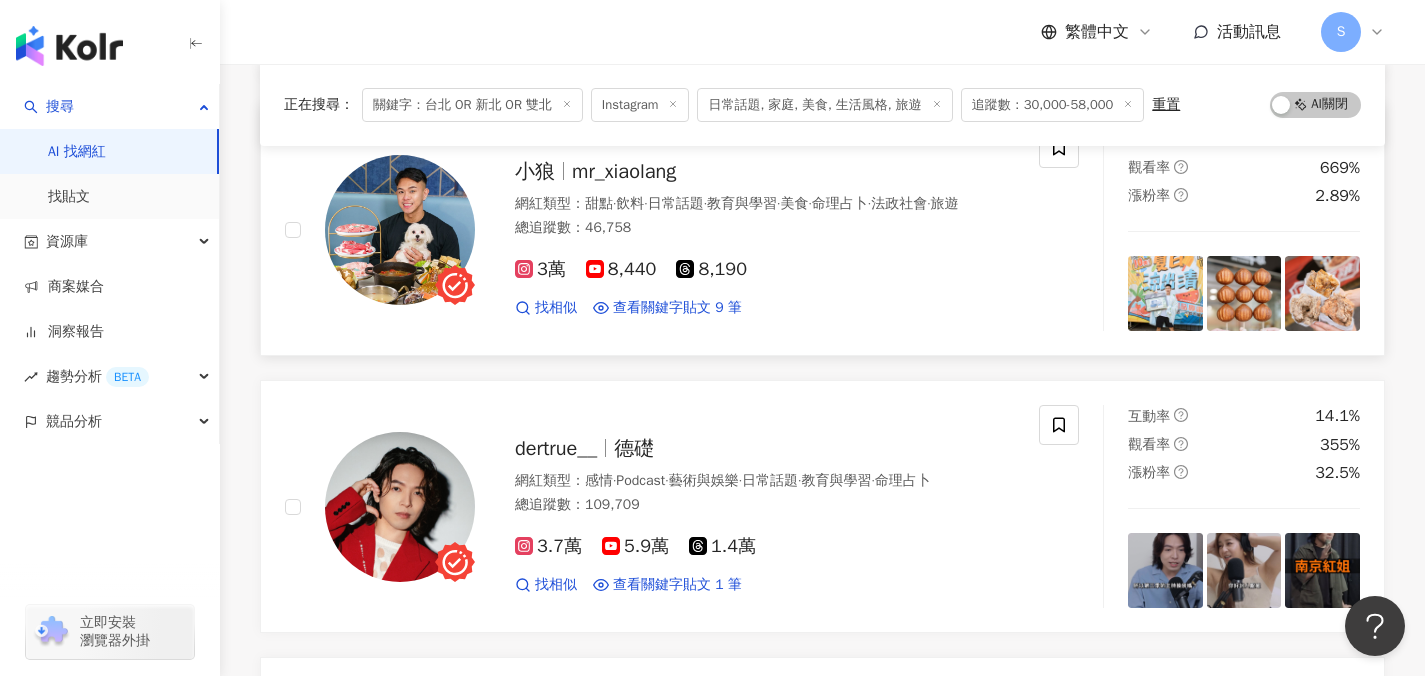 click on "網紅類型 ： 甜點  ·  飲料  ·  日常話題  ·  教育與學習  ·  美食  ·  命理占卜  ·  法政社會  ·  旅遊 總追蹤數 ： 46,758" at bounding box center [765, 218] 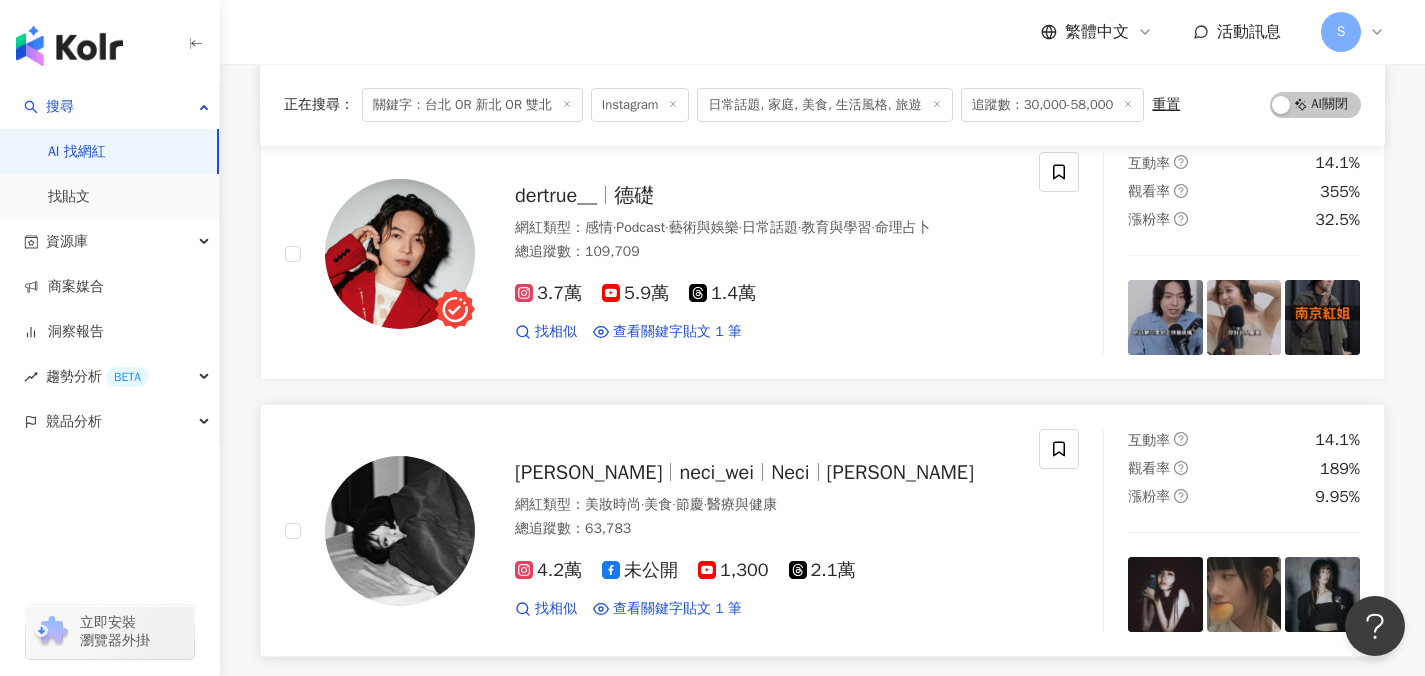 scroll, scrollTop: 33215, scrollLeft: 0, axis: vertical 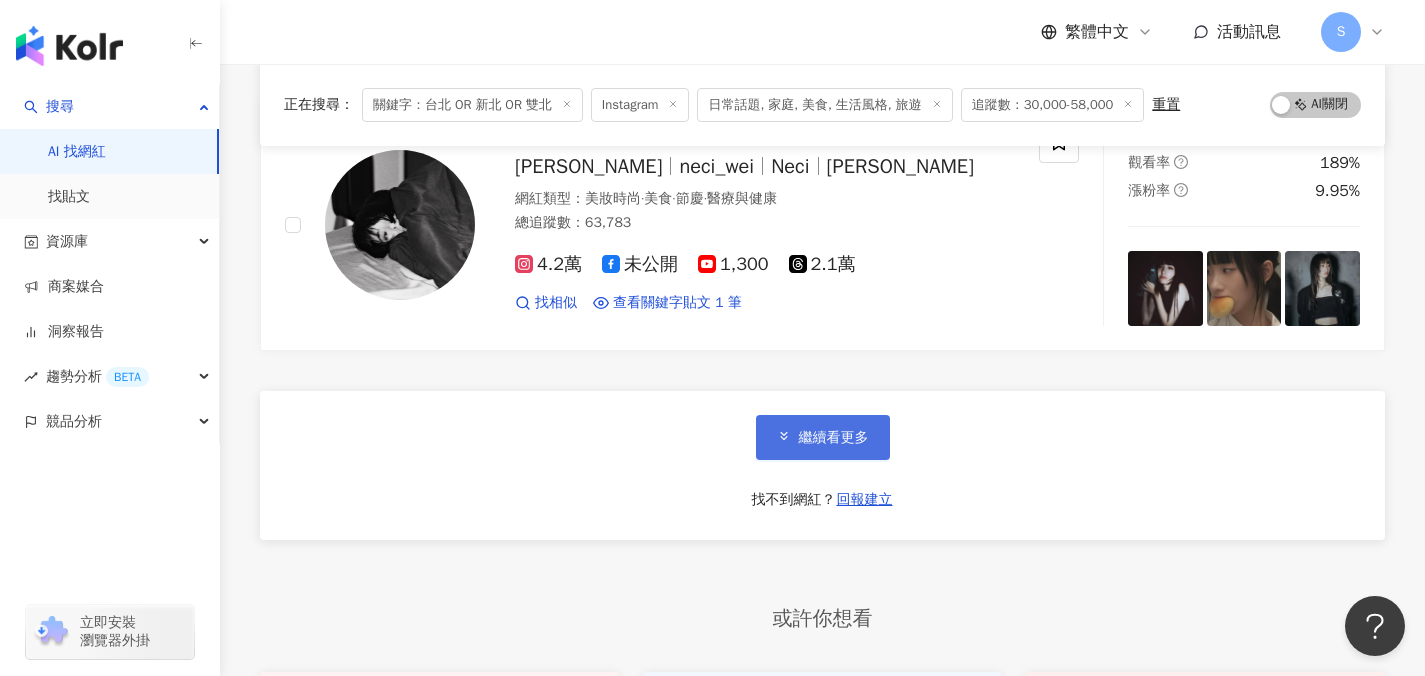 click on "繼續看更多" at bounding box center [834, 438] 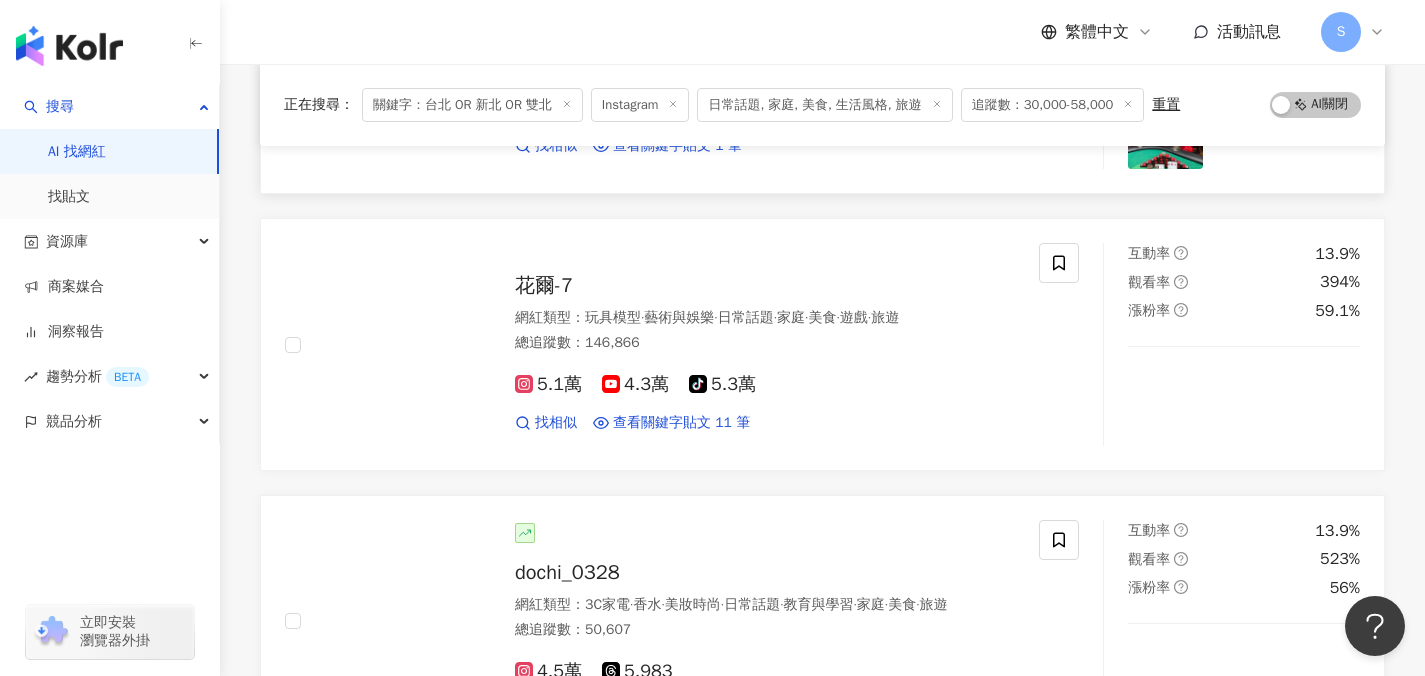 scroll, scrollTop: 33944, scrollLeft: 0, axis: vertical 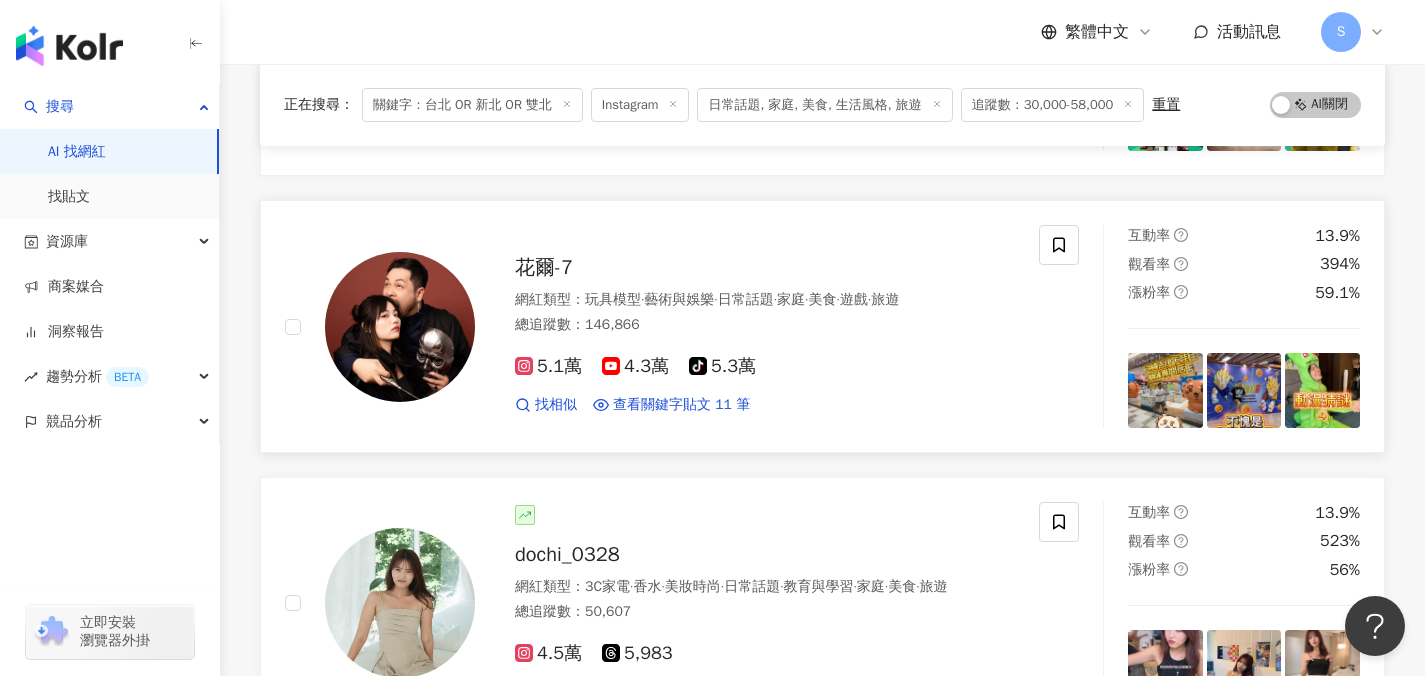 click on "花爾-7" at bounding box center [765, 268] 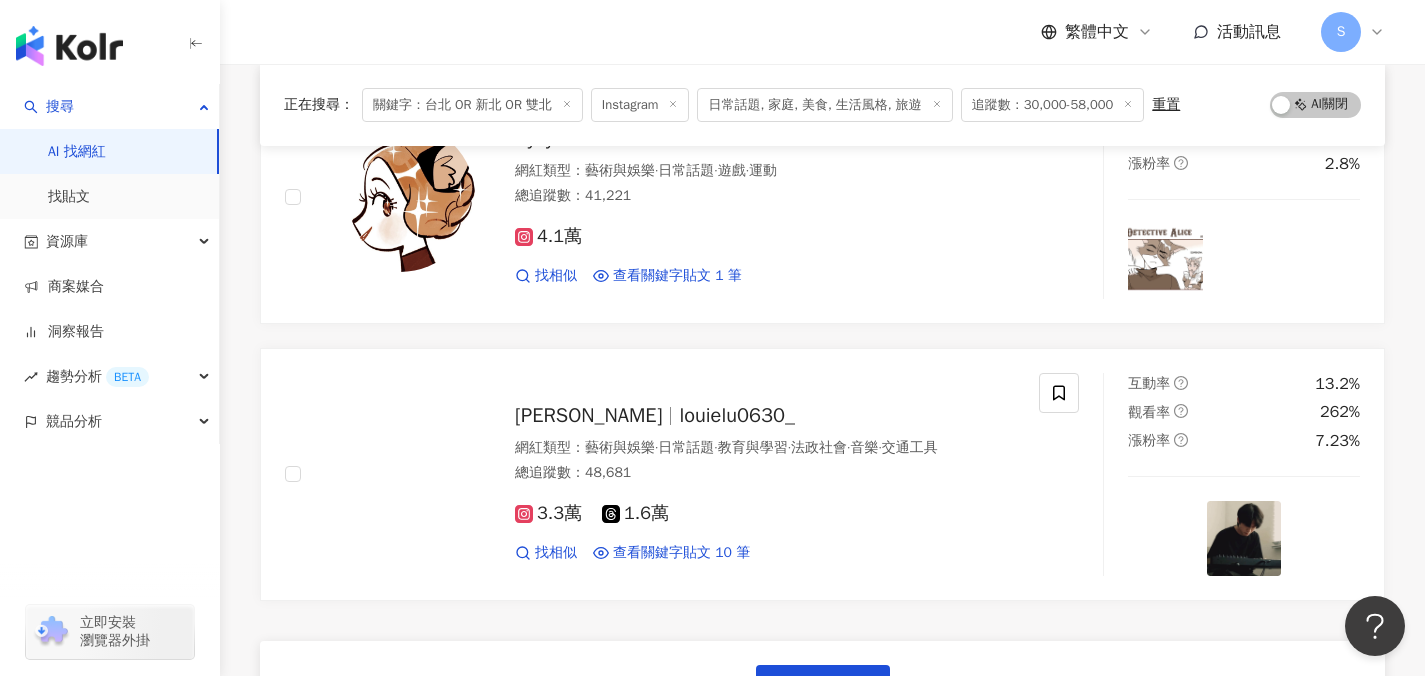 scroll, scrollTop: 36458, scrollLeft: 0, axis: vertical 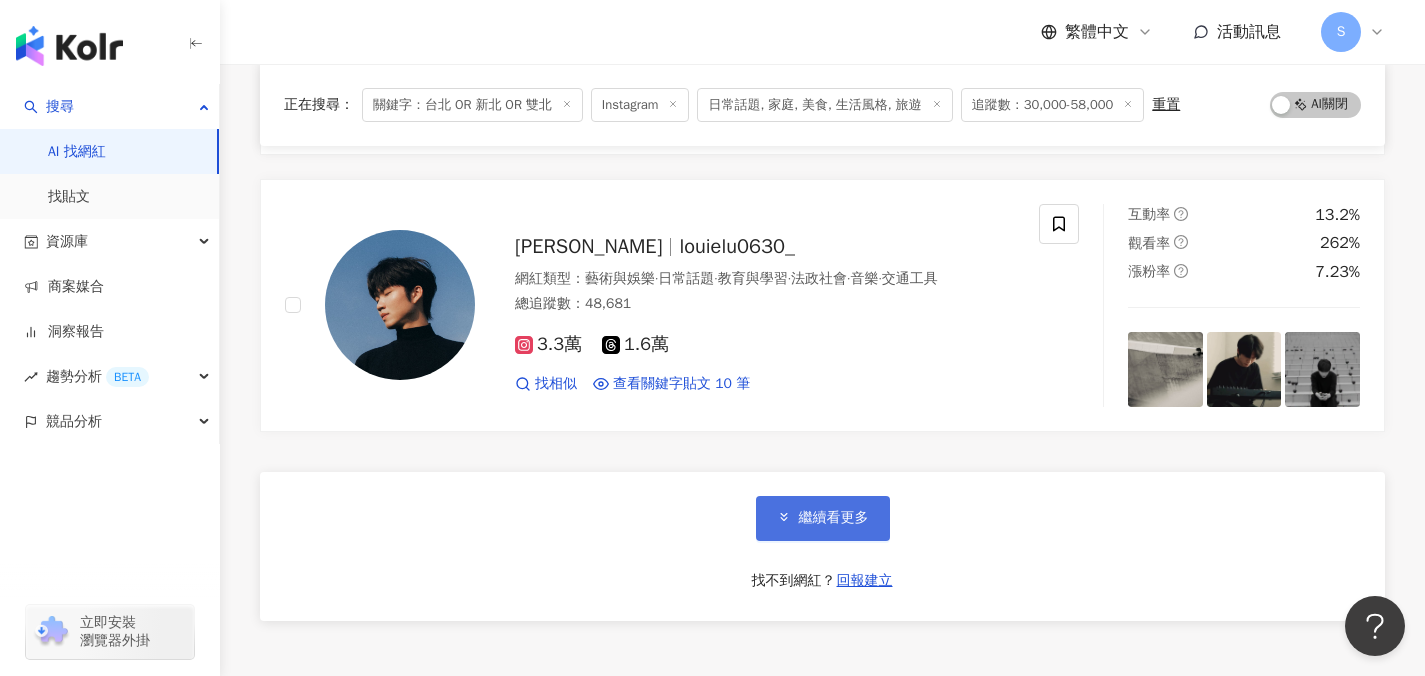 click on "繼續看更多" at bounding box center [823, 518] 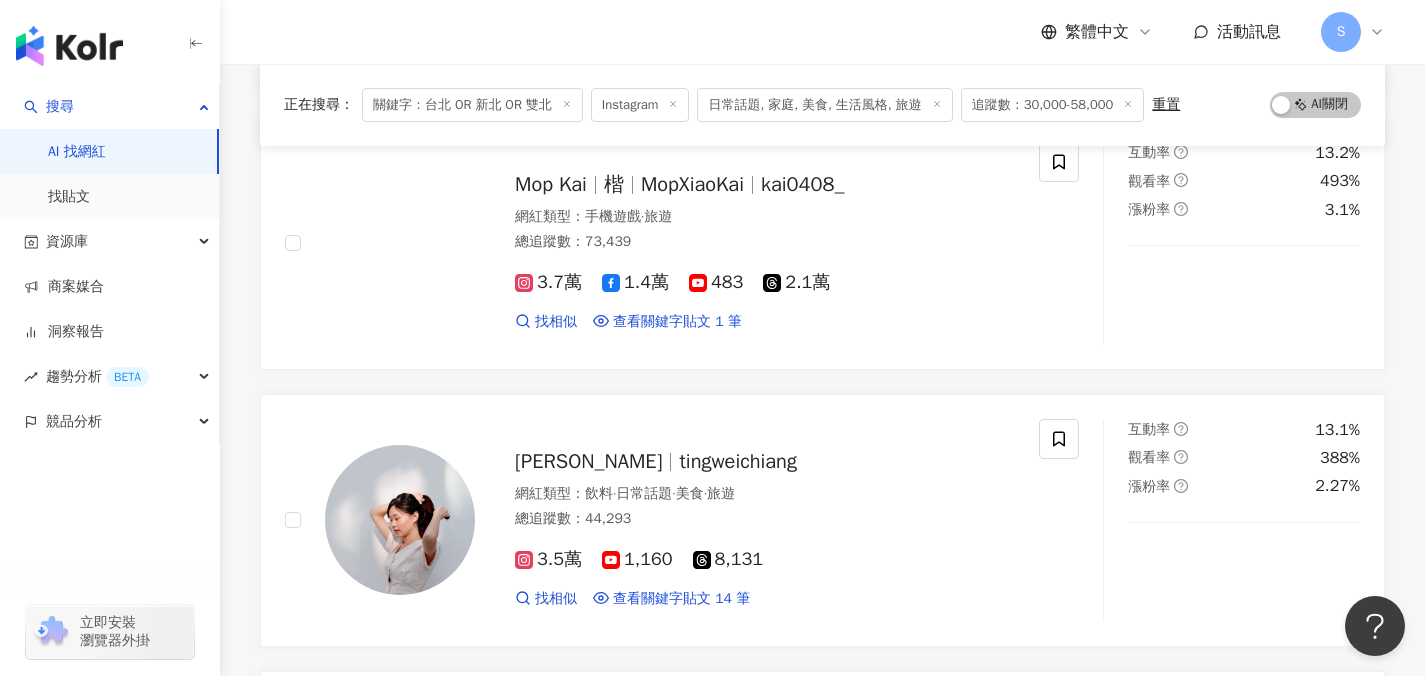 scroll, scrollTop: 37206, scrollLeft: 0, axis: vertical 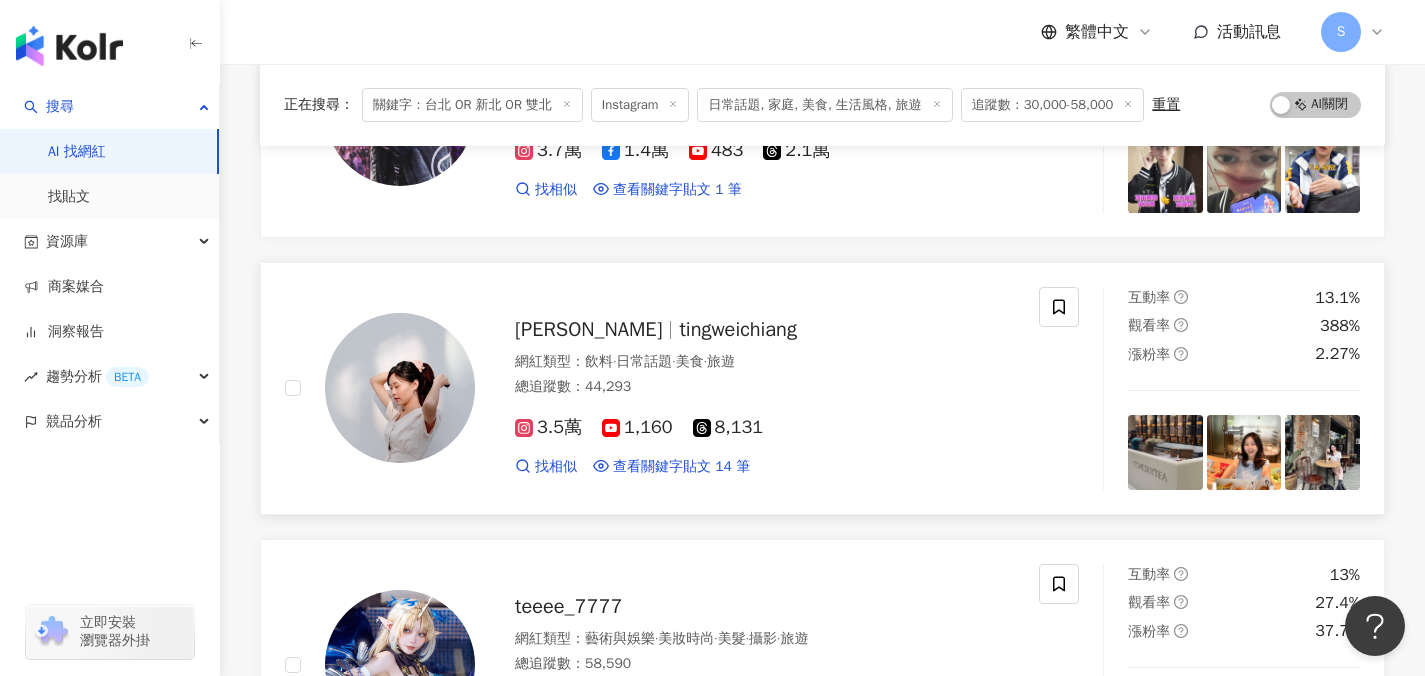 click on "總追蹤數 ： 44,293" at bounding box center (765, 387) 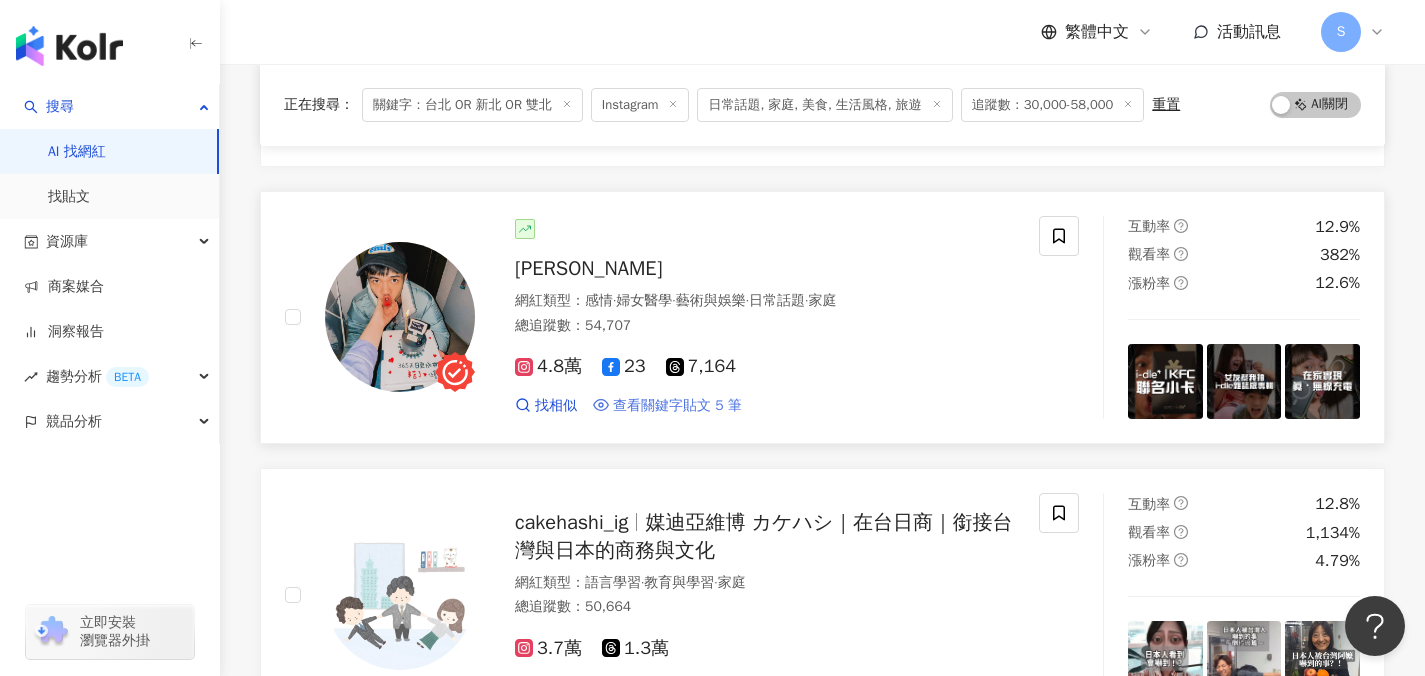 scroll, scrollTop: 37924, scrollLeft: 0, axis: vertical 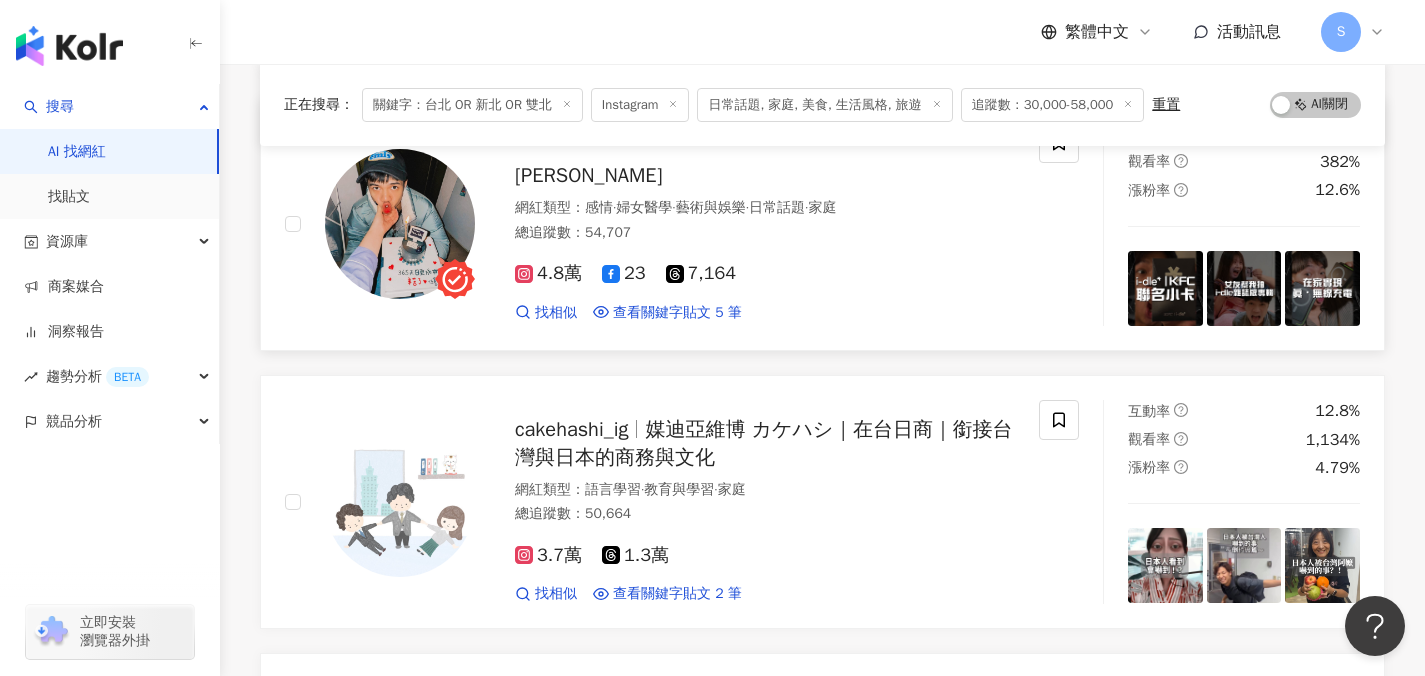 click on "鄭任志RenZhi" at bounding box center (765, 176) 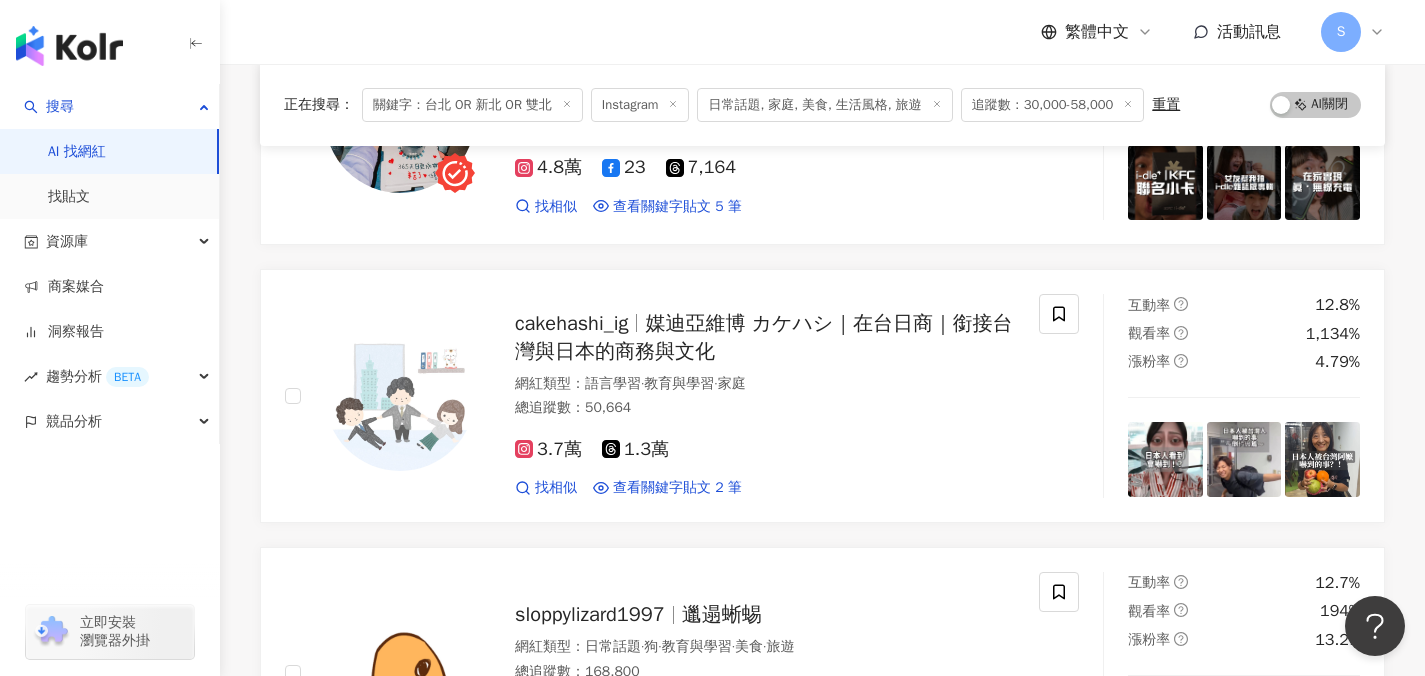 scroll, scrollTop: 38115, scrollLeft: 0, axis: vertical 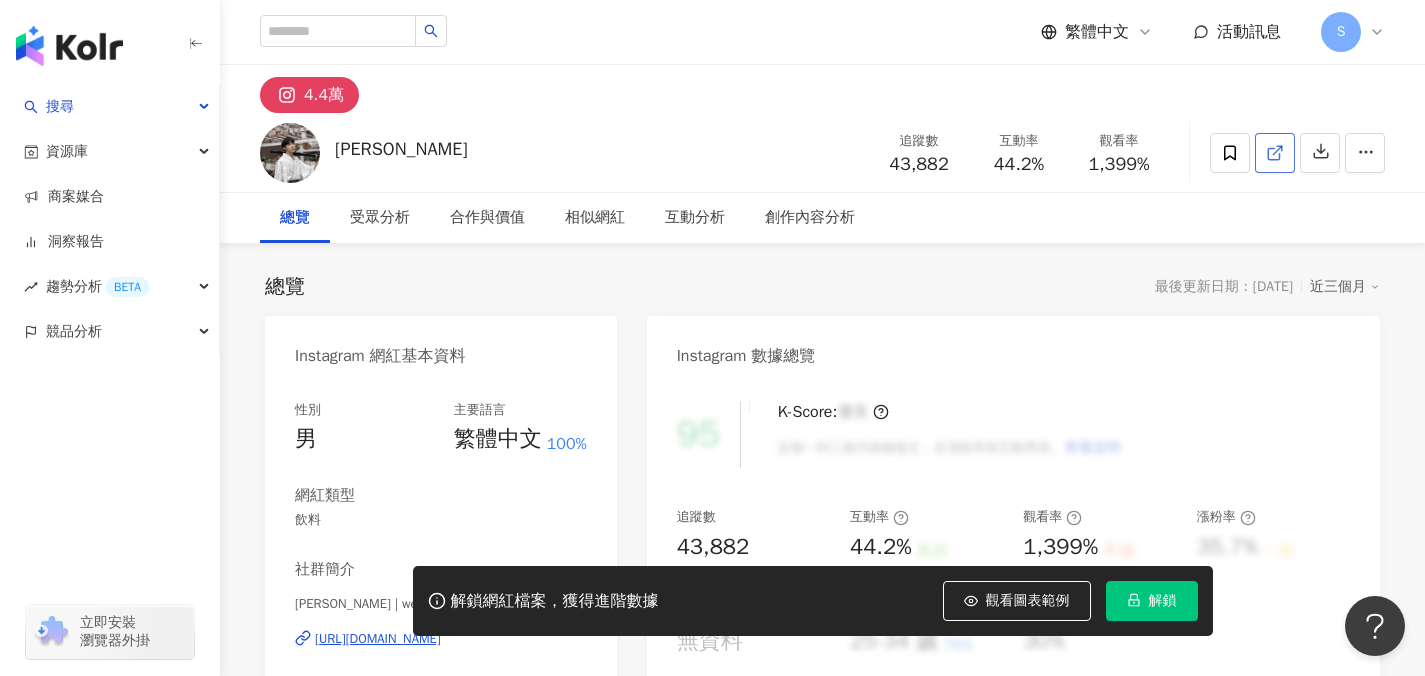 click 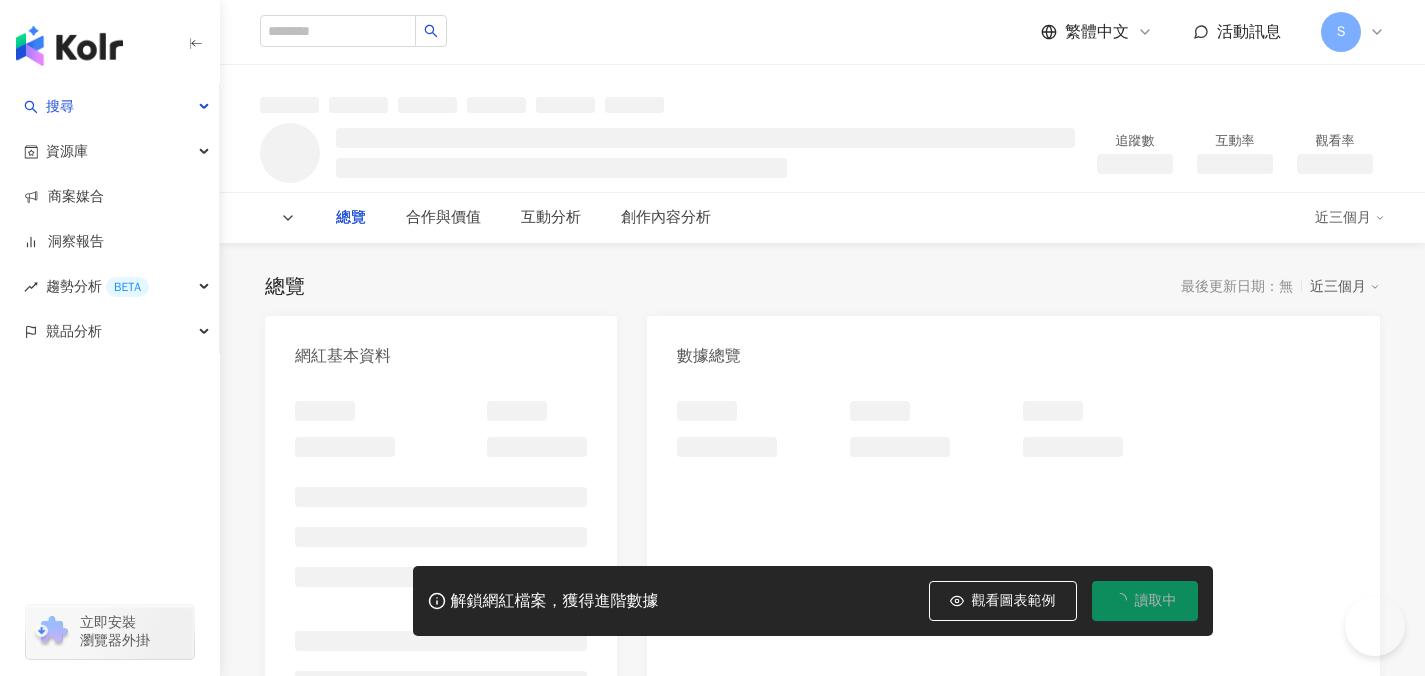 scroll, scrollTop: 0, scrollLeft: 0, axis: both 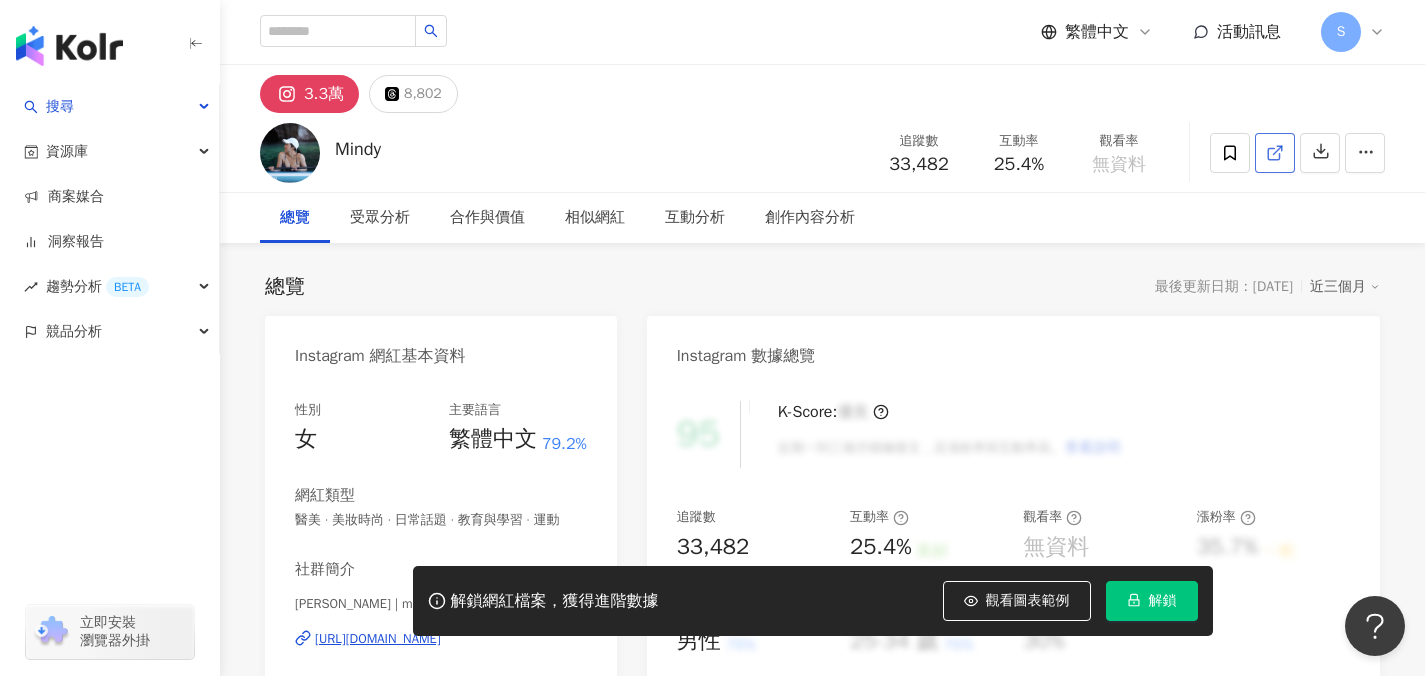click 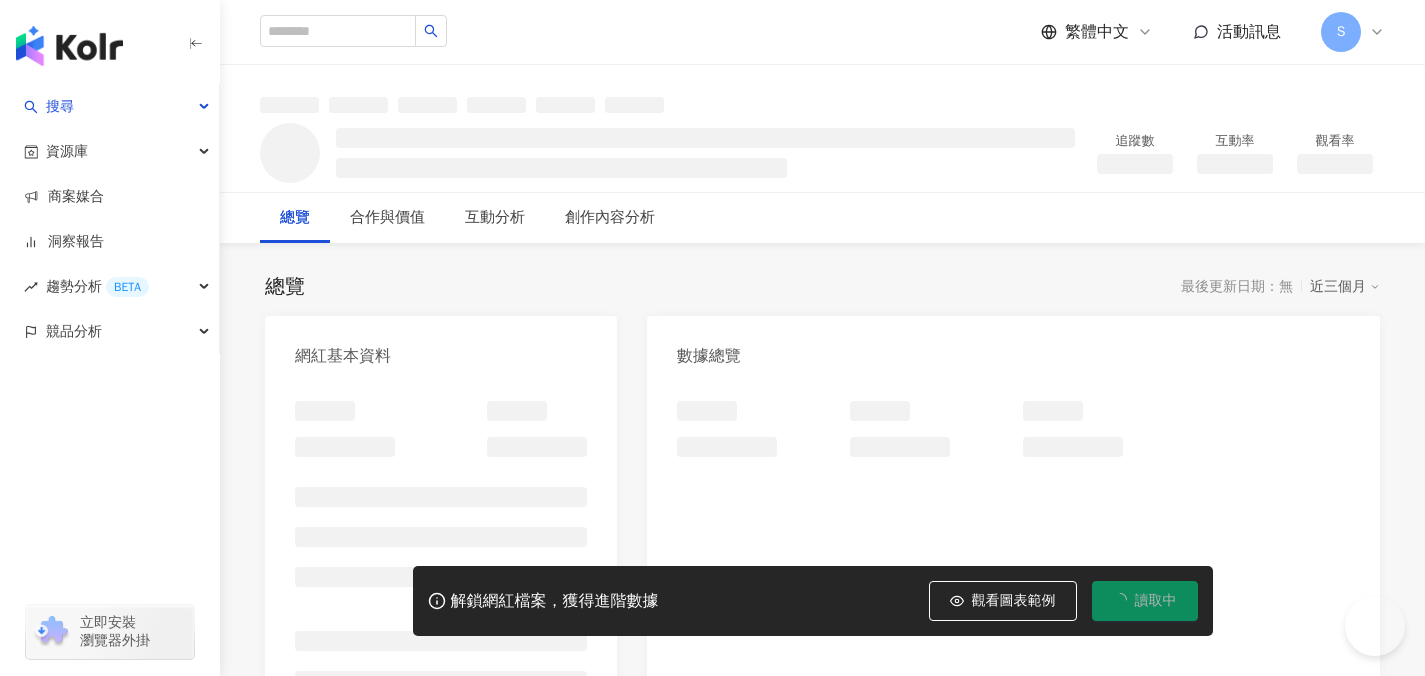 scroll, scrollTop: 0, scrollLeft: 0, axis: both 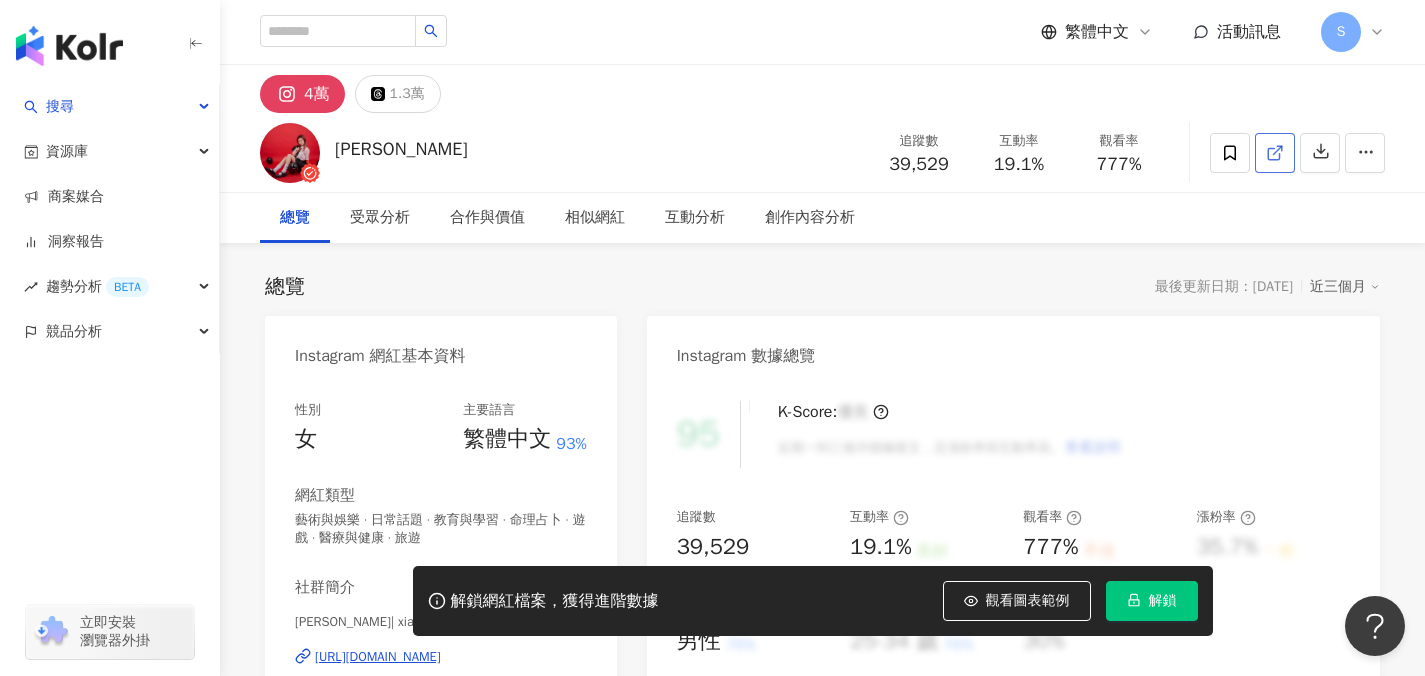 click at bounding box center (1275, 153) 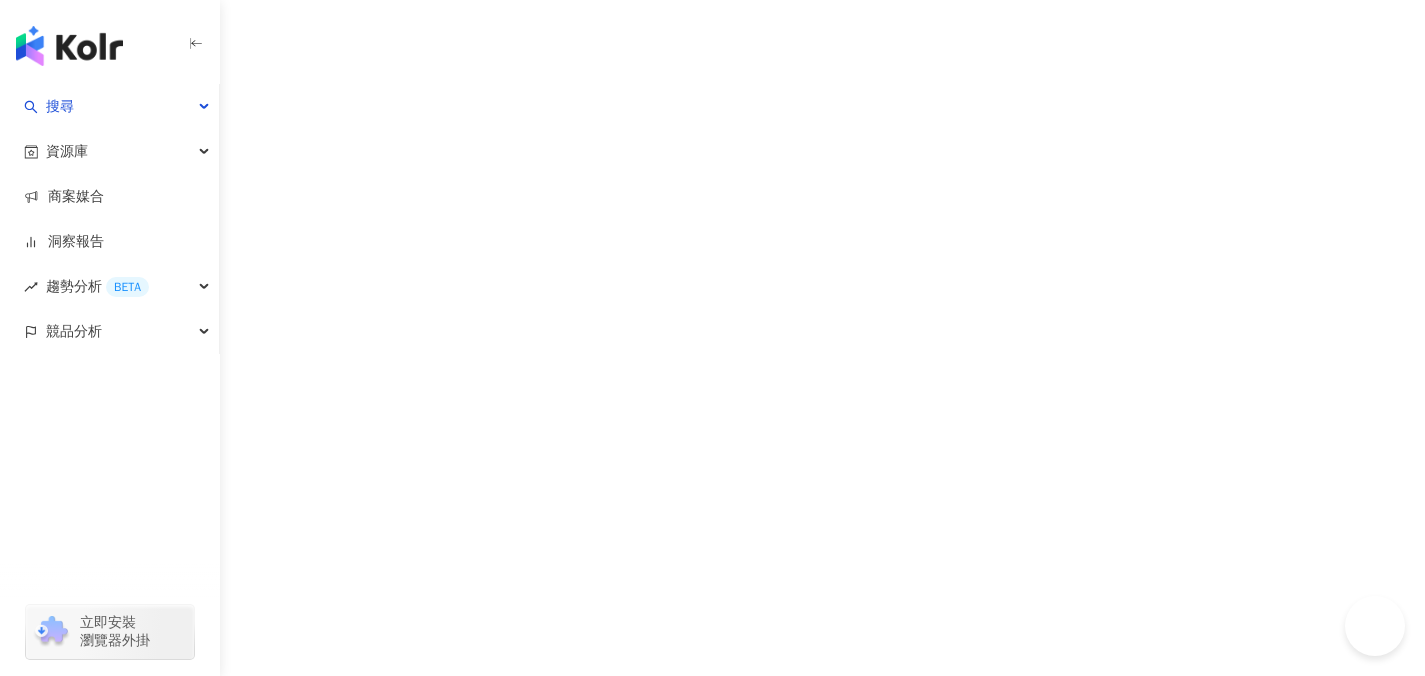 scroll, scrollTop: 0, scrollLeft: 0, axis: both 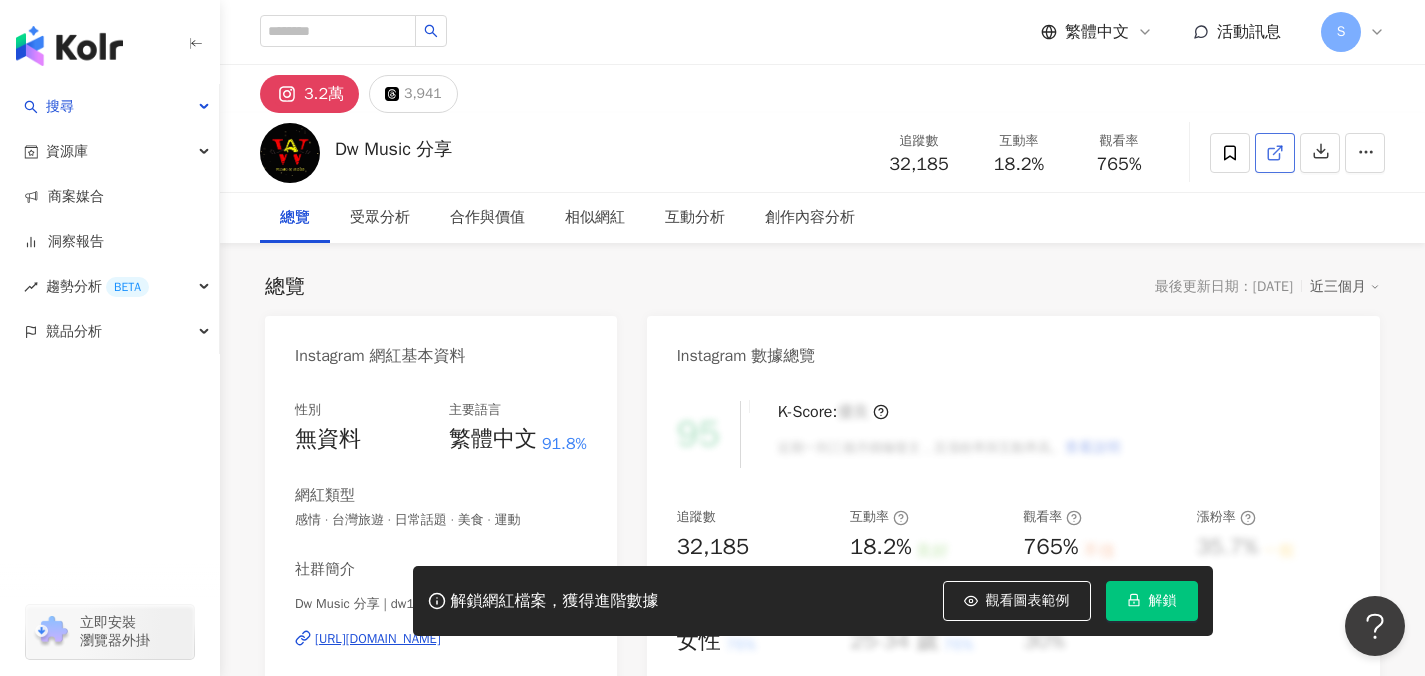 click 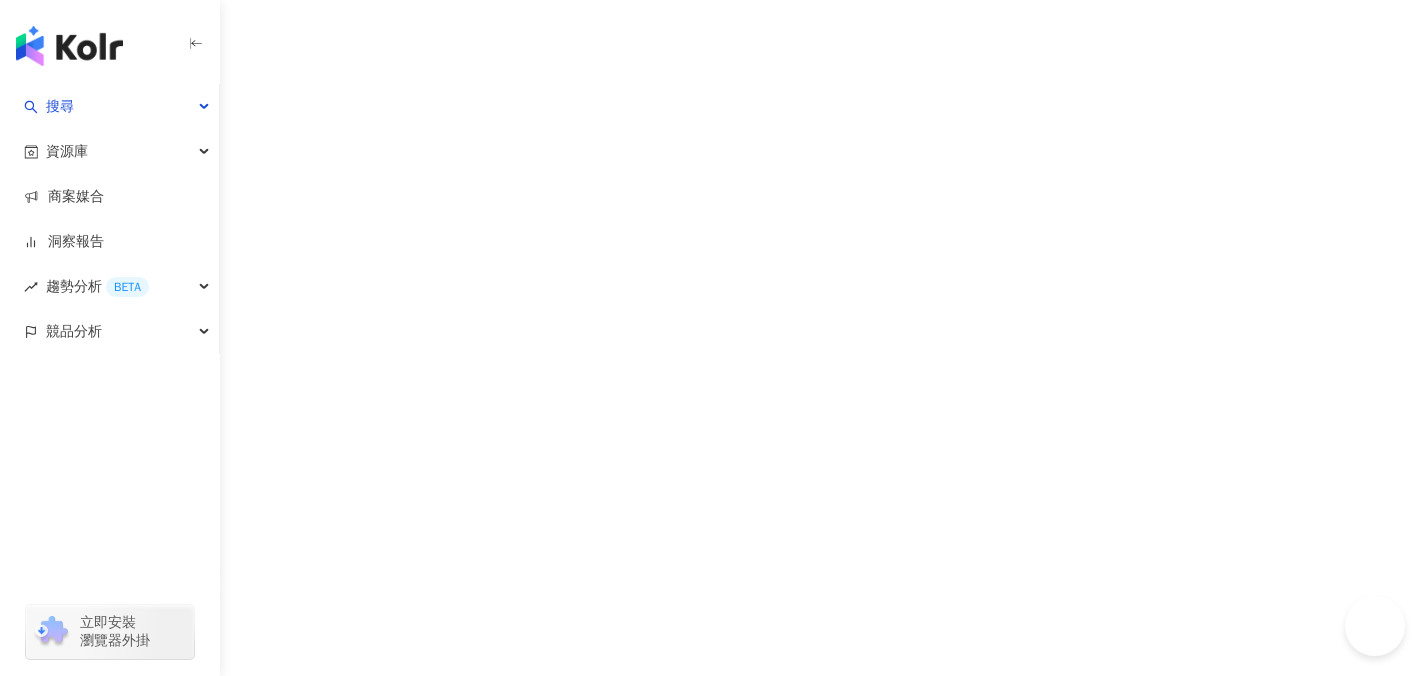 scroll, scrollTop: 0, scrollLeft: 0, axis: both 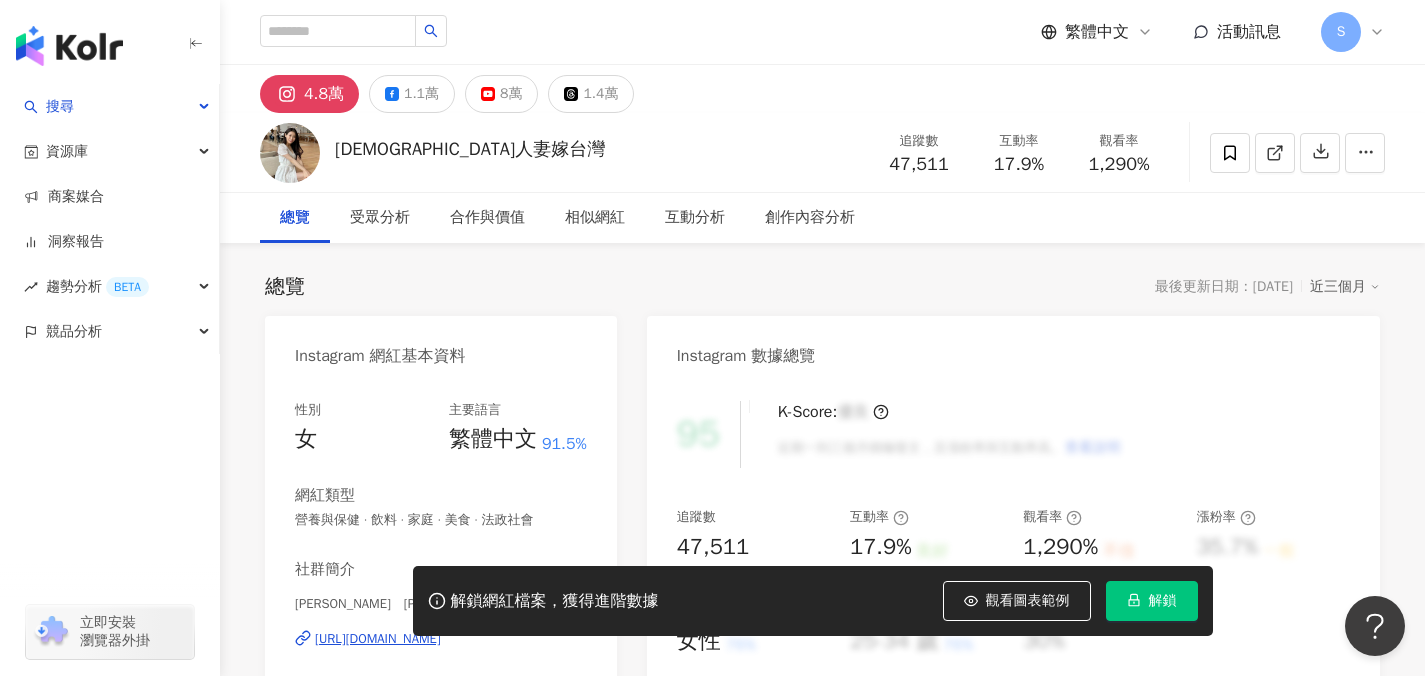 click 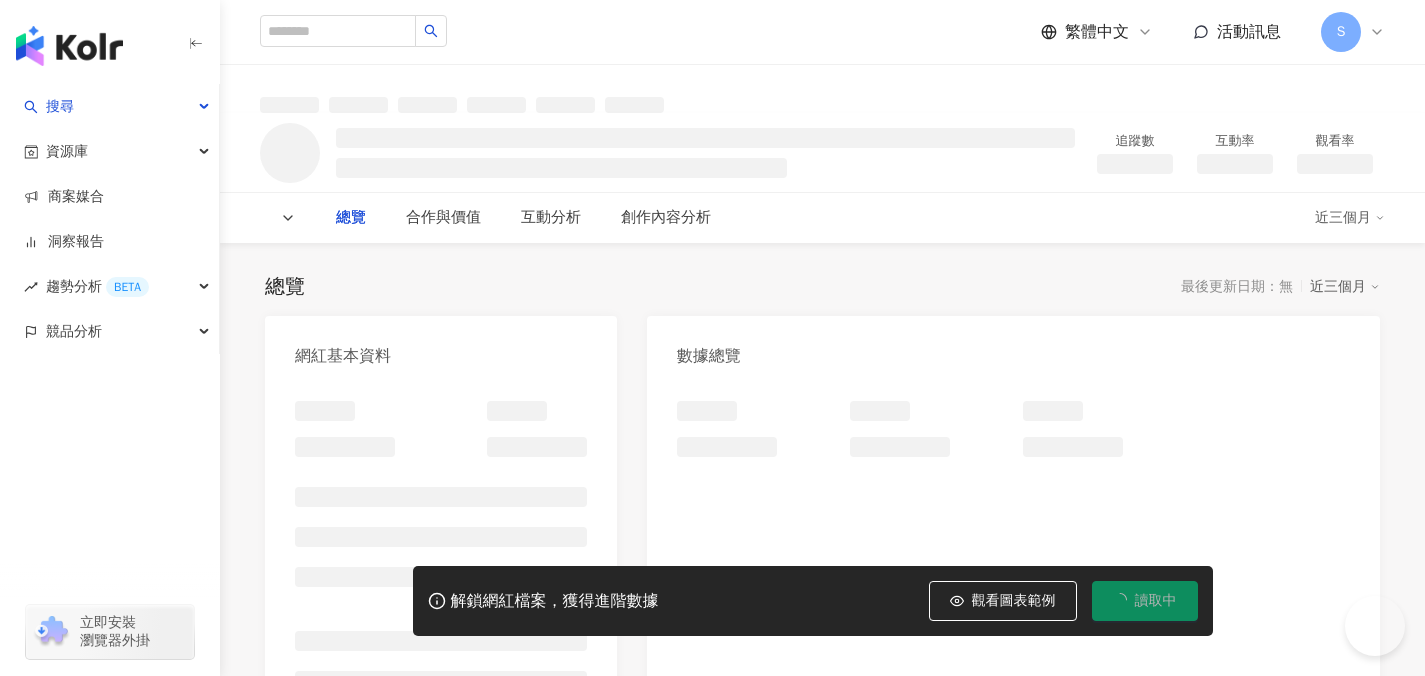 scroll, scrollTop: 0, scrollLeft: 0, axis: both 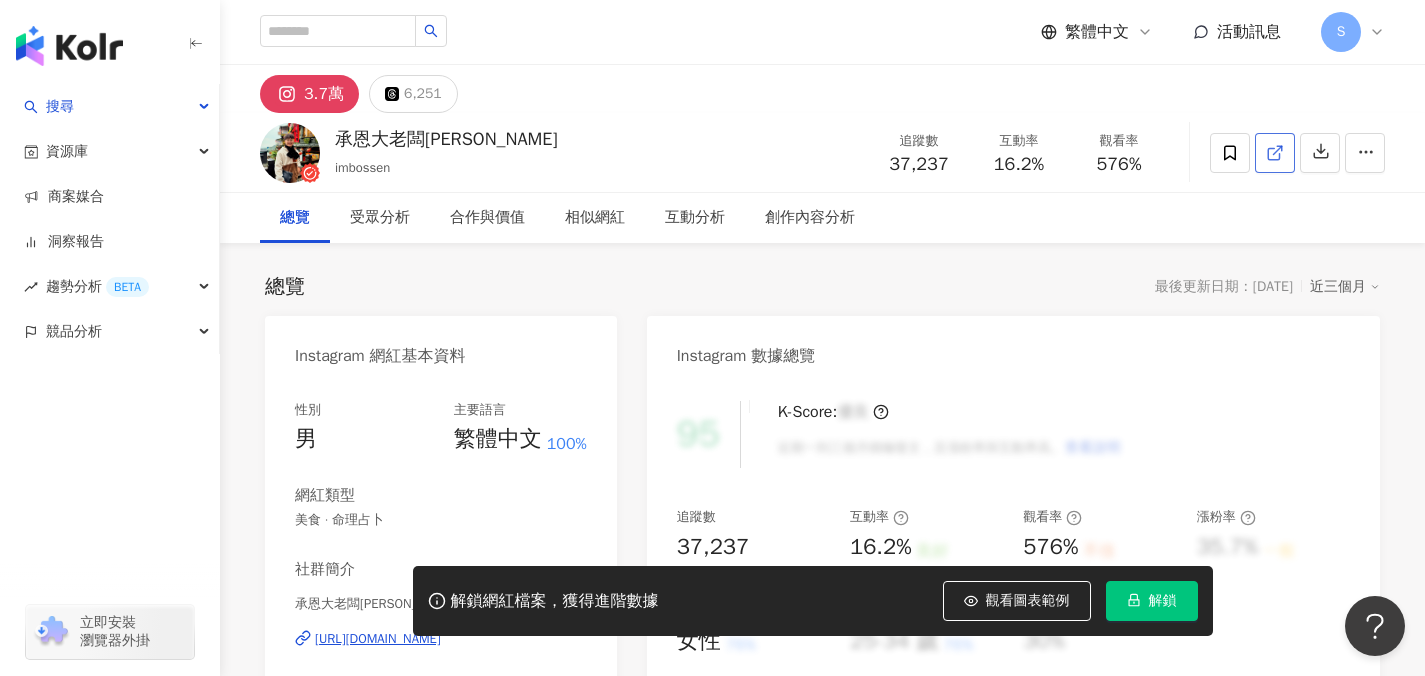 click 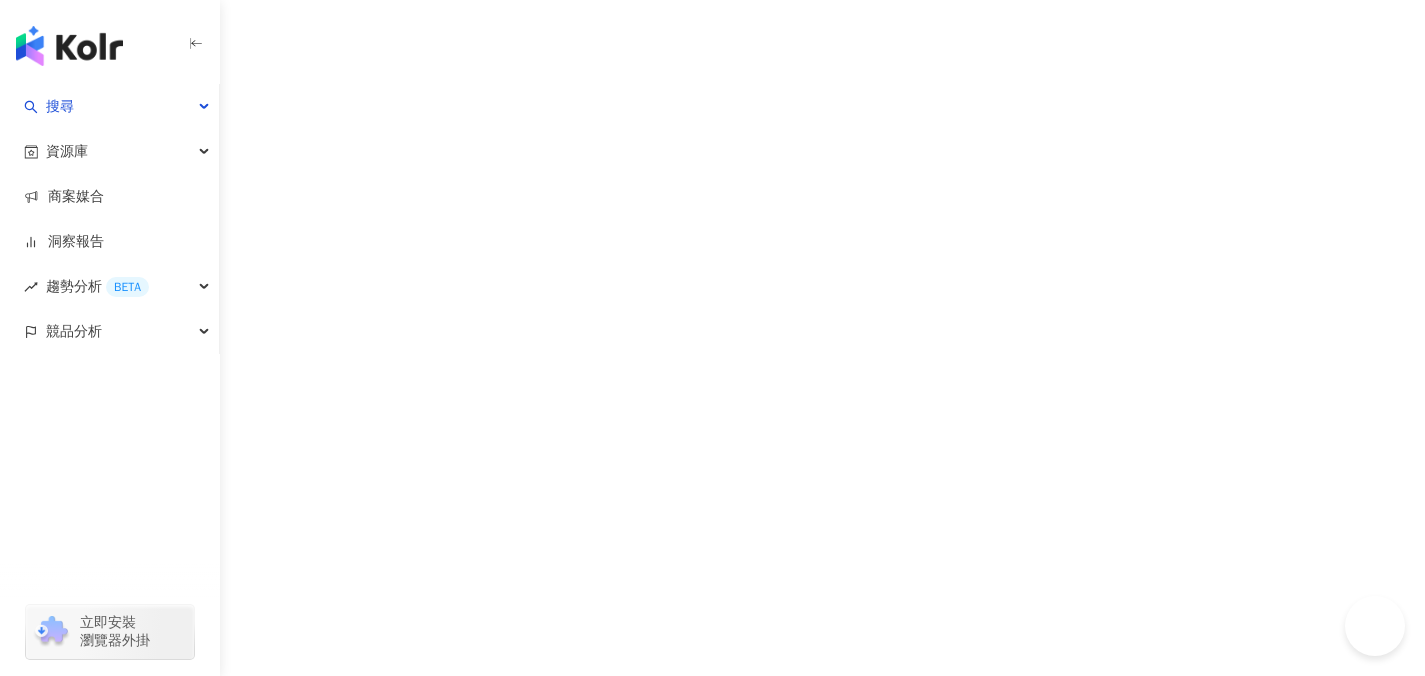 scroll, scrollTop: 0, scrollLeft: 0, axis: both 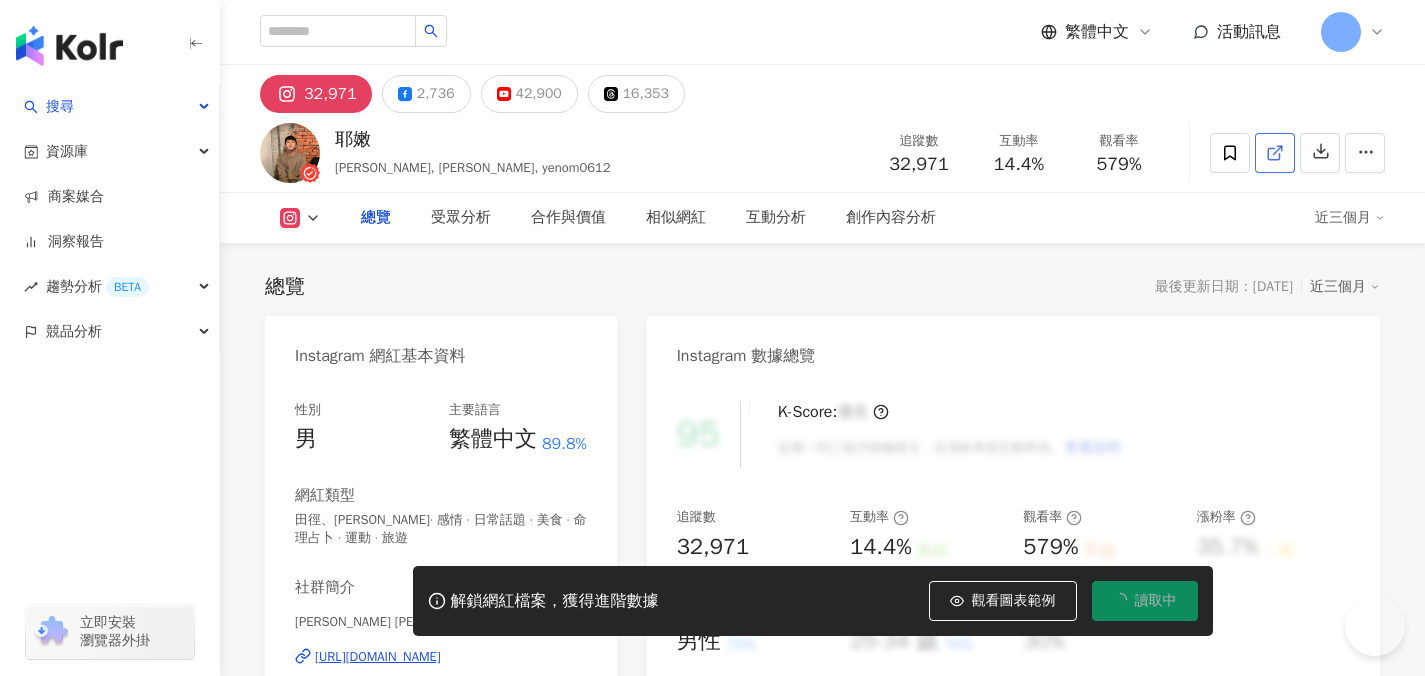 click 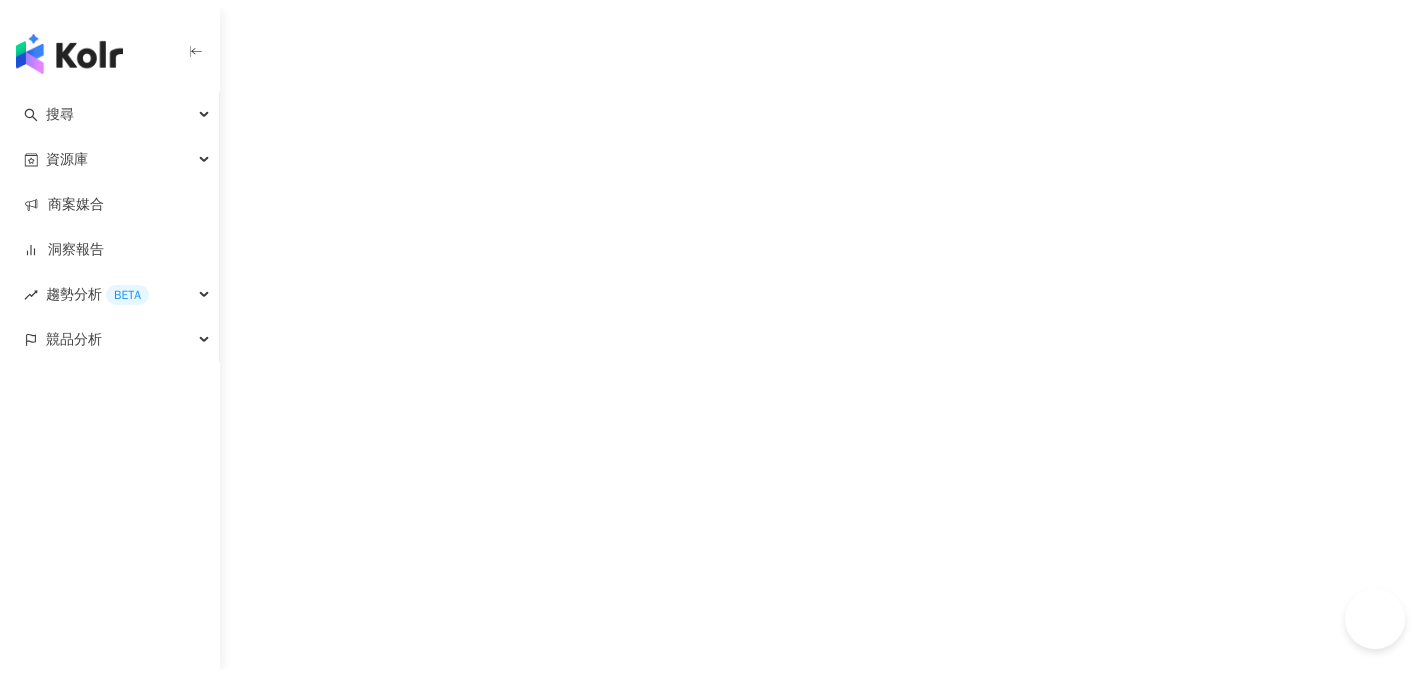 scroll, scrollTop: 0, scrollLeft: 0, axis: both 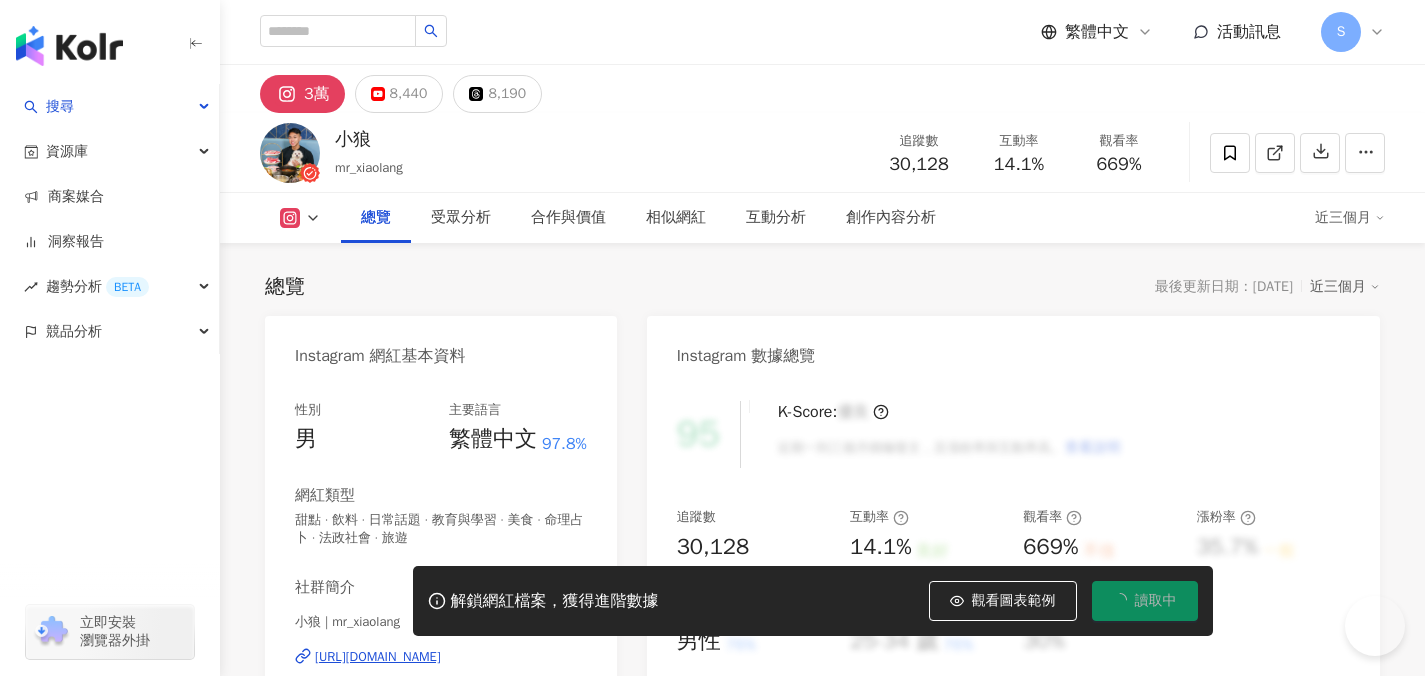 click 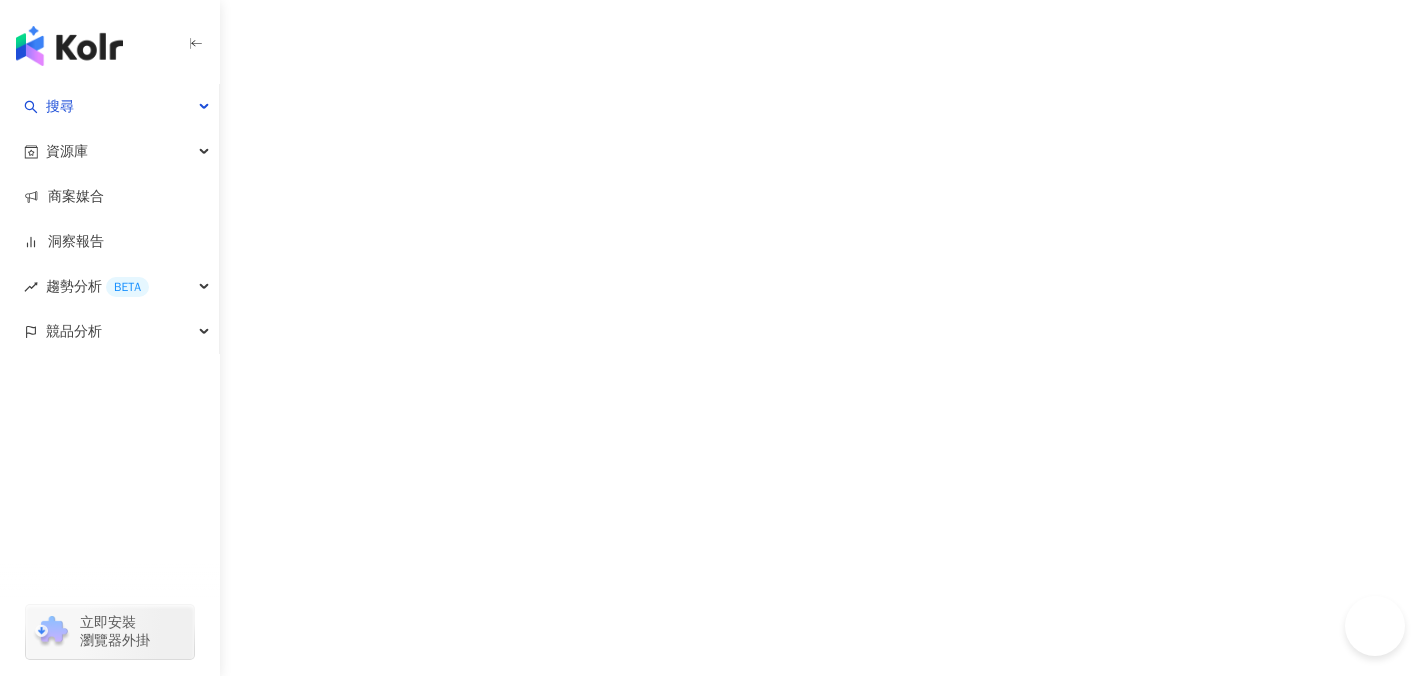 scroll, scrollTop: 0, scrollLeft: 0, axis: both 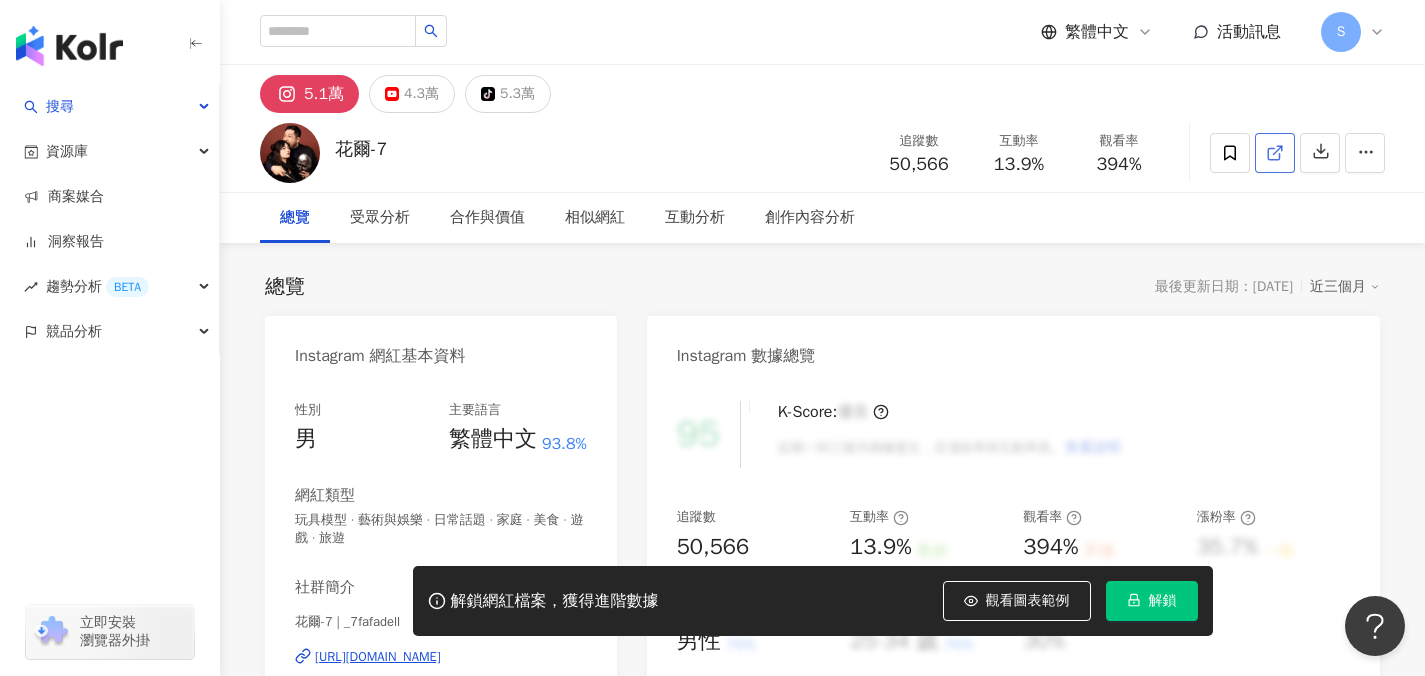 click 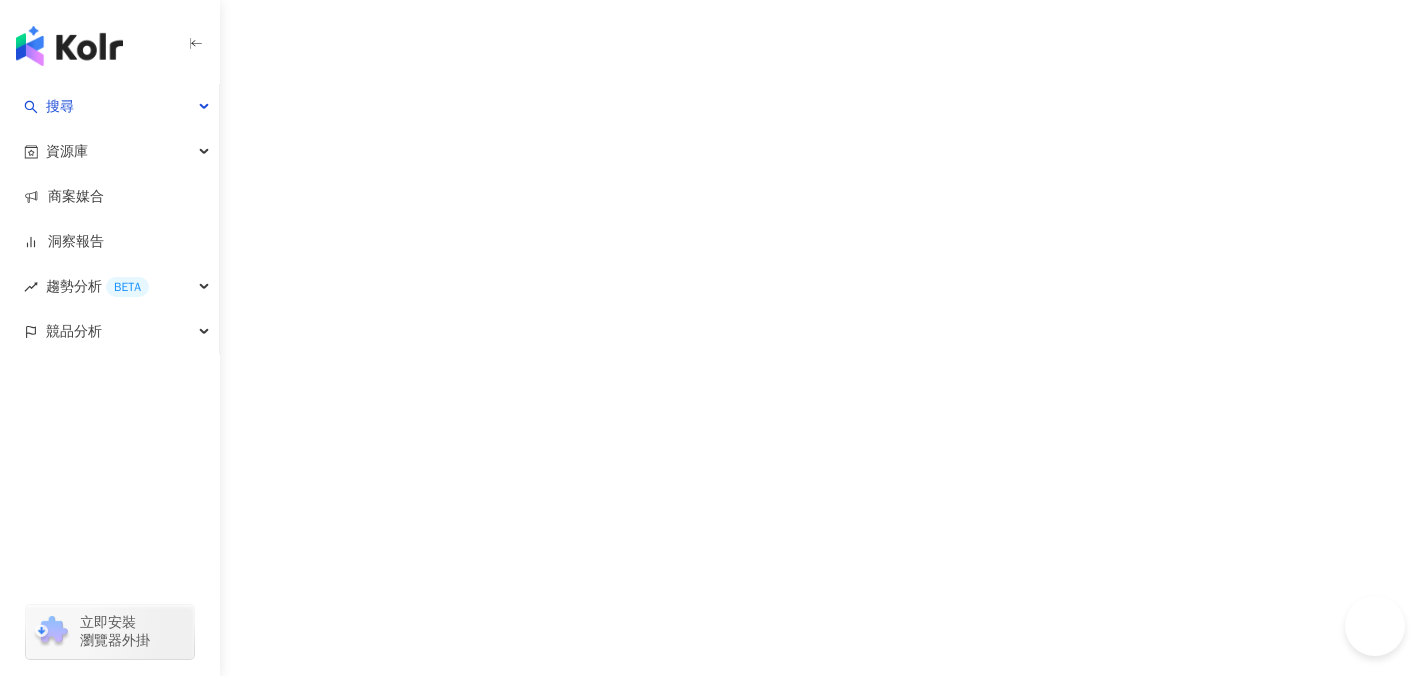 scroll, scrollTop: 0, scrollLeft: 0, axis: both 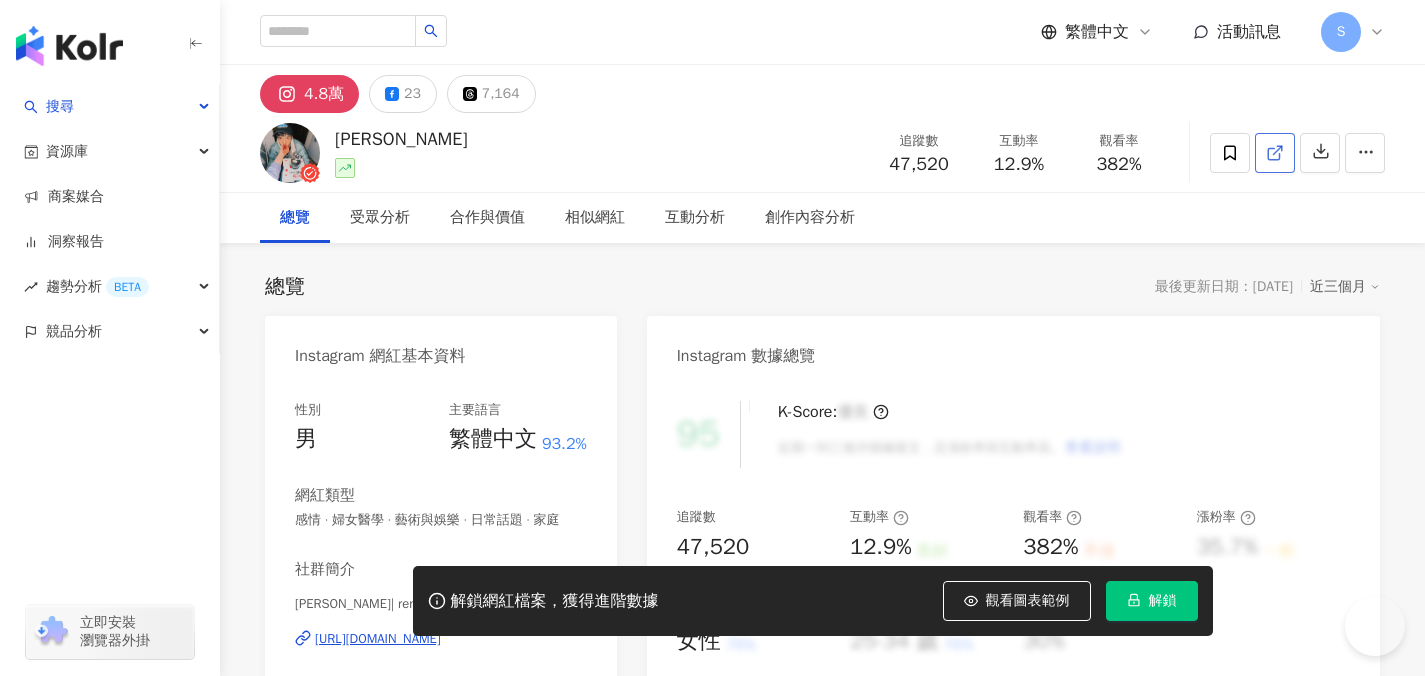 click 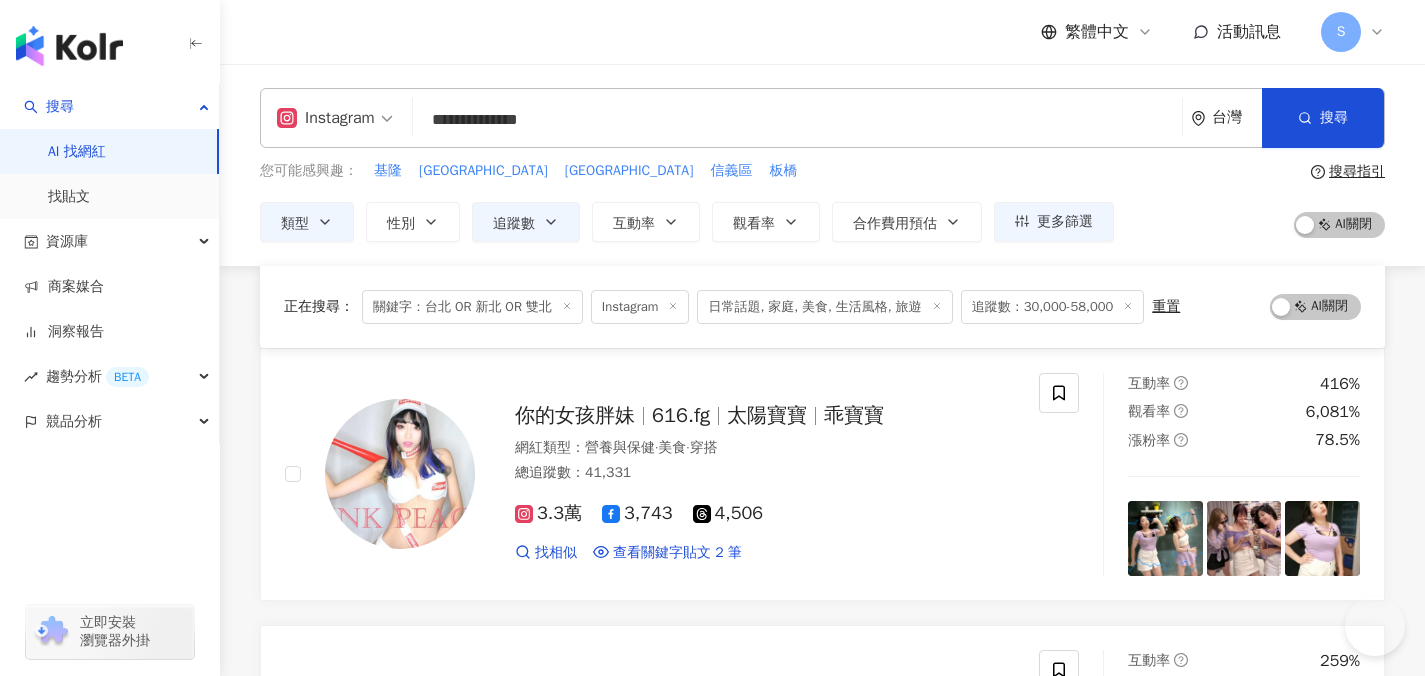 scroll, scrollTop: 38115, scrollLeft: 0, axis: vertical 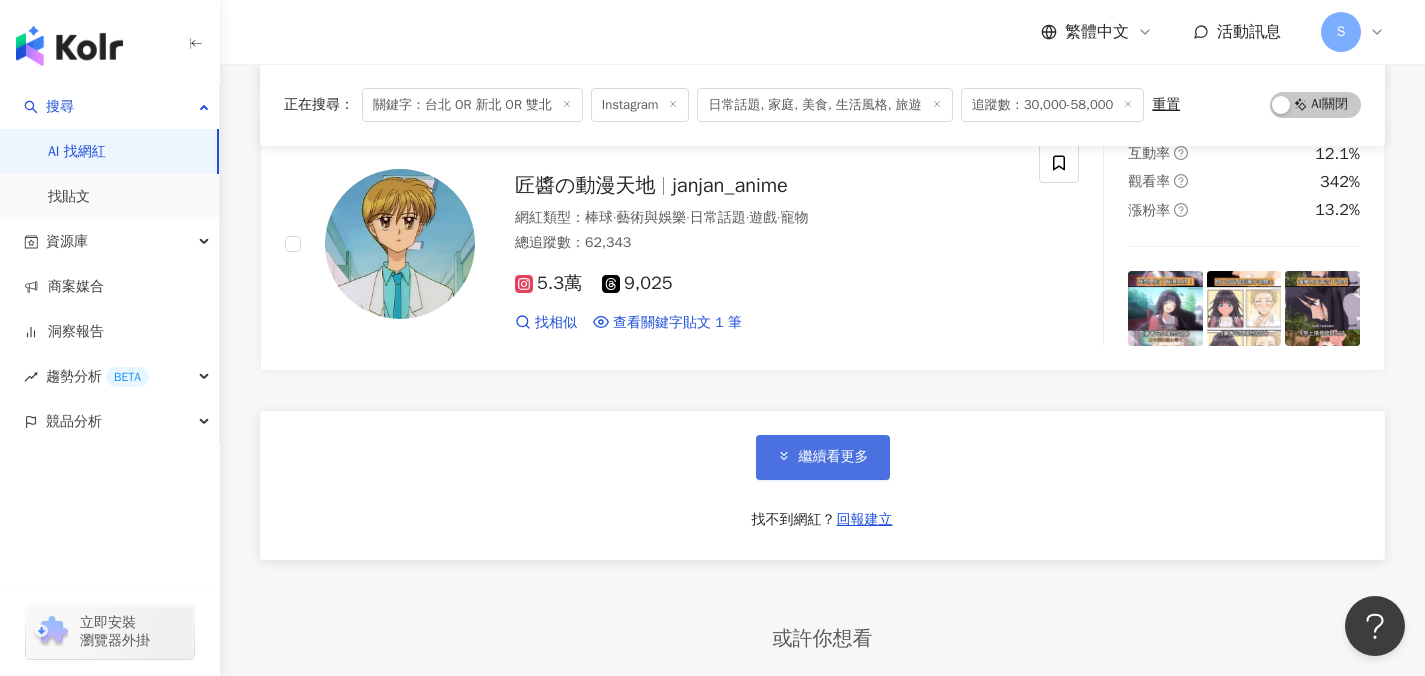 click on "繼續看更多" at bounding box center [834, 457] 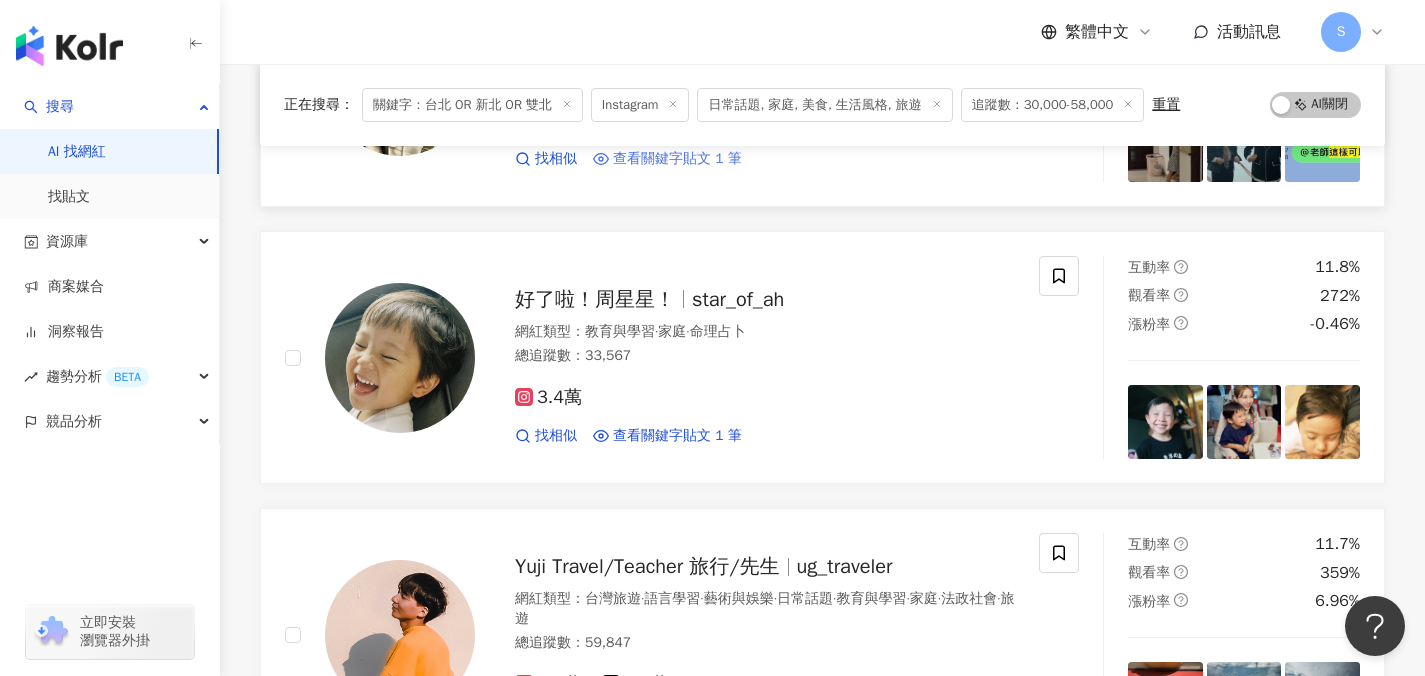 scroll, scrollTop: 41949, scrollLeft: 0, axis: vertical 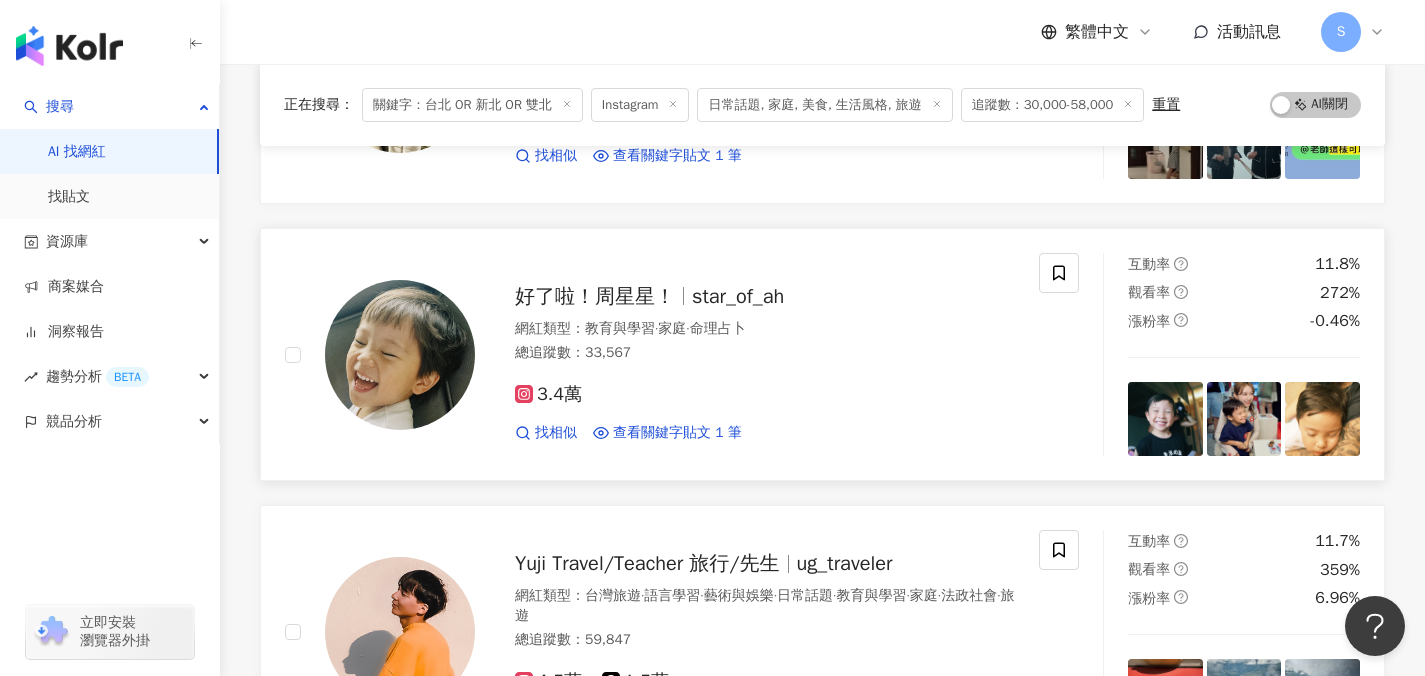 click on "3.4萬 找相似 查看關鍵字貼文 1 筆 2025/7/4 ica小汽車 #TOMICA小汽車55週年博覽會 # 台北 華山  看更多" at bounding box center [765, 405] 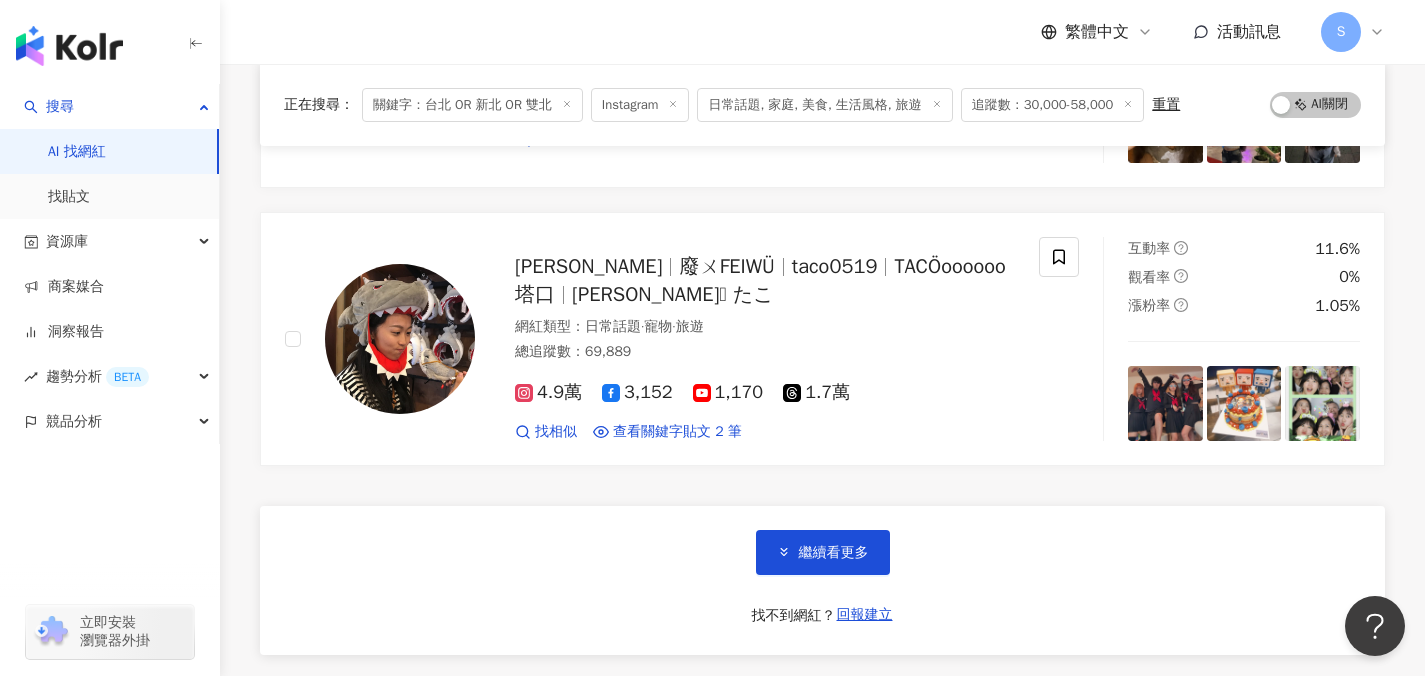 scroll, scrollTop: 43078, scrollLeft: 0, axis: vertical 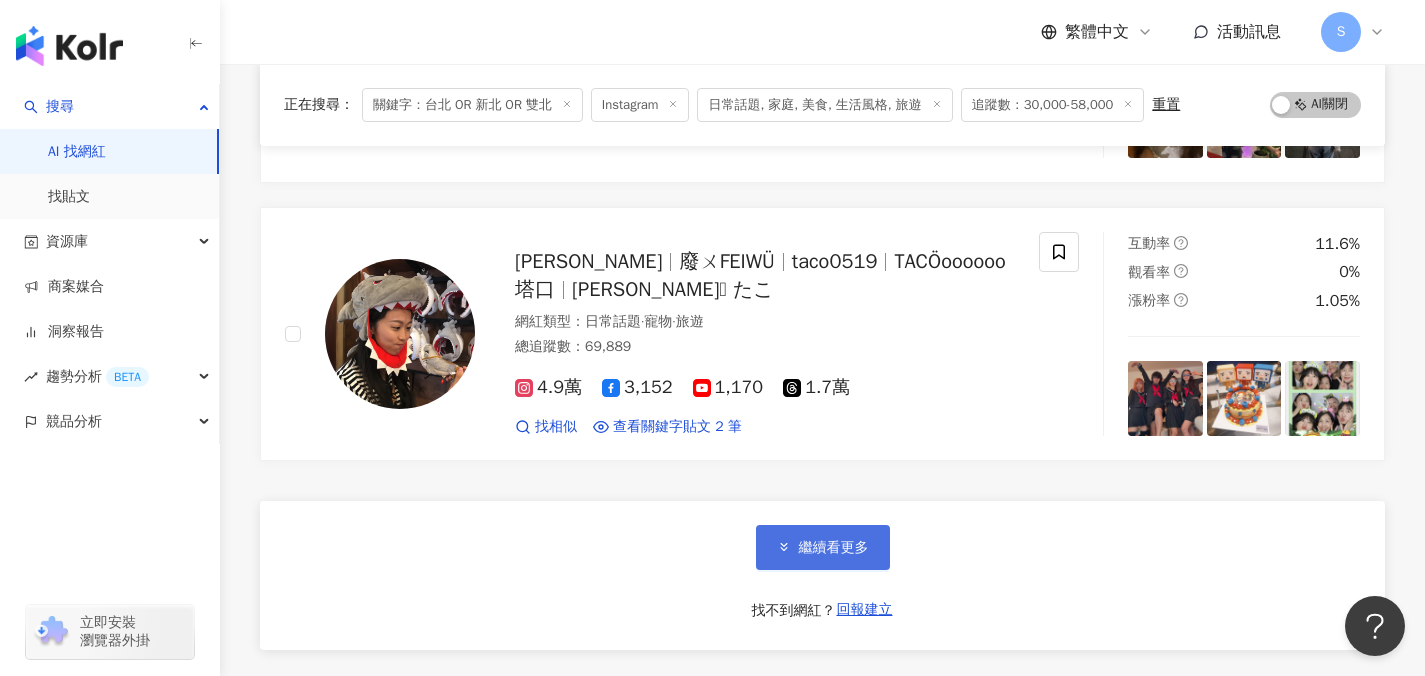 click on "繼續看更多" at bounding box center (834, 548) 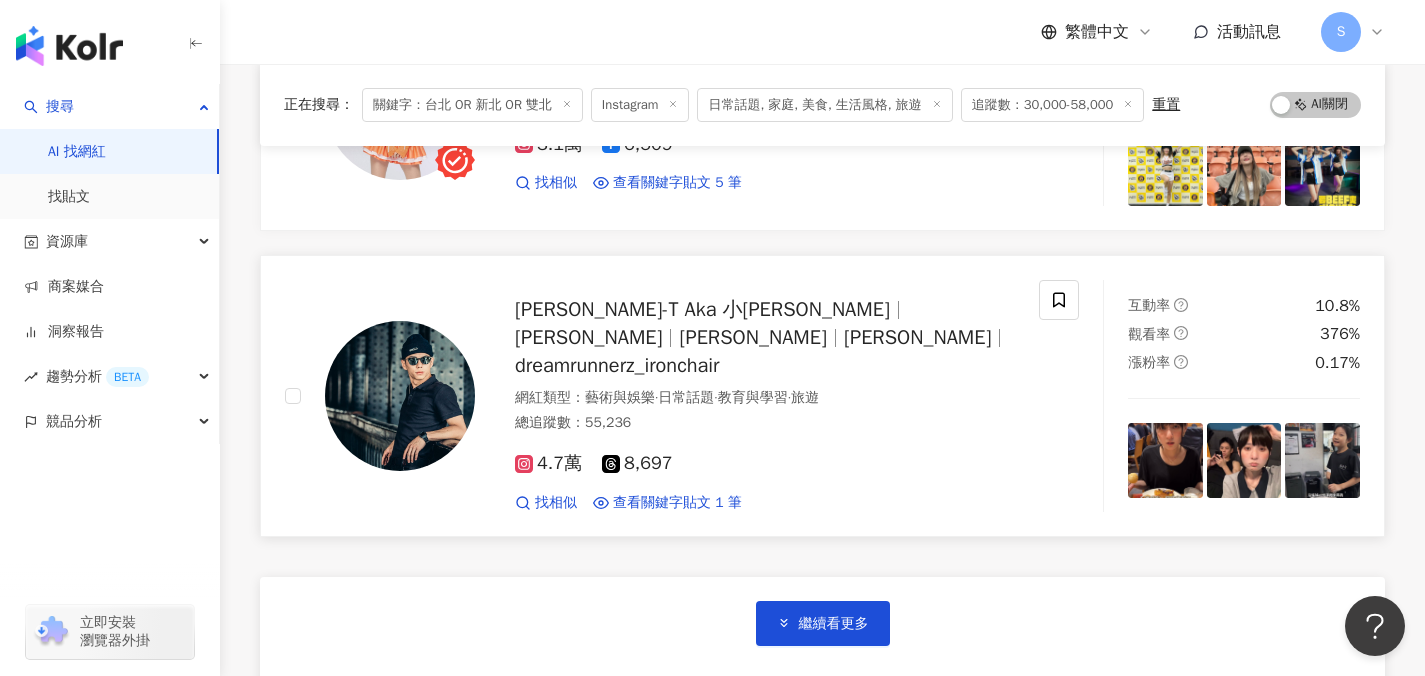 scroll, scrollTop: 46408, scrollLeft: 0, axis: vertical 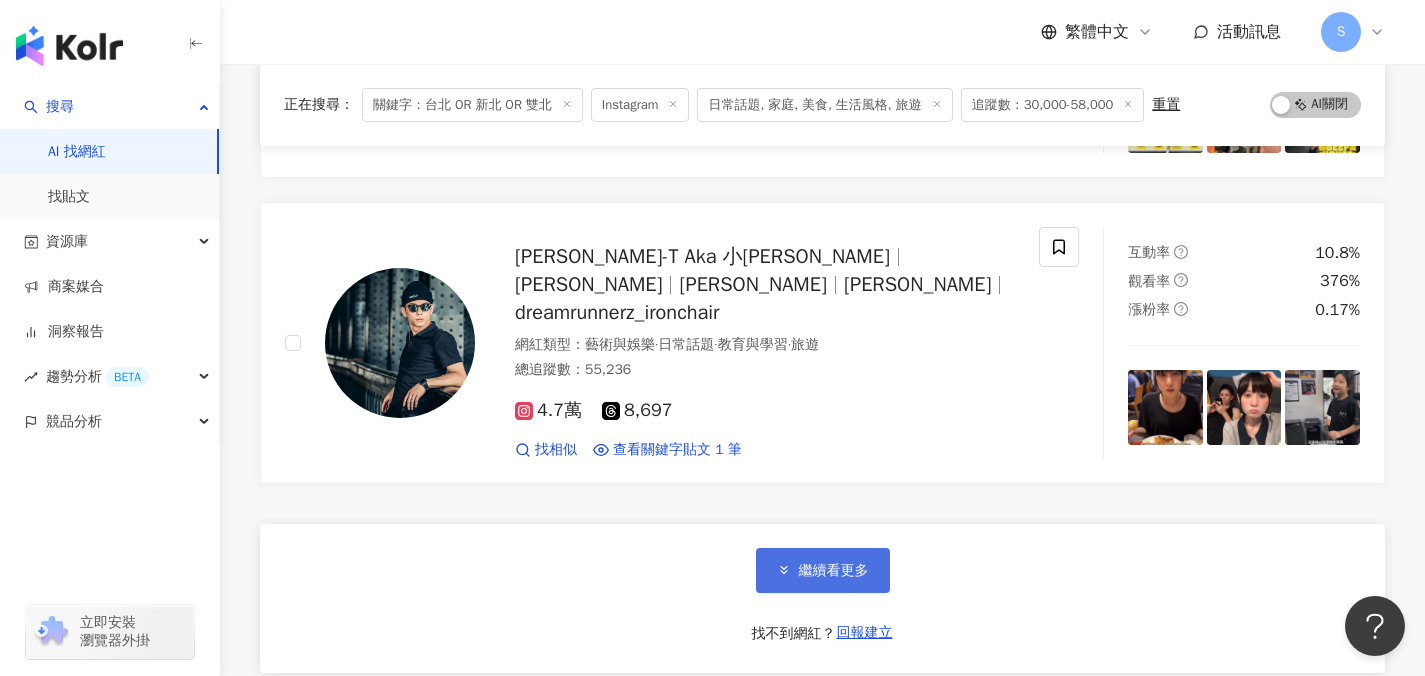 click on "繼續看更多" at bounding box center [823, 570] 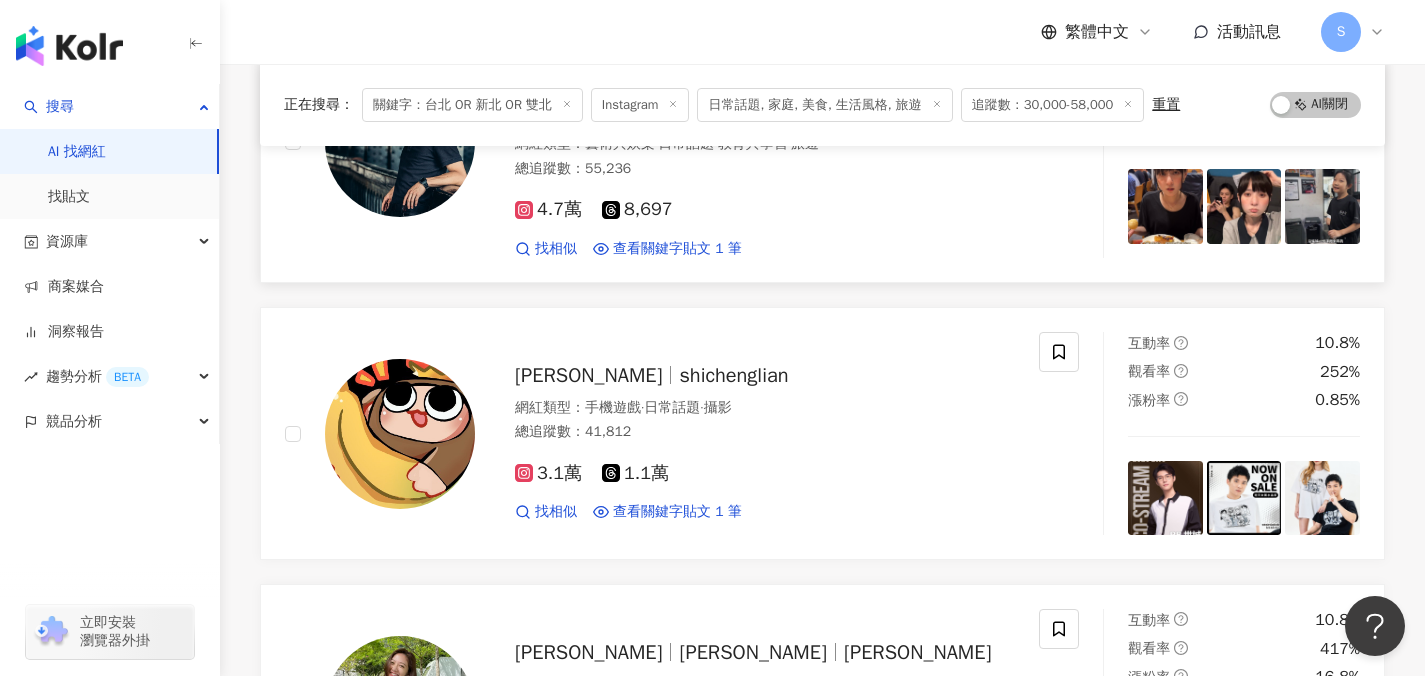 scroll, scrollTop: 46888, scrollLeft: 0, axis: vertical 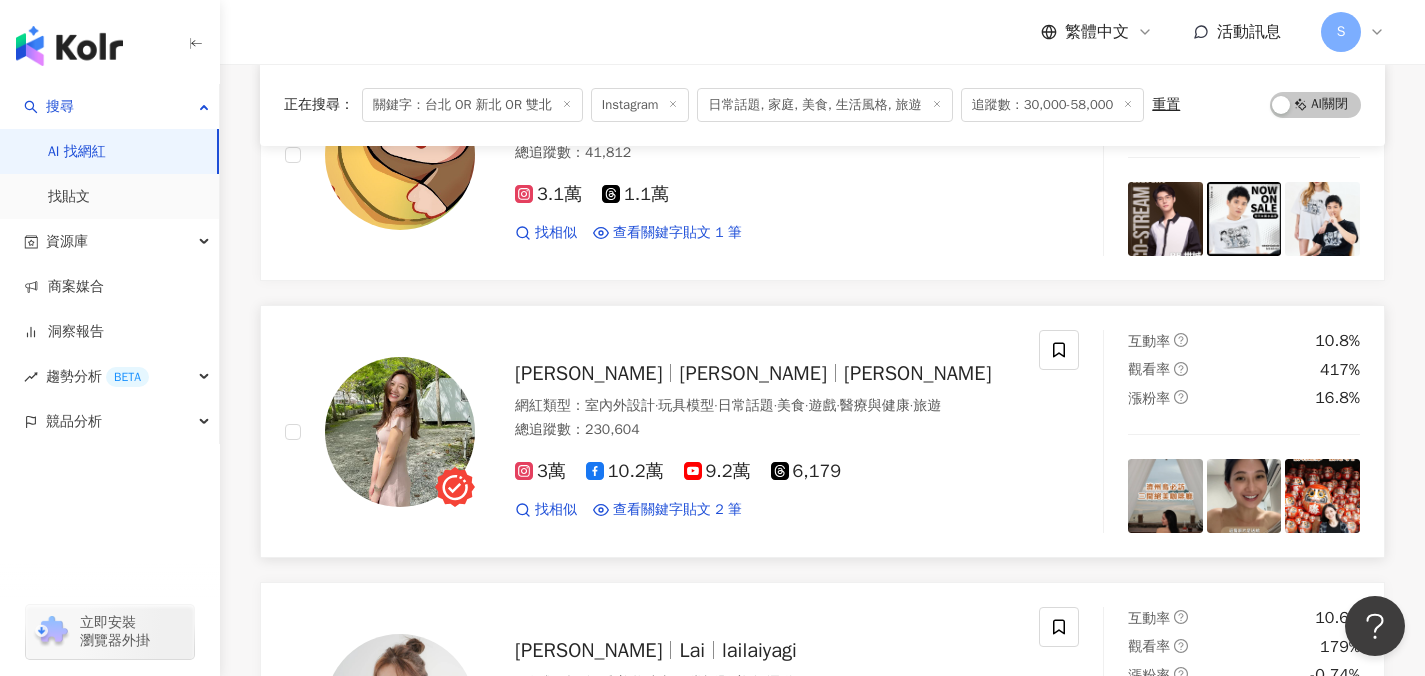 click on "Ann Chiu安秋 Ann 安秋 Ann Chiu 網紅類型 ： 室內外設計  ·  玩具模型  ·  日常話題  ·  美食  ·  遊戲  ·  醫療與健康  ·  旅遊 總追蹤數 ： 230,604 3萬 10.2萬 9.2萬 6,179 找相似 查看關鍵字貼文 2 筆 2025/1/8 #凍卵 #卵子庫 #卵實力 # 台北 凍卵 # 新北 凍卵#茂盛醫院 2024/9/10 雲台，每天出門都可以看到療瘉的海，離海運 台北 海水浴場也超級近吃的逛的都有覺得住在  看更多 互動率 10.8% 觀看率 417% 漲粉率 16.8%" at bounding box center [822, 431] 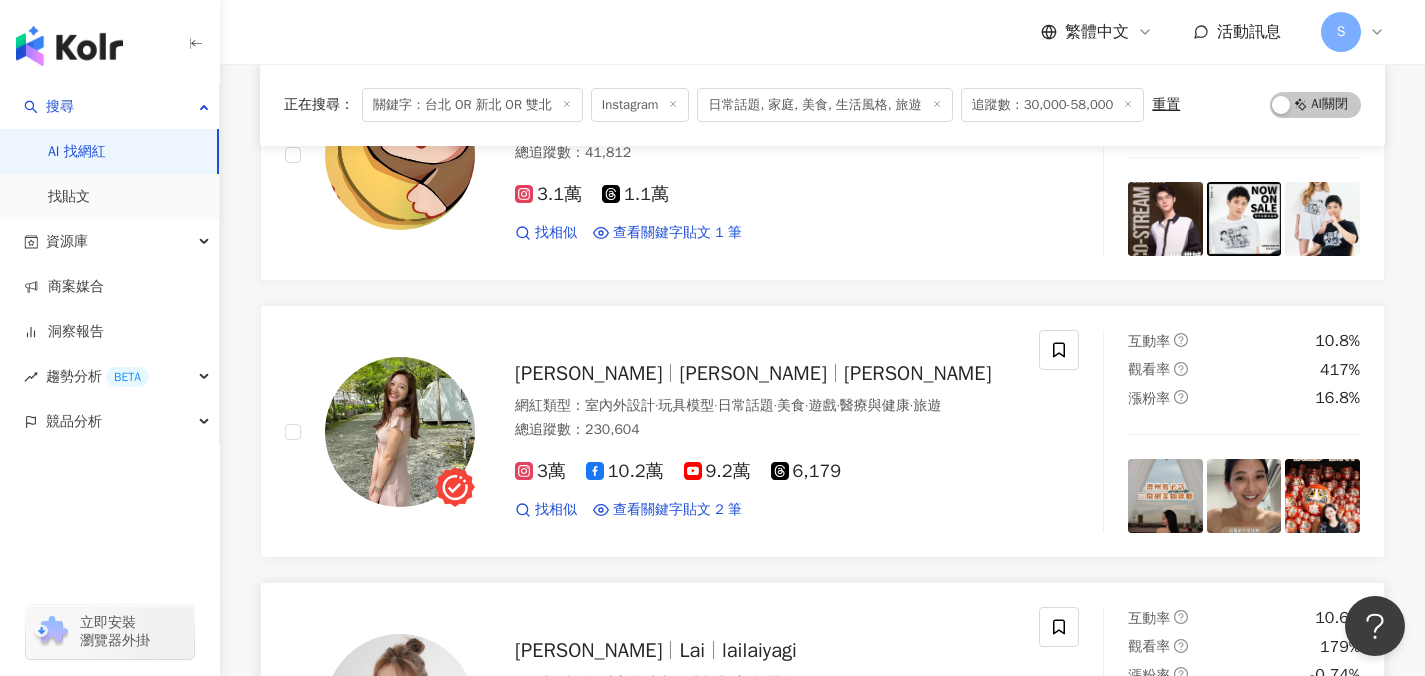 click on "你的女孩胖妹 616.fg 太陽寶寶 乖寶寶 網紅類型 ： 營養與保健  ·  美食  ·  穿搭 總追蹤數 ： 41,331 3.3萬 3,743 4,506 找相似 查看關鍵字貼文 2 筆 互動率 416% 觀看率 6,081% 漲粉率 78.5% Ariel arii.iz 網紅類型 ： 彩妝  ·  名人動態  ·  日常話題  ·  教育與學習  ·  音樂  ·  旅遊 總追蹤數 ： 62,332 4.2萬 7,150 1.3萬 找相似 查看關鍵字貼文 1 筆 互動率 259% 觀看率 2,757% 漲粉率 14.6% 姵宸Peichen peichen_beastcrew 姵宸 網紅類型 ： 韓國偶像  ·  棒球  ·  藝術與娛樂  ·  日常話題  ·  教育與學習  ·  遊戲  ·  運動 總追蹤數 ： 42,430 3.3萬 1,345 1,020 7,456 找相似 查看關鍵字貼文 2 筆 互動率 110% 觀看率 1,738% 漲粉率 23.8% ?班長 ???品牌創始 網紅類型 ： 藝術與娛樂  ·  日常話題  ·  教育與學習  ·  美食  ·  醫療與健康  ·  旅遊 總追蹤數 ： 39,459 3.3萬 6,166 找相似 查看關鍵字貼文 1 筆 互動率 83.5% 1,450%" at bounding box center (822, -21606) 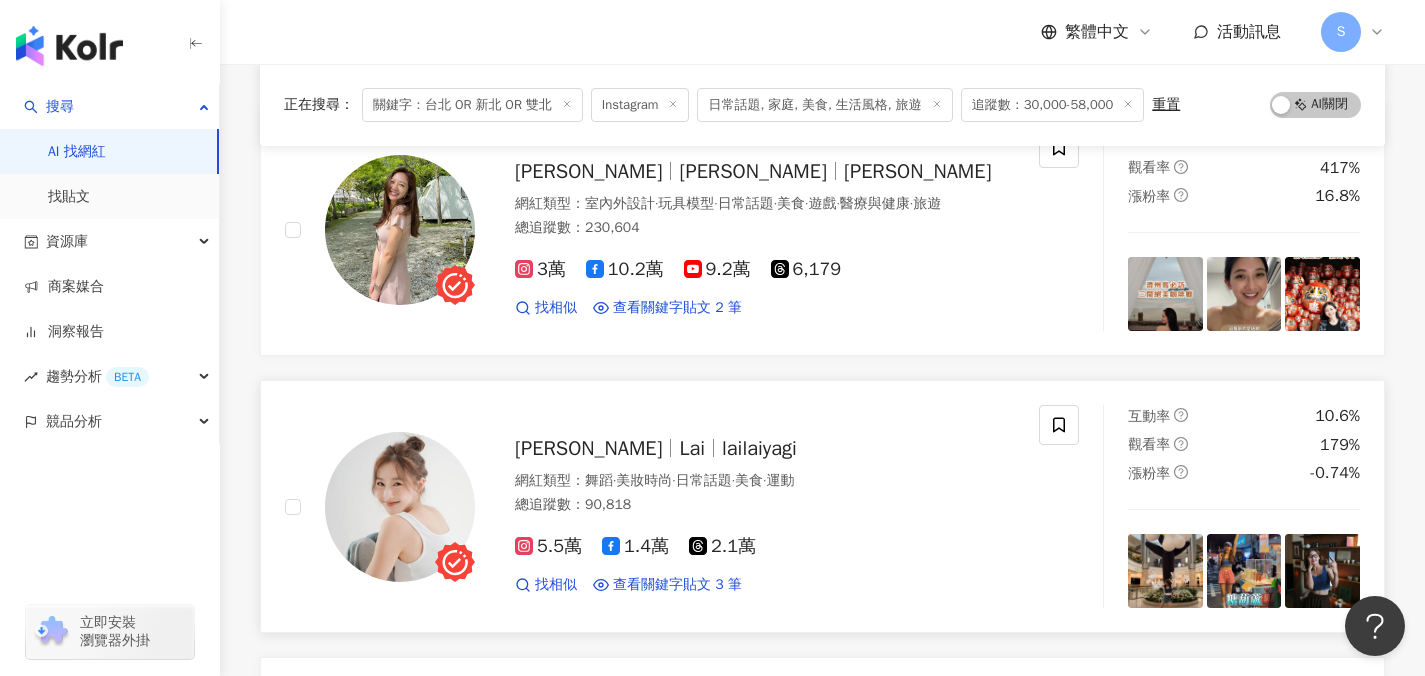 click on "總追蹤數 ： 90,818" at bounding box center (765, 505) 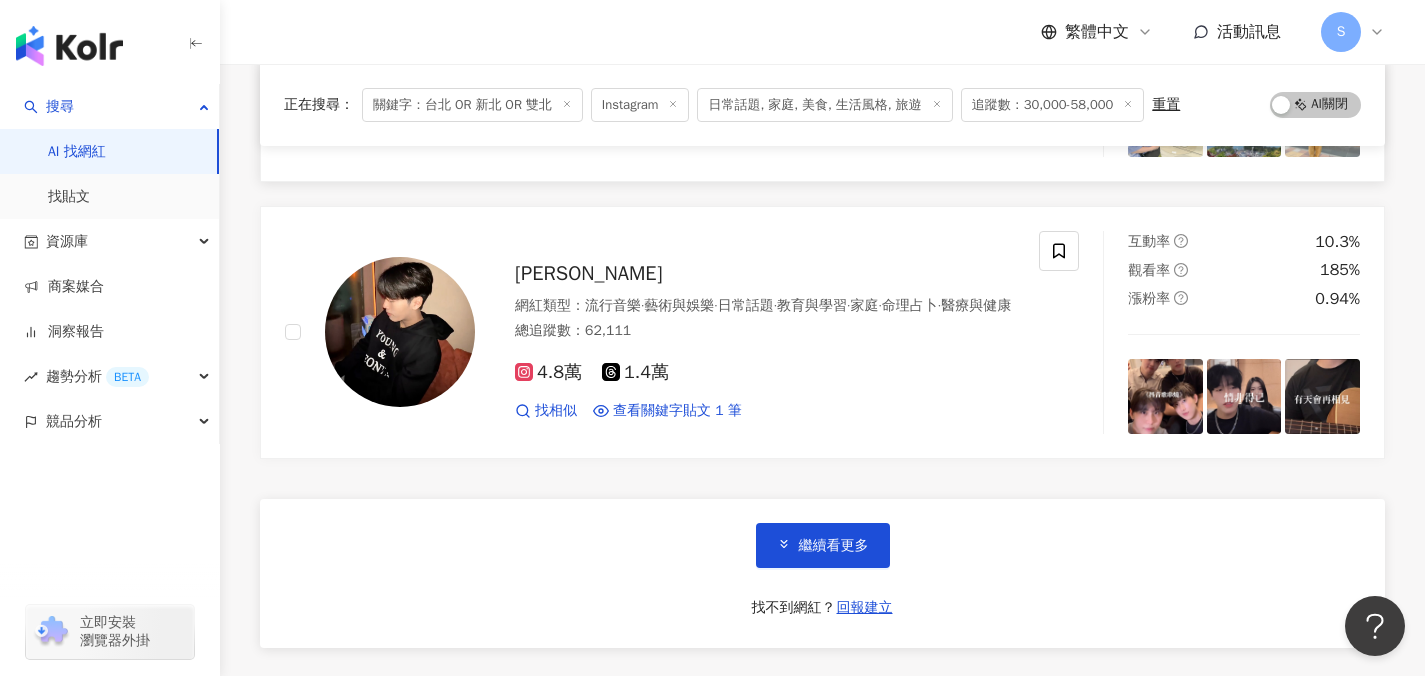 scroll, scrollTop: 49861, scrollLeft: 0, axis: vertical 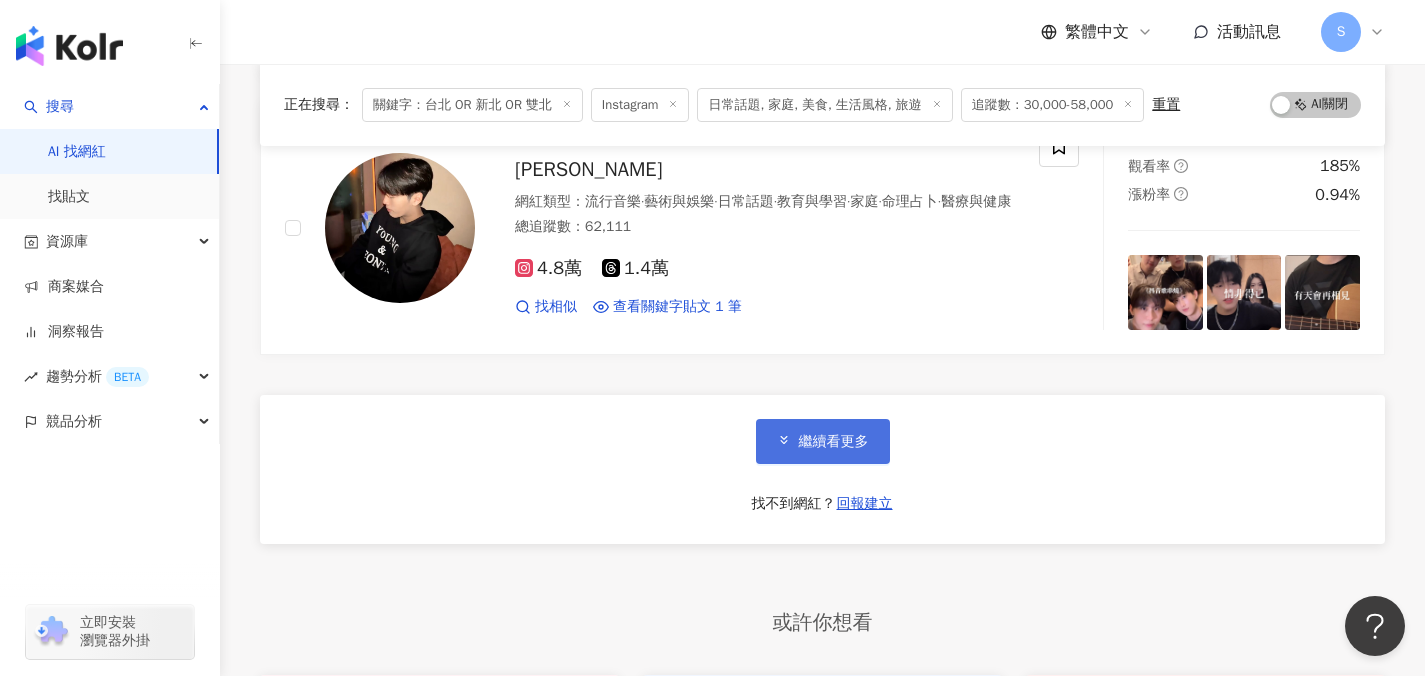 click on "繼續看更多" at bounding box center (823, 441) 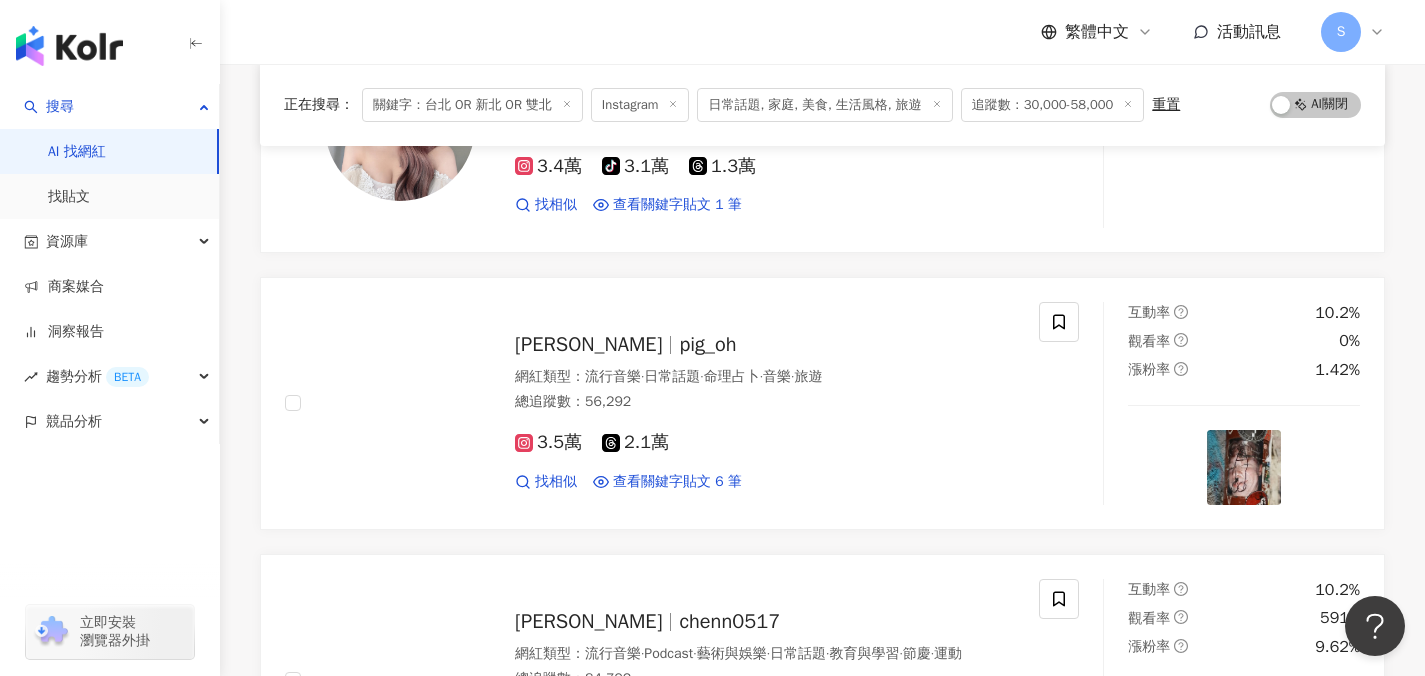 scroll, scrollTop: 50412, scrollLeft: 0, axis: vertical 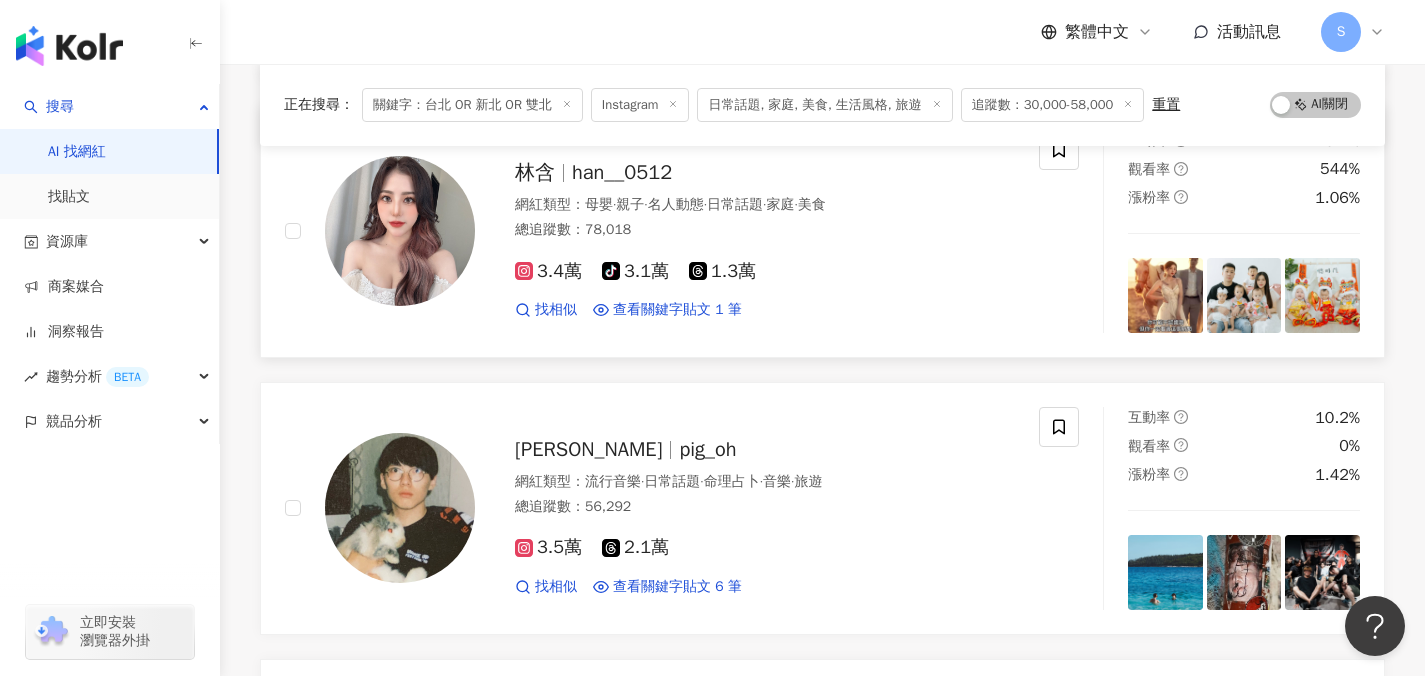 click on "3.4萬 tiktok-icon 3.1萬 1.3萬" at bounding box center (765, 272) 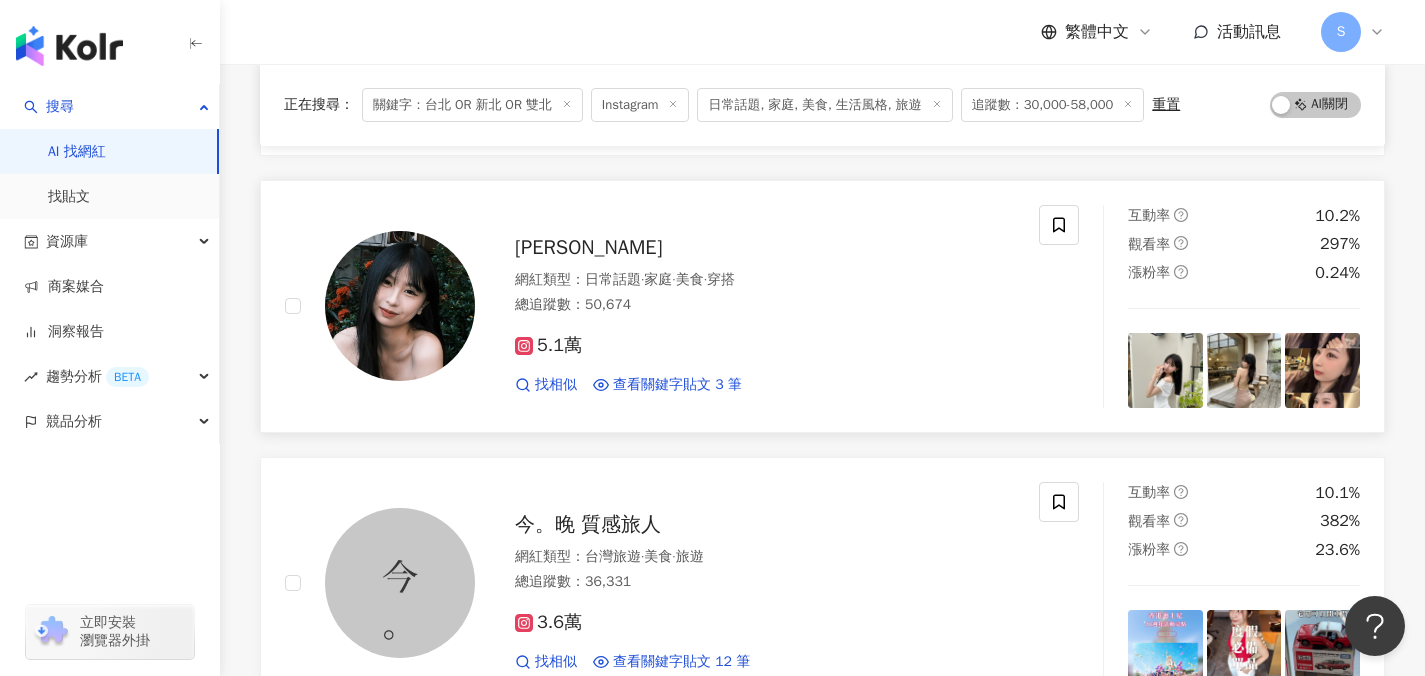 scroll, scrollTop: 51460, scrollLeft: 0, axis: vertical 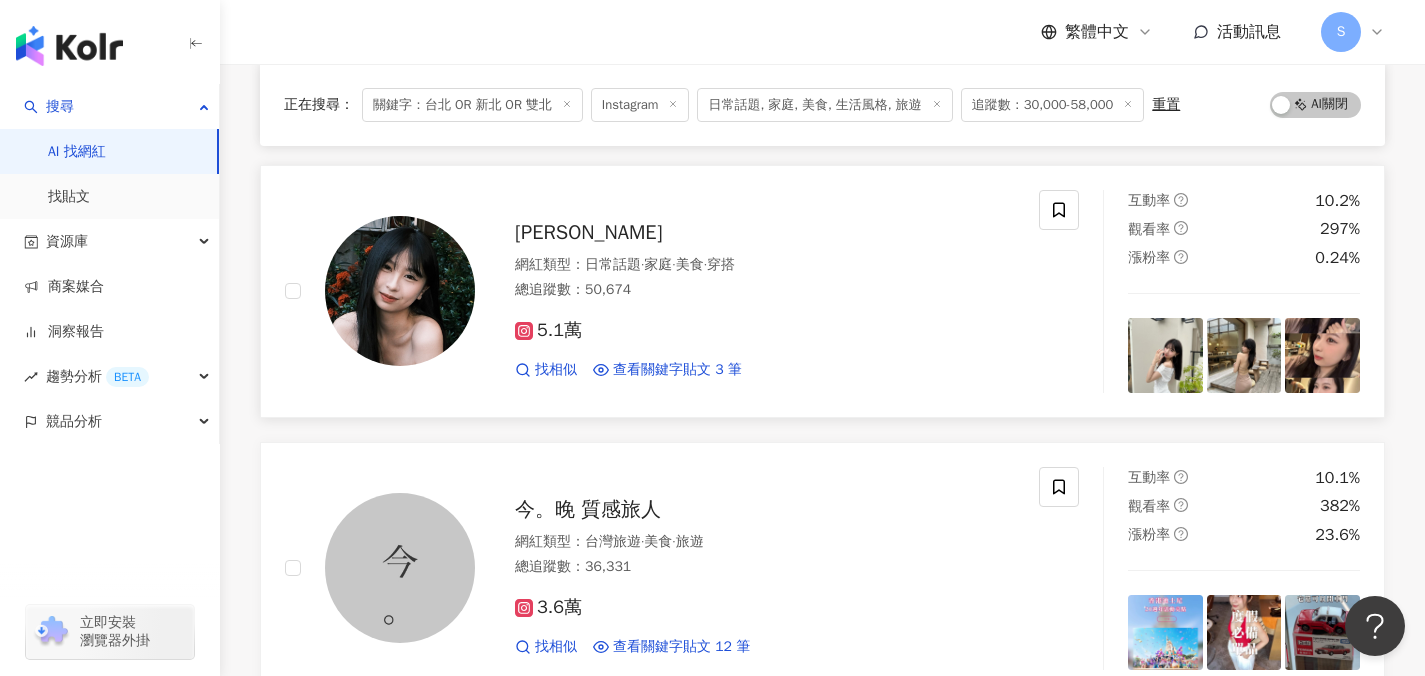 click on "網紅類型 ： 日常話題  ·  家庭  ·  美食  ·  穿搭 總追蹤數 ： 50,674" at bounding box center [765, 279] 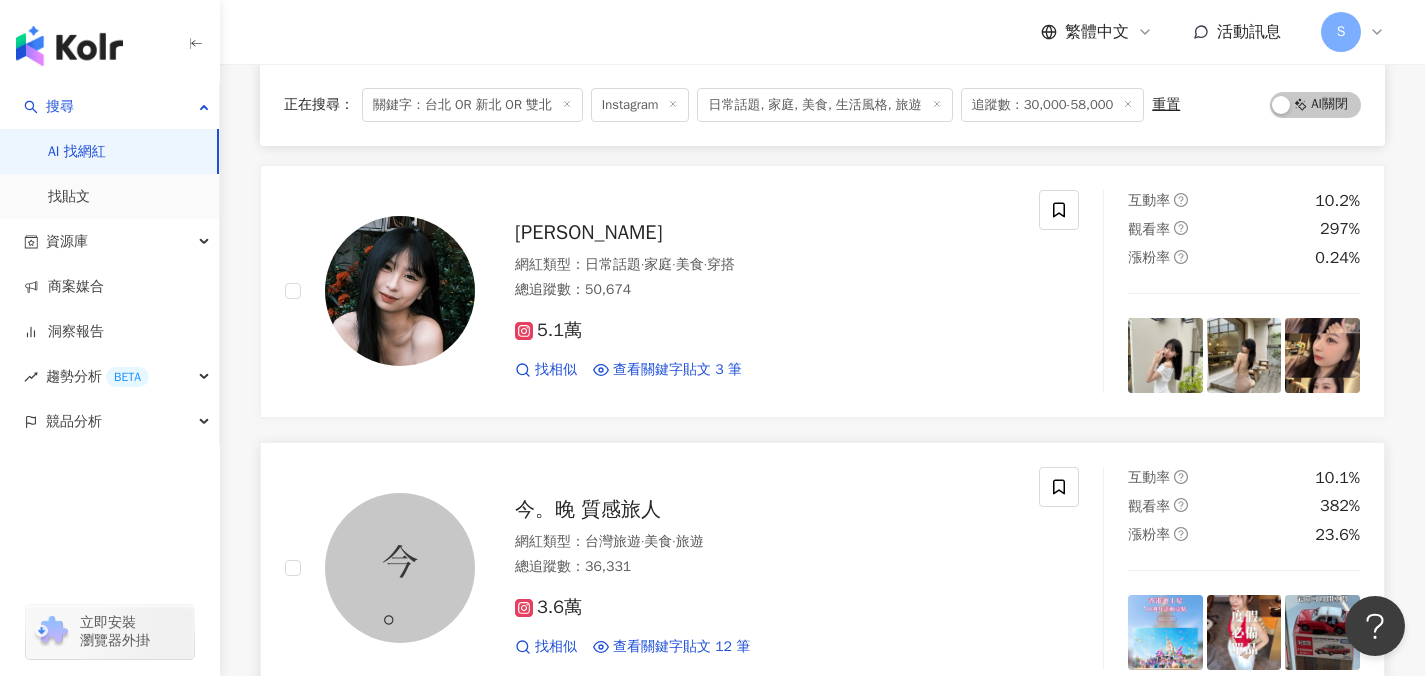 scroll, scrollTop: 51570, scrollLeft: 0, axis: vertical 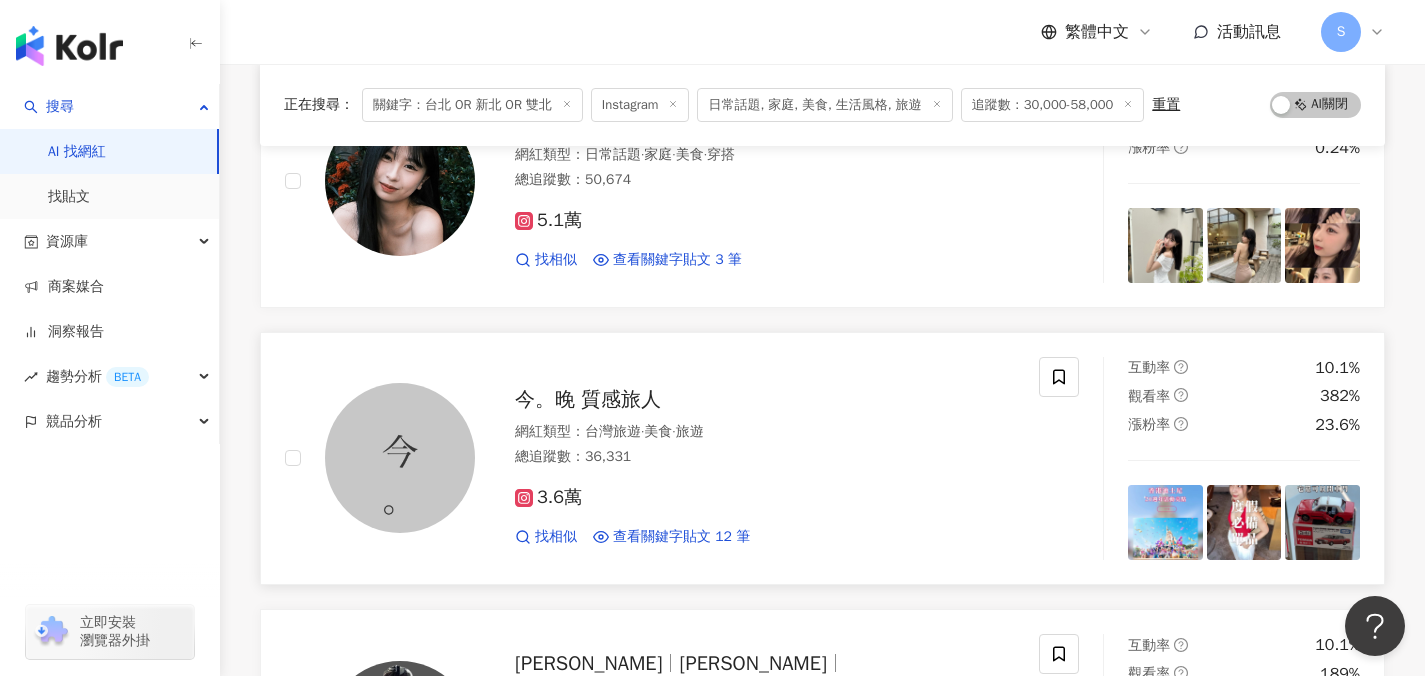 click on "3.6萬 找相似 查看關鍵字貼文 12 筆 2025/7/7 /284548?cid=14955
# 台北 華山 # 台北  # 台北 展覽 #TOMI 2025/6/27 0%哆啦A夢&FRIENDS 巡迴特展  台北 站
ო 展覽日期： 2025.6.2 2025/6/25 250元的 台北 市景
📍天空興波（興波咖啡 101店）@simplekaffa
外帶區低消$250元
之前覺得他們家的拿鐵還好，但這次點茶拿鐵蠻喜歡的！
雖然需要站著，但搭配這個景不知不覺我也在那邊待了一個半小時～
室內區座位可訂位，低消根據區域不一
訂位系統資訊蠻清楚的！
可惡忘記拍陶朱隱園了哈哈哈哈哈
# 台北  # 台北 景點 #101  看更多" at bounding box center (765, 508) 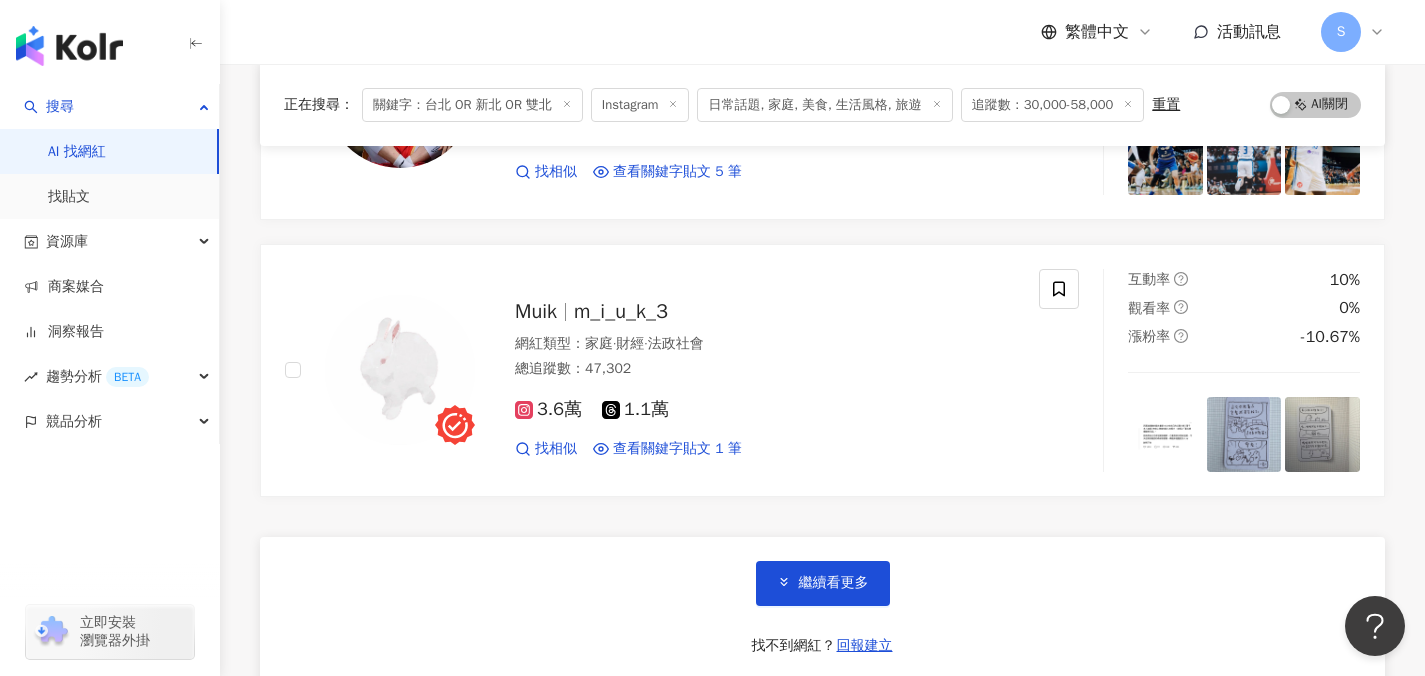 scroll, scrollTop: 53132, scrollLeft: 0, axis: vertical 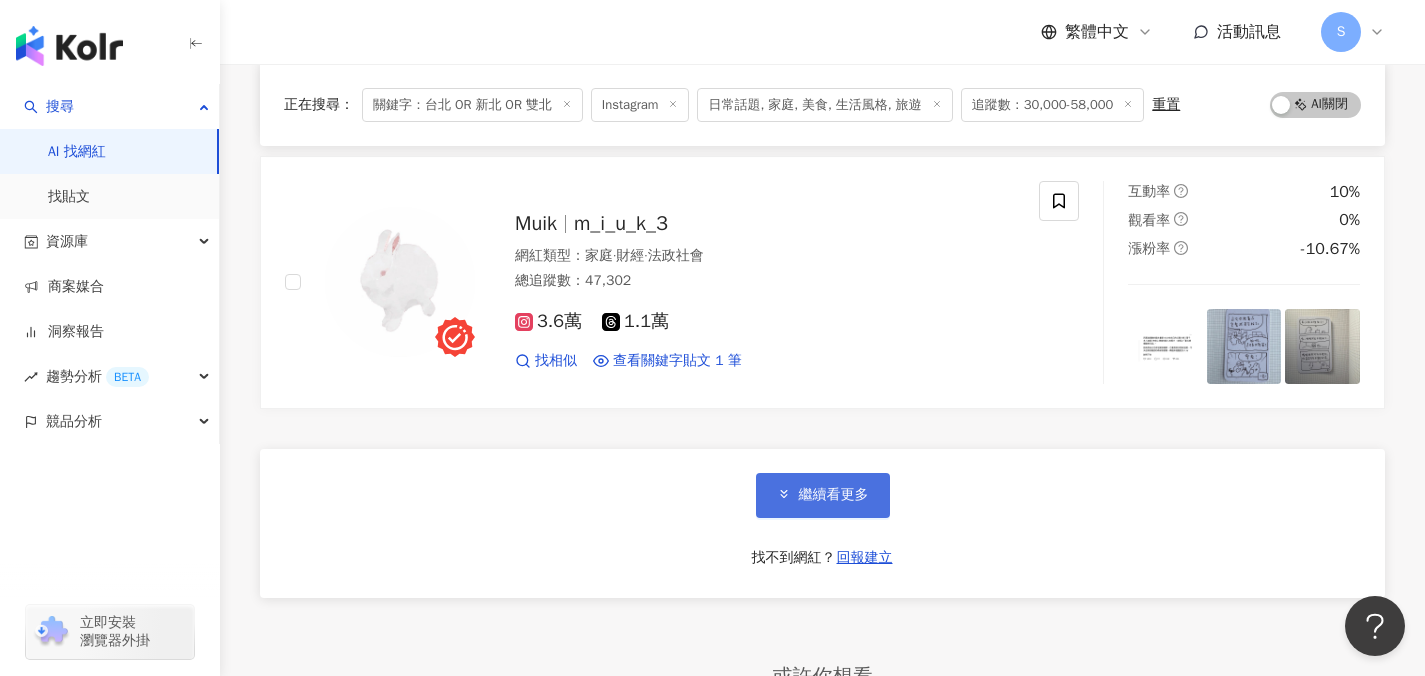 click on "繼續看更多" at bounding box center [823, 495] 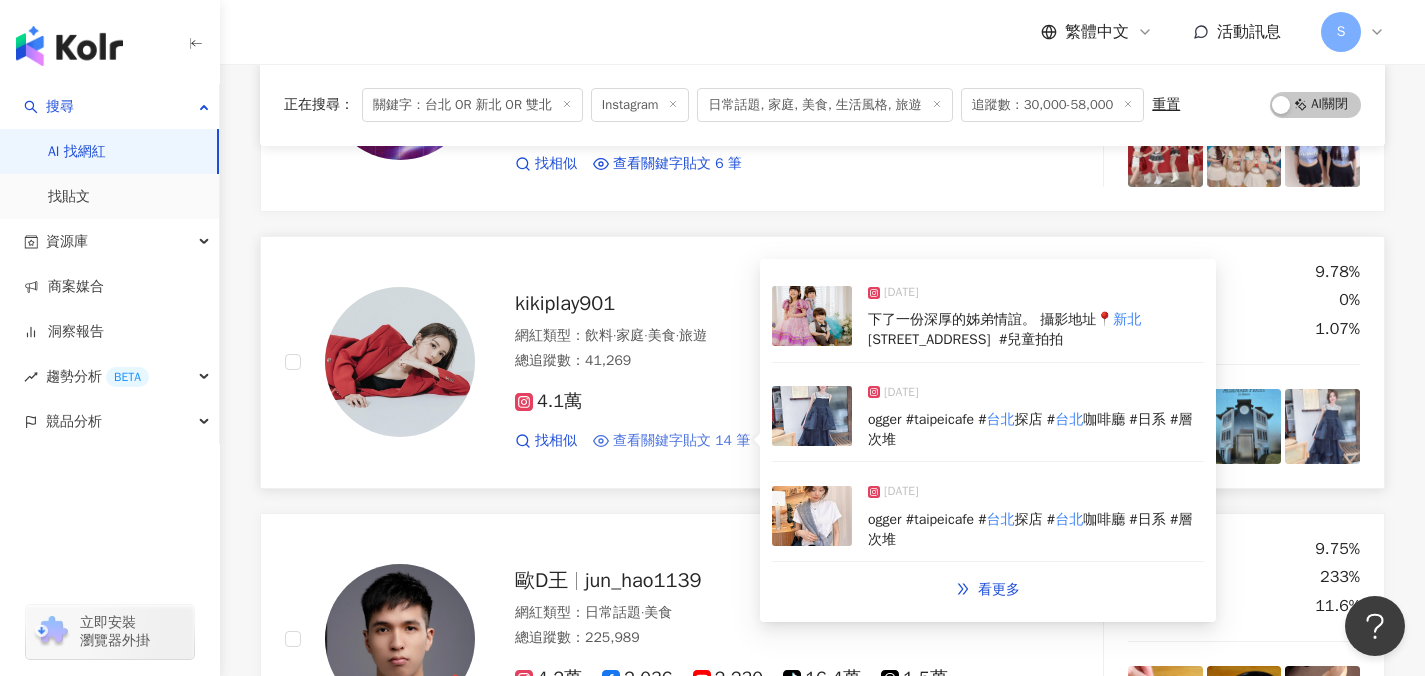 scroll, scrollTop: 54318, scrollLeft: 0, axis: vertical 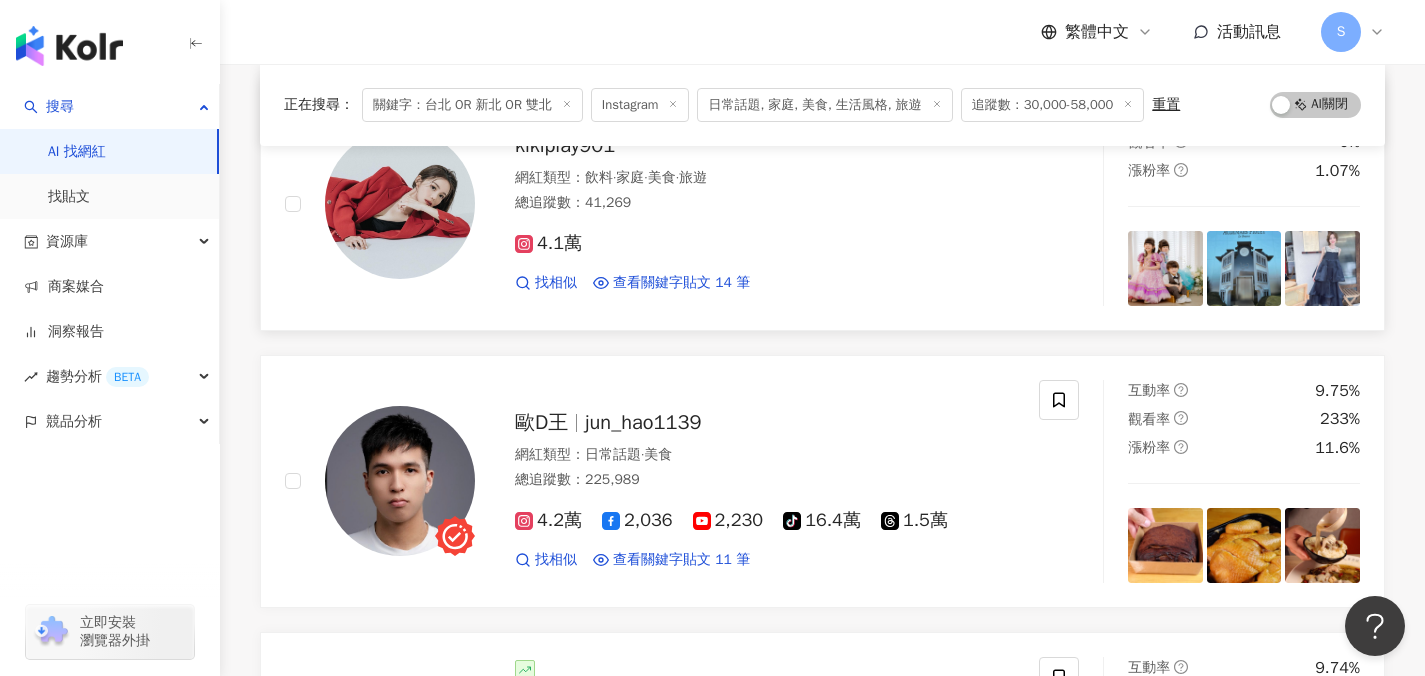 click on "4.1萬" at bounding box center [765, 244] 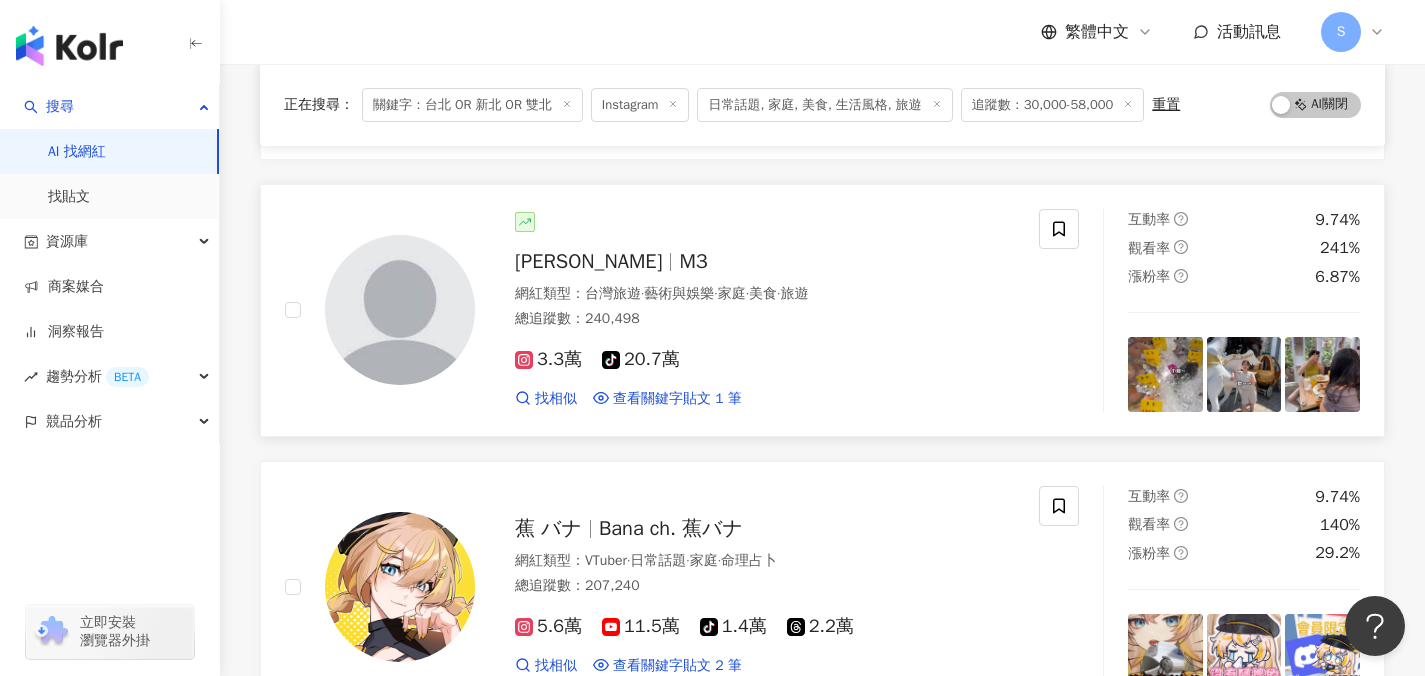 scroll, scrollTop: 54769, scrollLeft: 0, axis: vertical 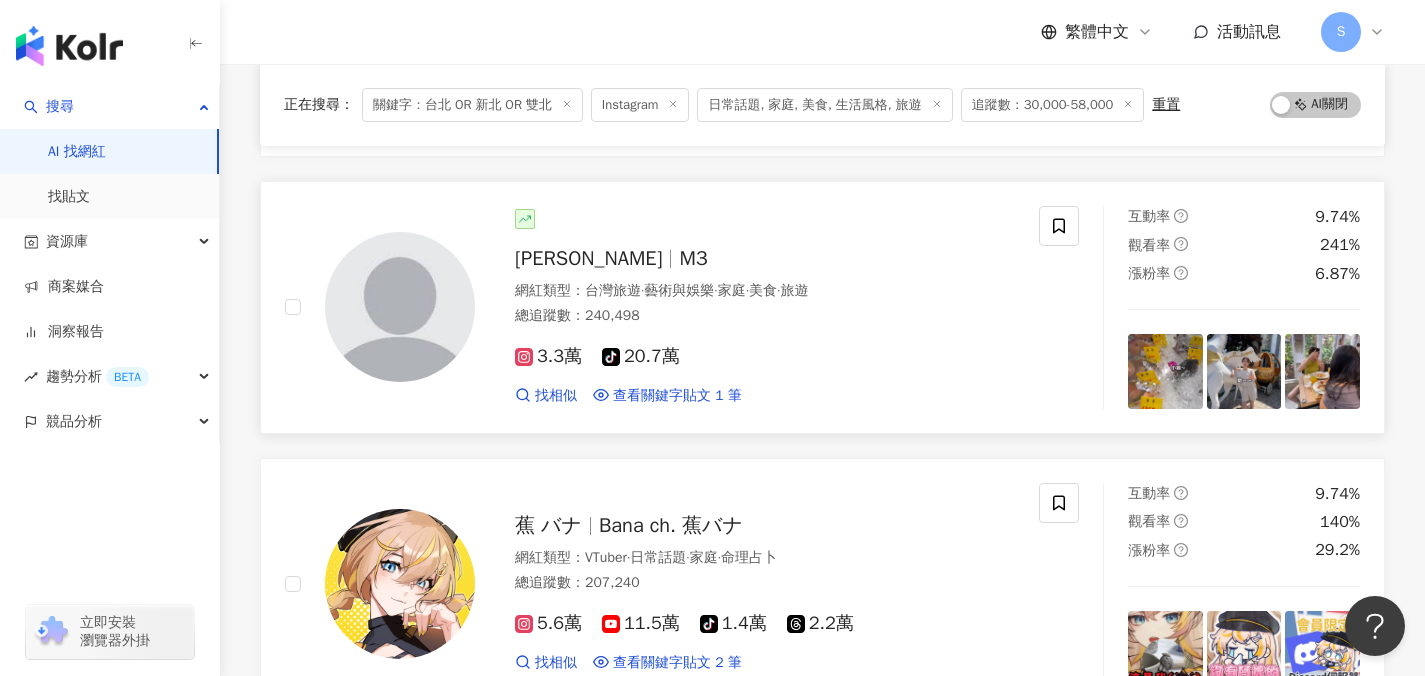 click on "3.3萬 tiktok-icon 20.7萬 找相似 查看關鍵字貼文 1 筆 2025/1/9 畫質輸出
# 台北  #微風南山 #philippplein  看更多" at bounding box center (765, 367) 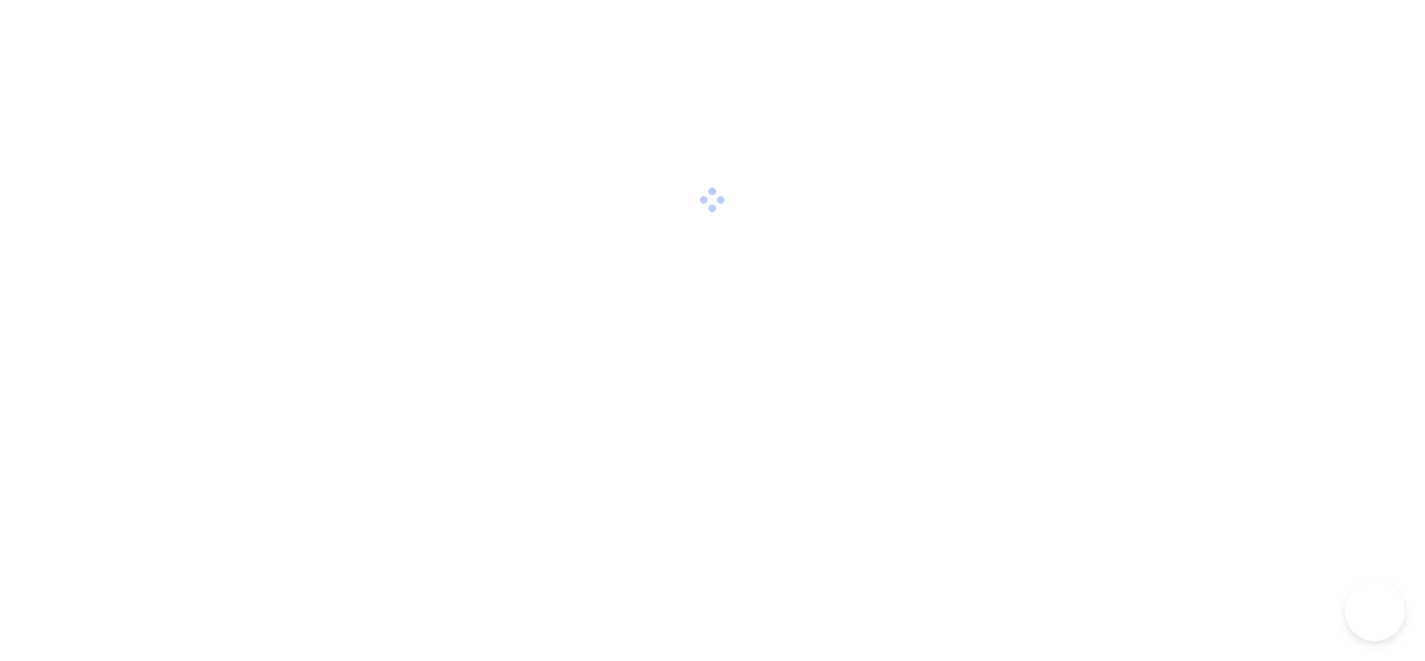 scroll, scrollTop: 0, scrollLeft: 0, axis: both 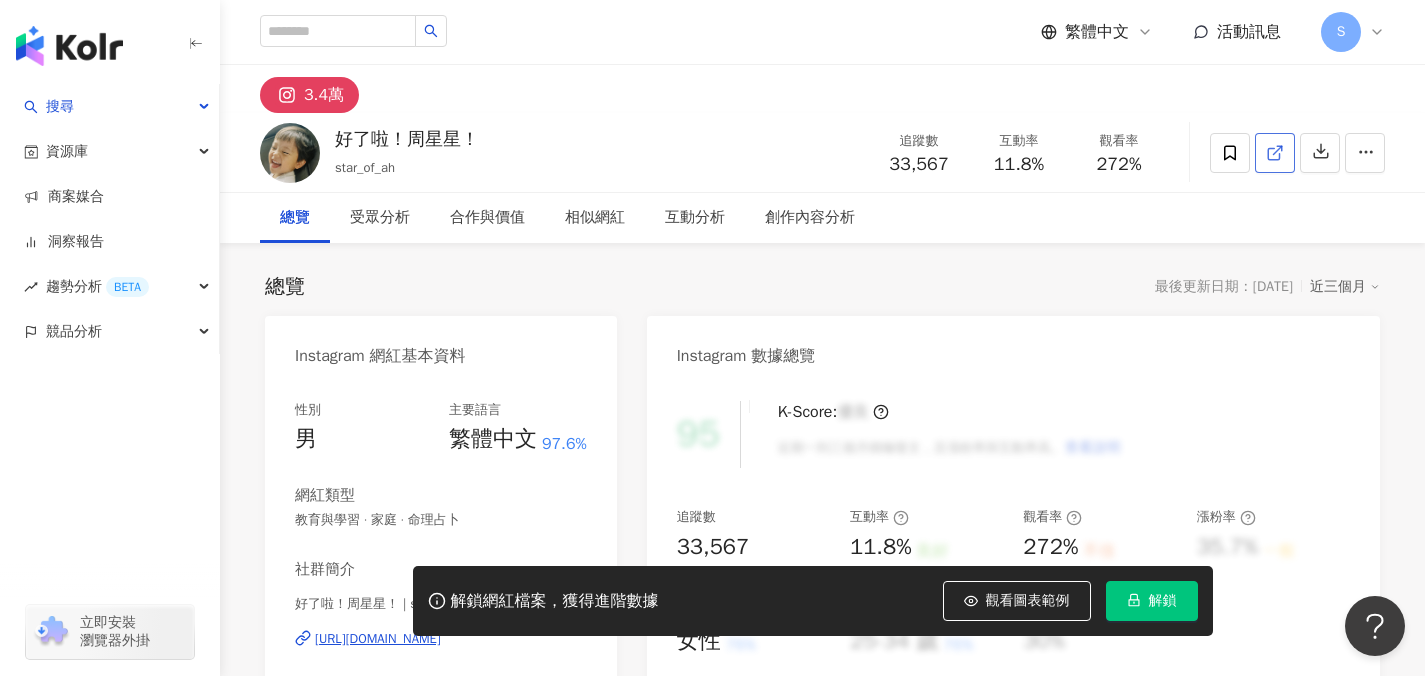 click 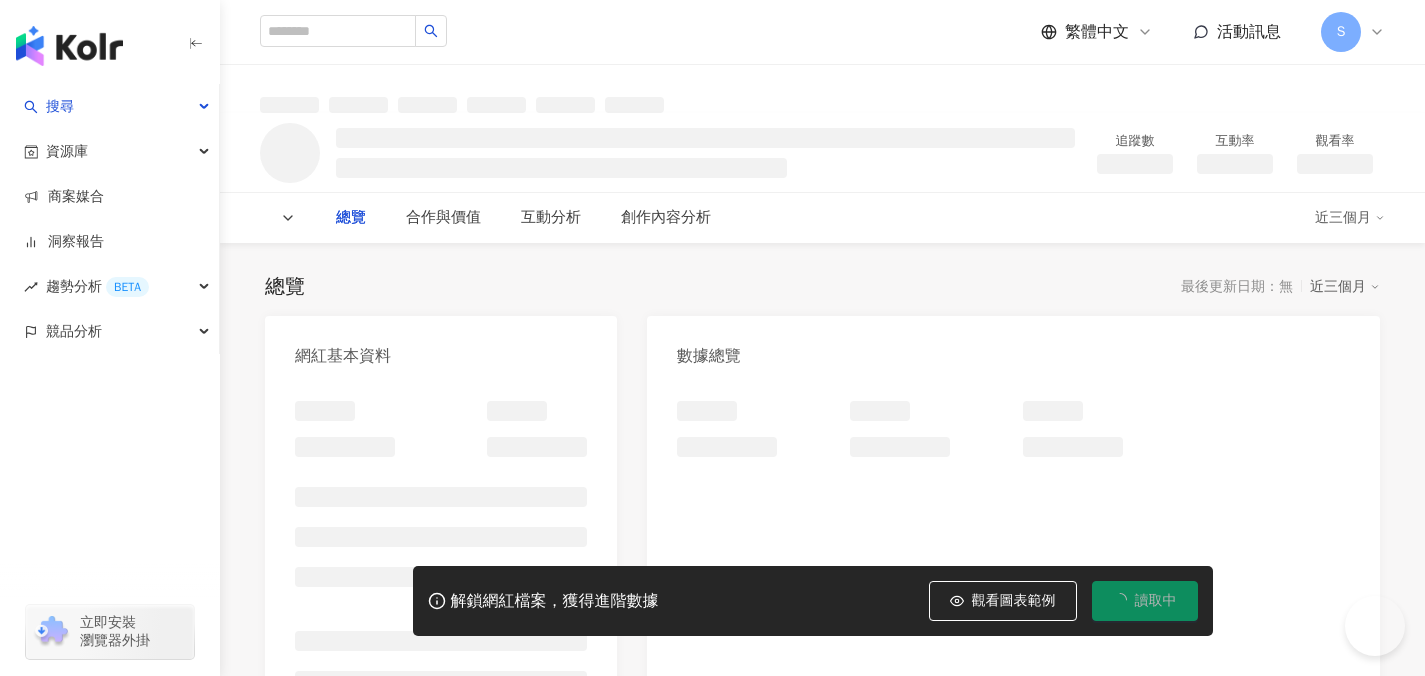 scroll, scrollTop: 0, scrollLeft: 0, axis: both 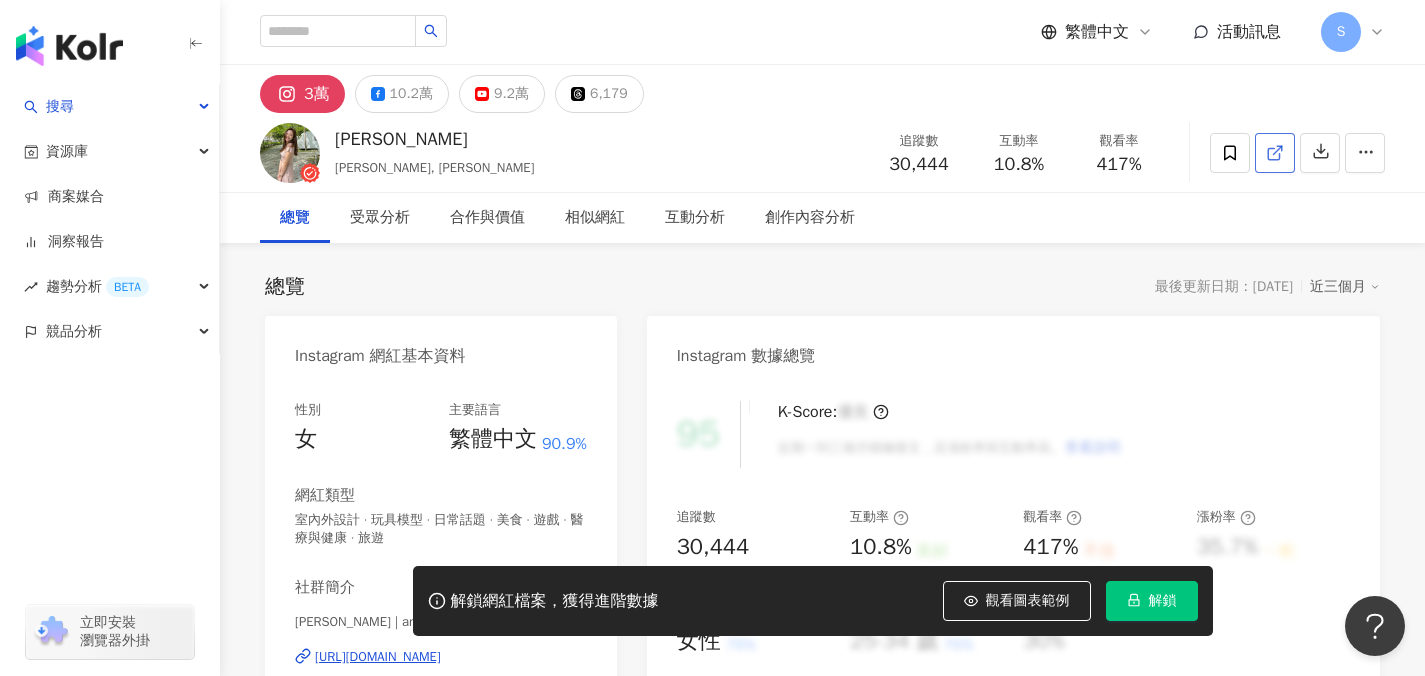 click 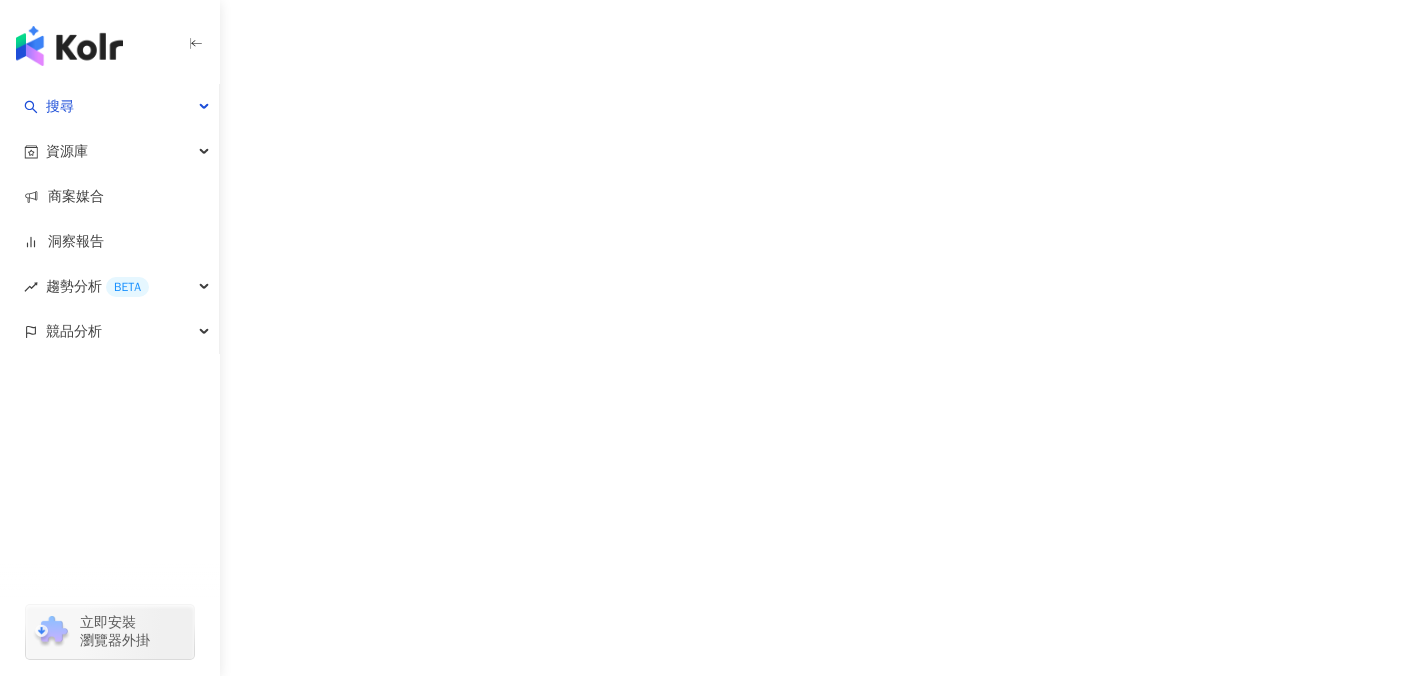 scroll, scrollTop: 0, scrollLeft: 0, axis: both 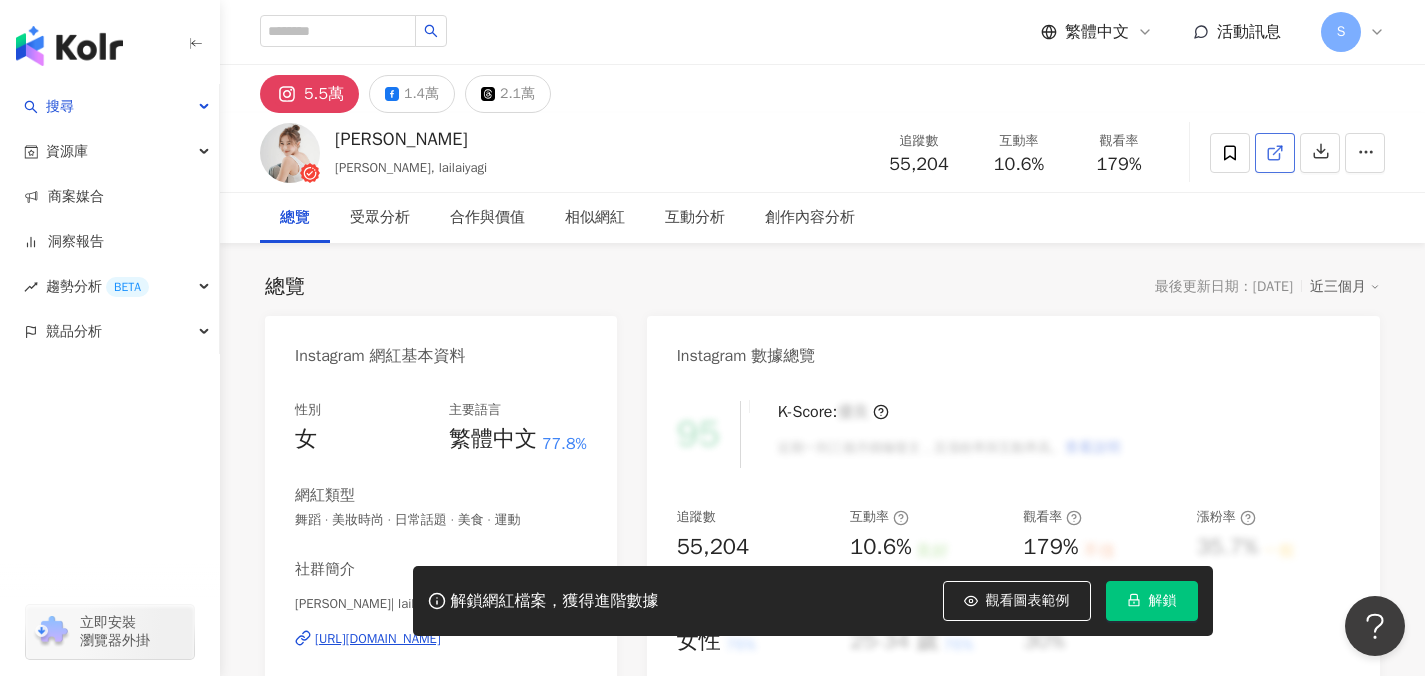 click 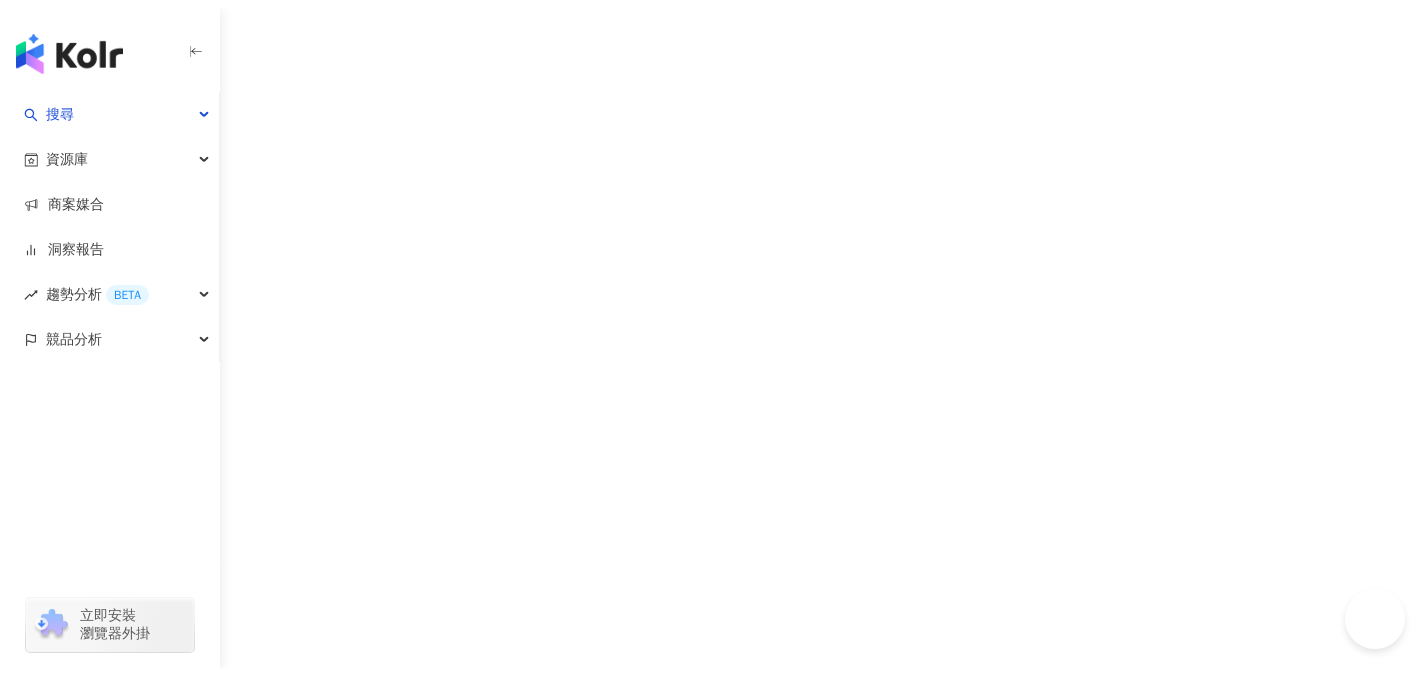 scroll, scrollTop: 0, scrollLeft: 0, axis: both 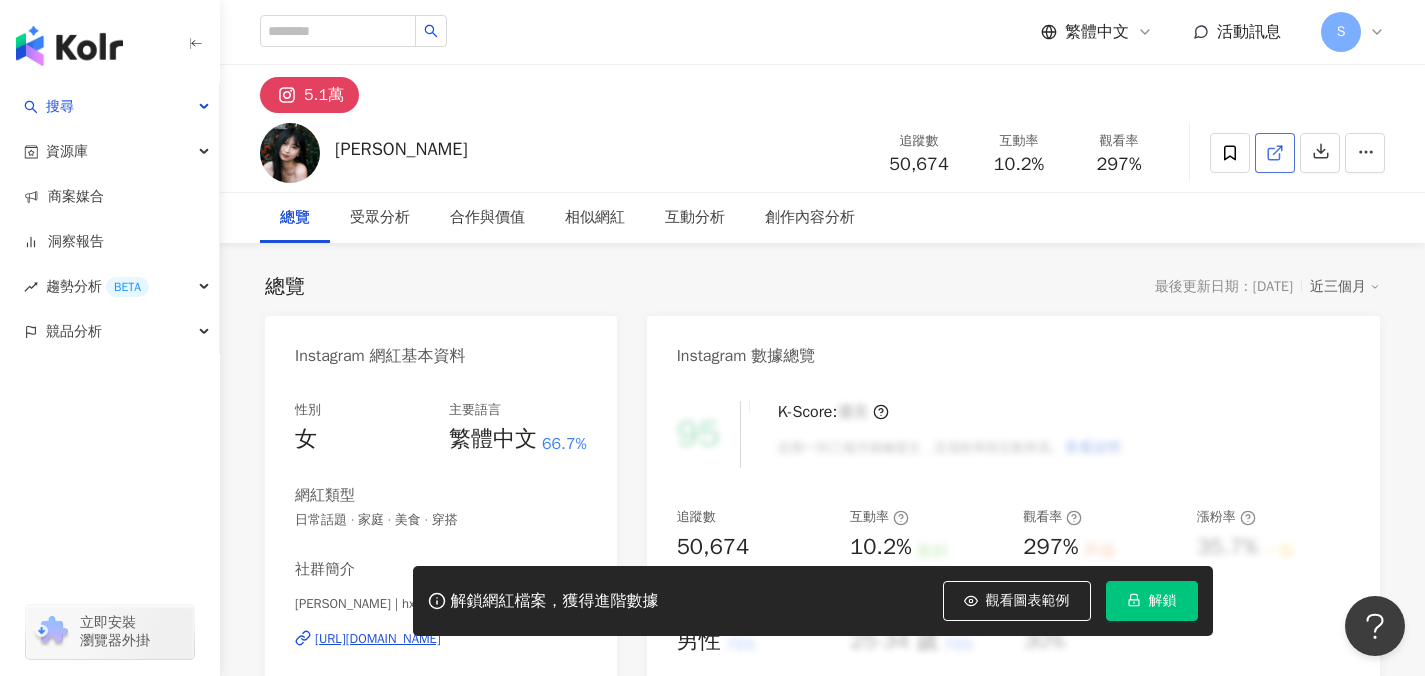 click 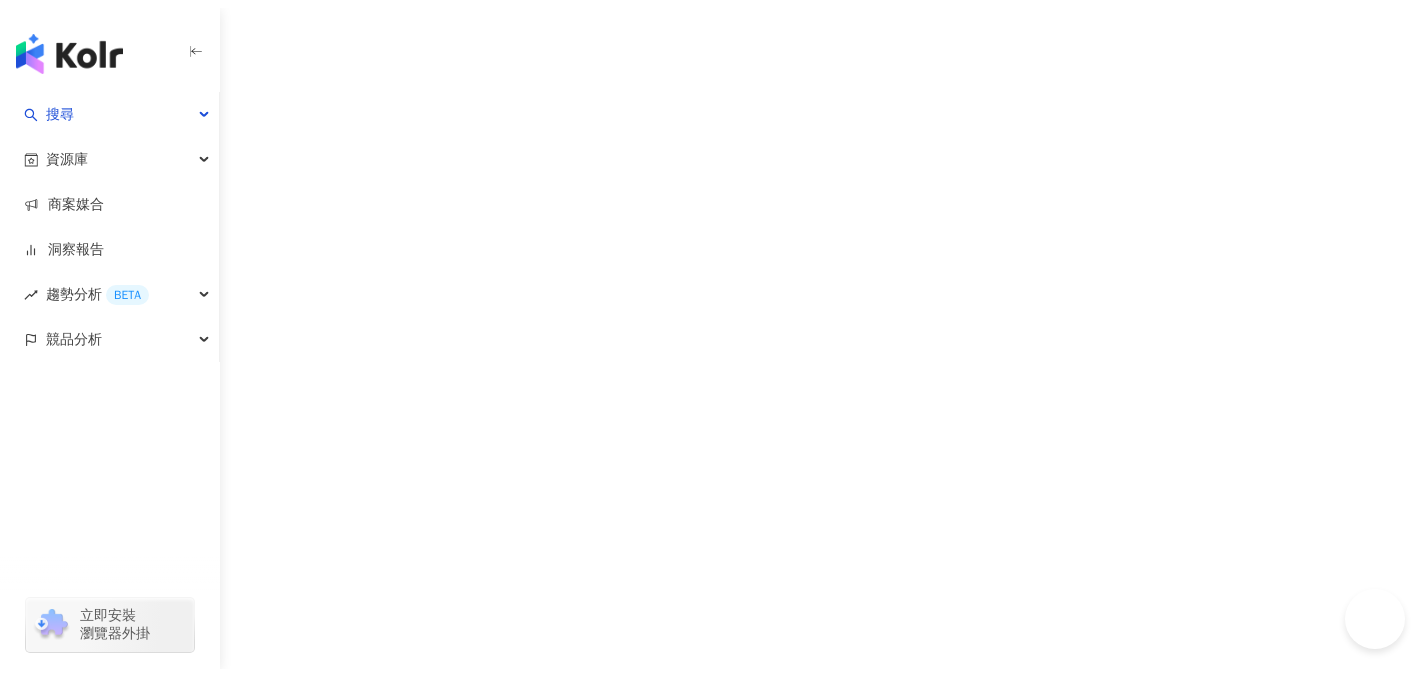 scroll, scrollTop: 0, scrollLeft: 0, axis: both 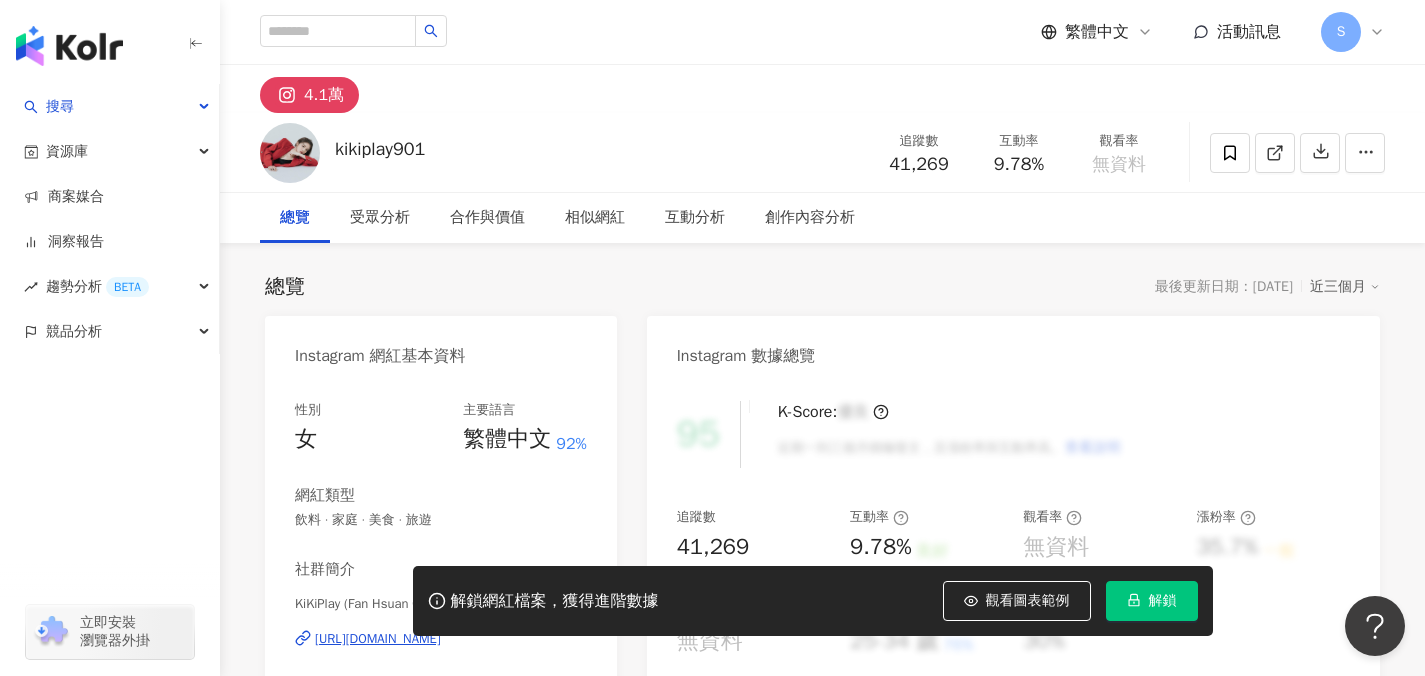 click at bounding box center (1275, 153) 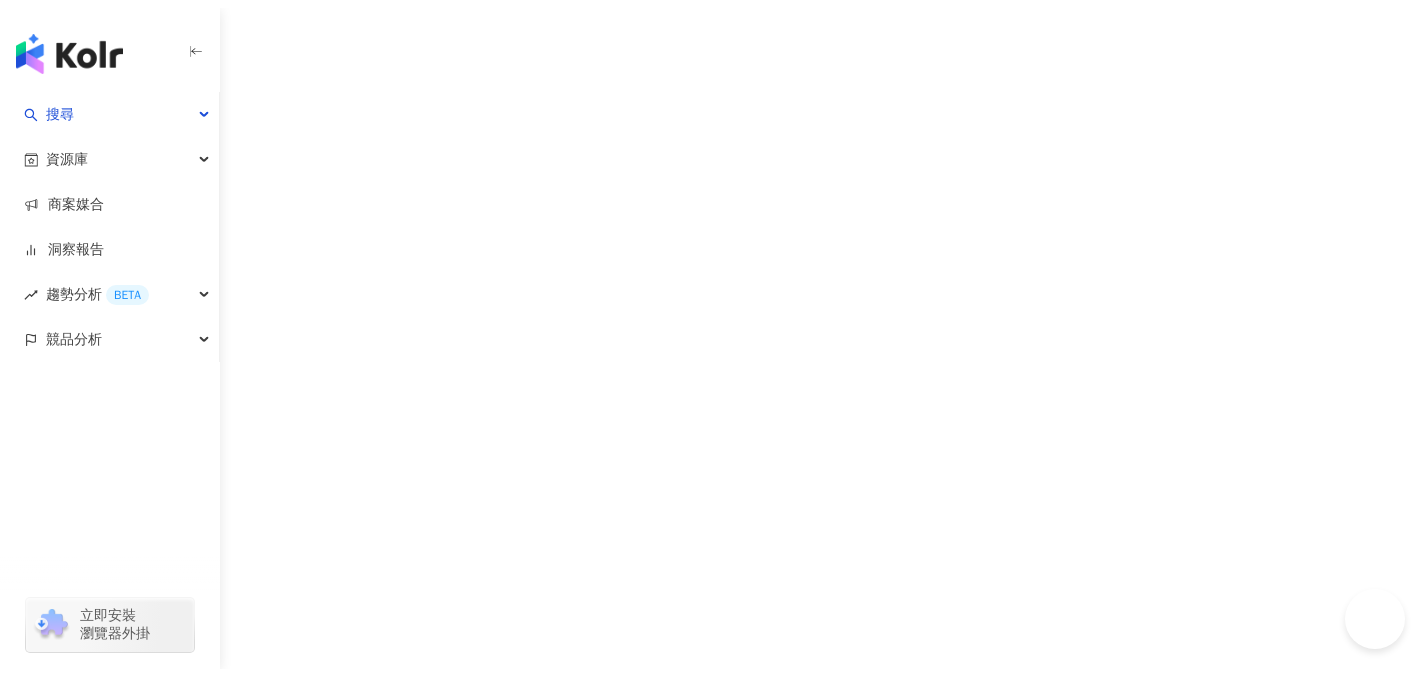 scroll, scrollTop: 0, scrollLeft: 0, axis: both 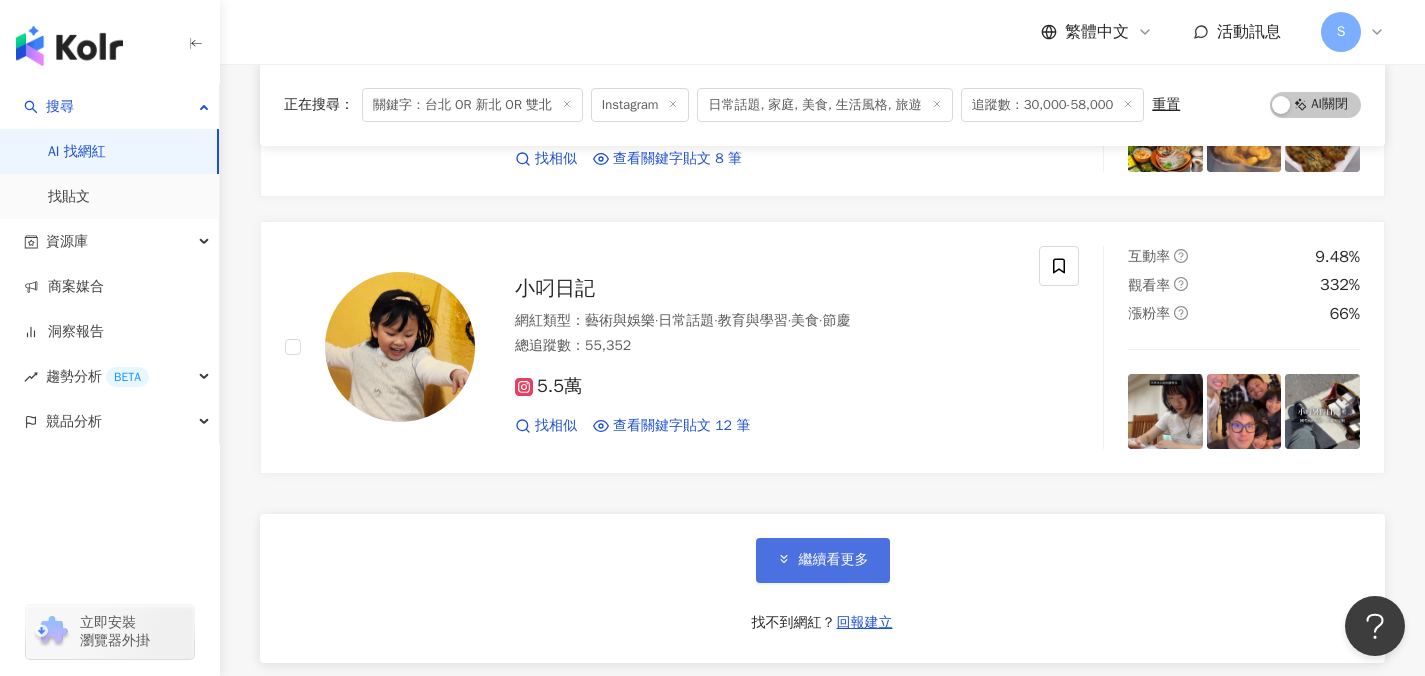 click on "繼續看更多" at bounding box center (823, 560) 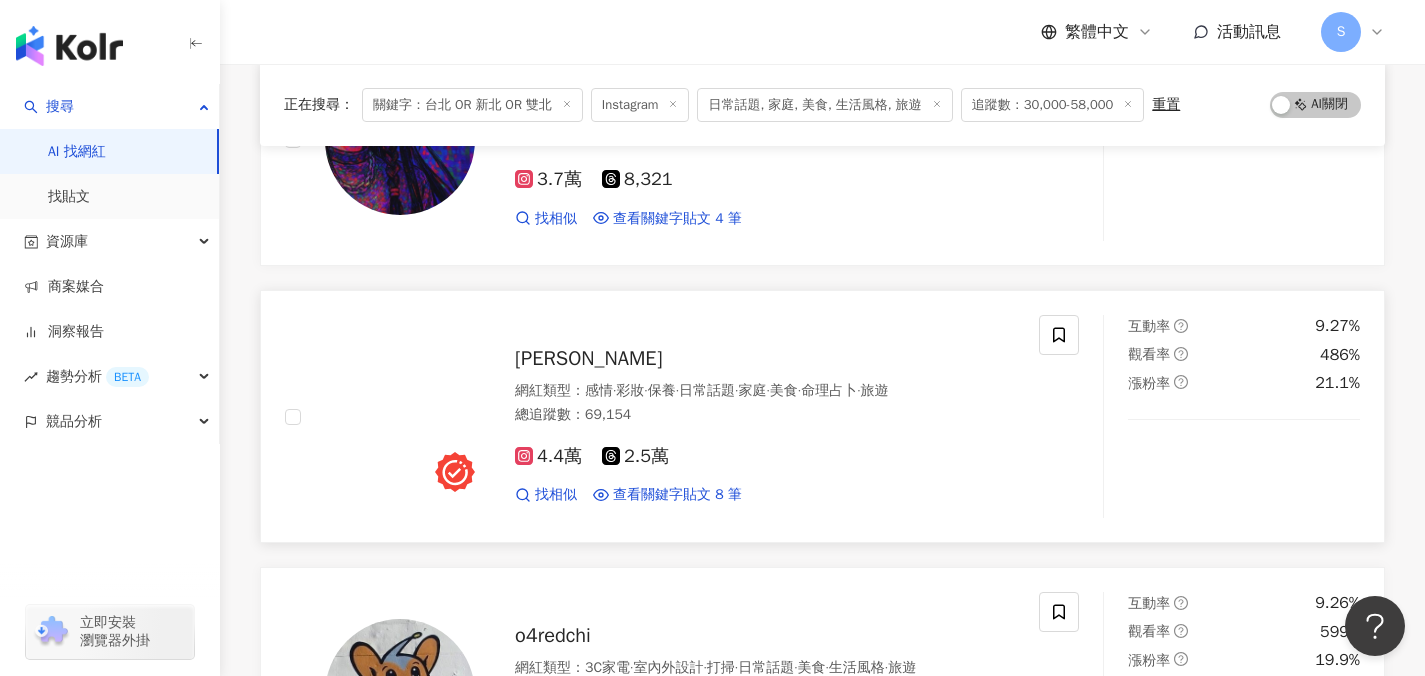 scroll, scrollTop: 59002, scrollLeft: 0, axis: vertical 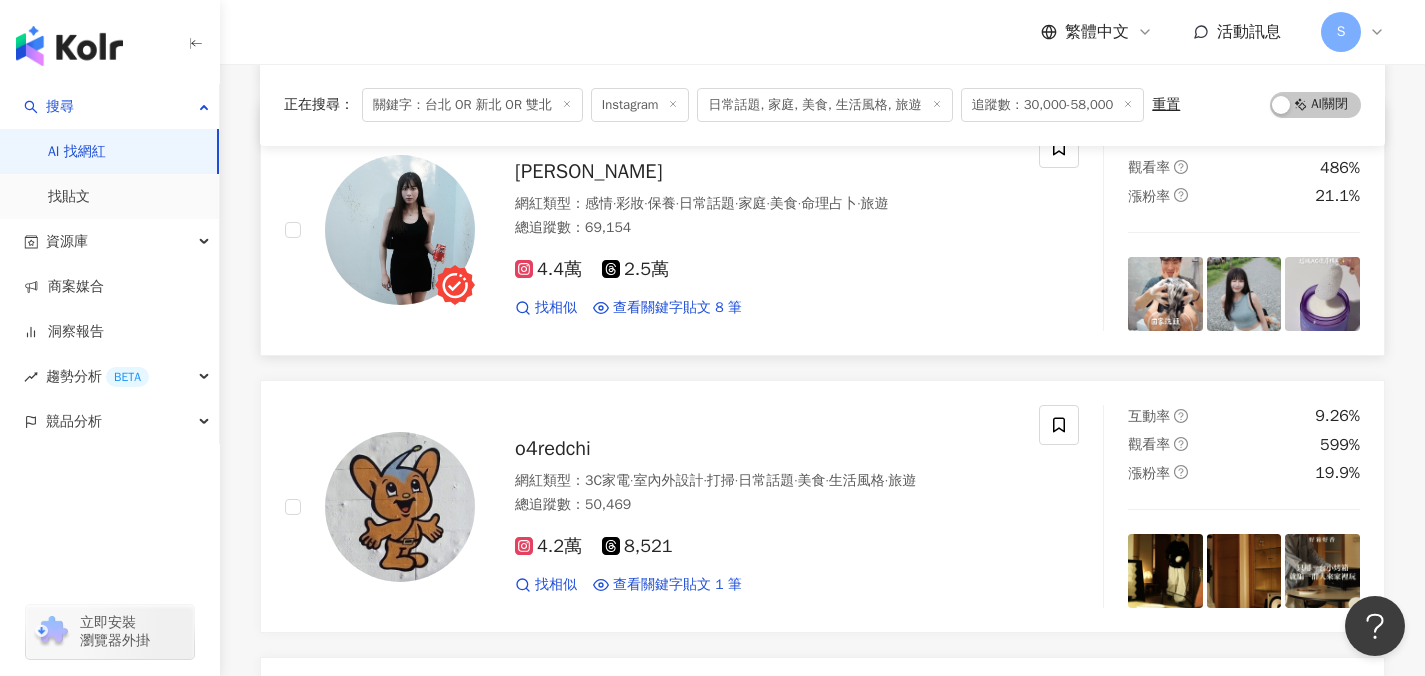 click on "4.4萬 2.5萬 找相似 查看關鍵字貼文 8 筆 2025/7/15 �
《會動的浮世繪展-日本藝術絕代之華  台北 站》
📅 日期｜2025/07/0 2025/4/21 shih 來會更開心
# 台北 調香 #DIY香水 # 台北 約會 2025/2/25 非常恐怖 背脊發涼
很可笑的是
今天去 新北 地方法院
遇到某一位男調解委員
我跟  看更多" at bounding box center [765, 280] 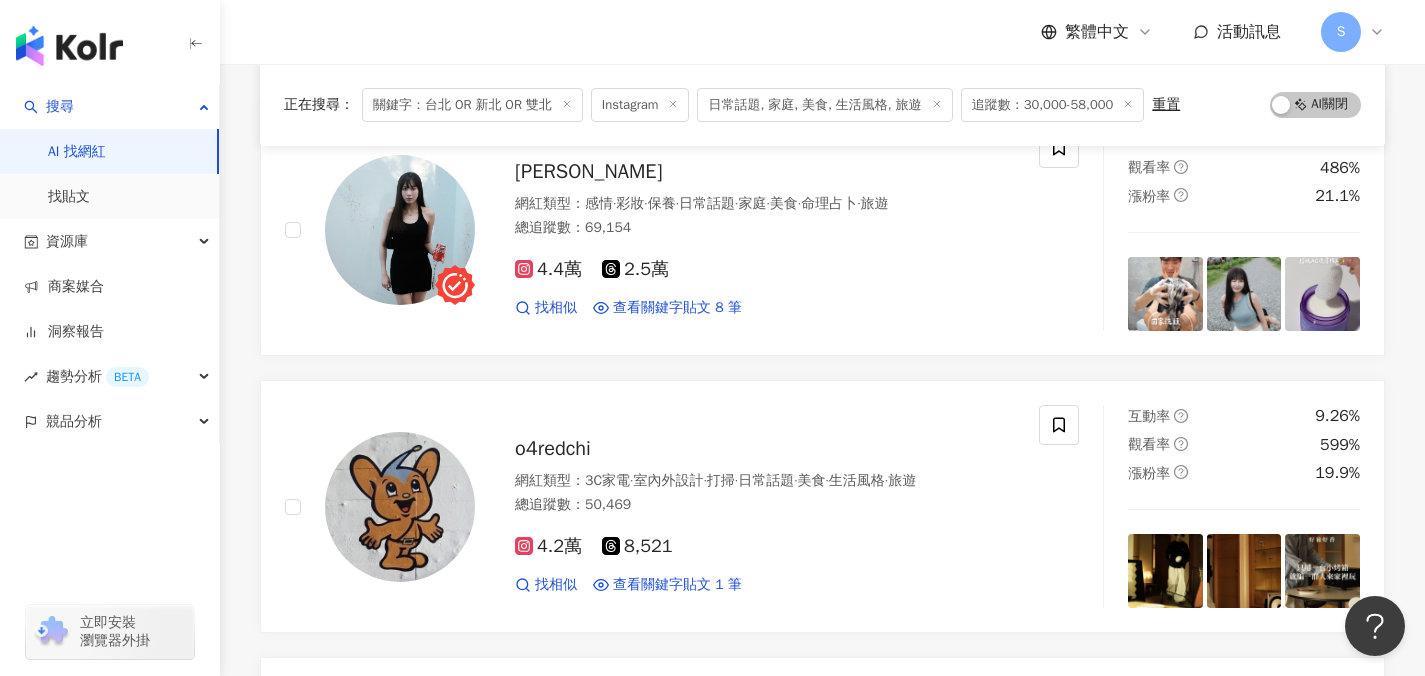 scroll, scrollTop: 59766, scrollLeft: 0, axis: vertical 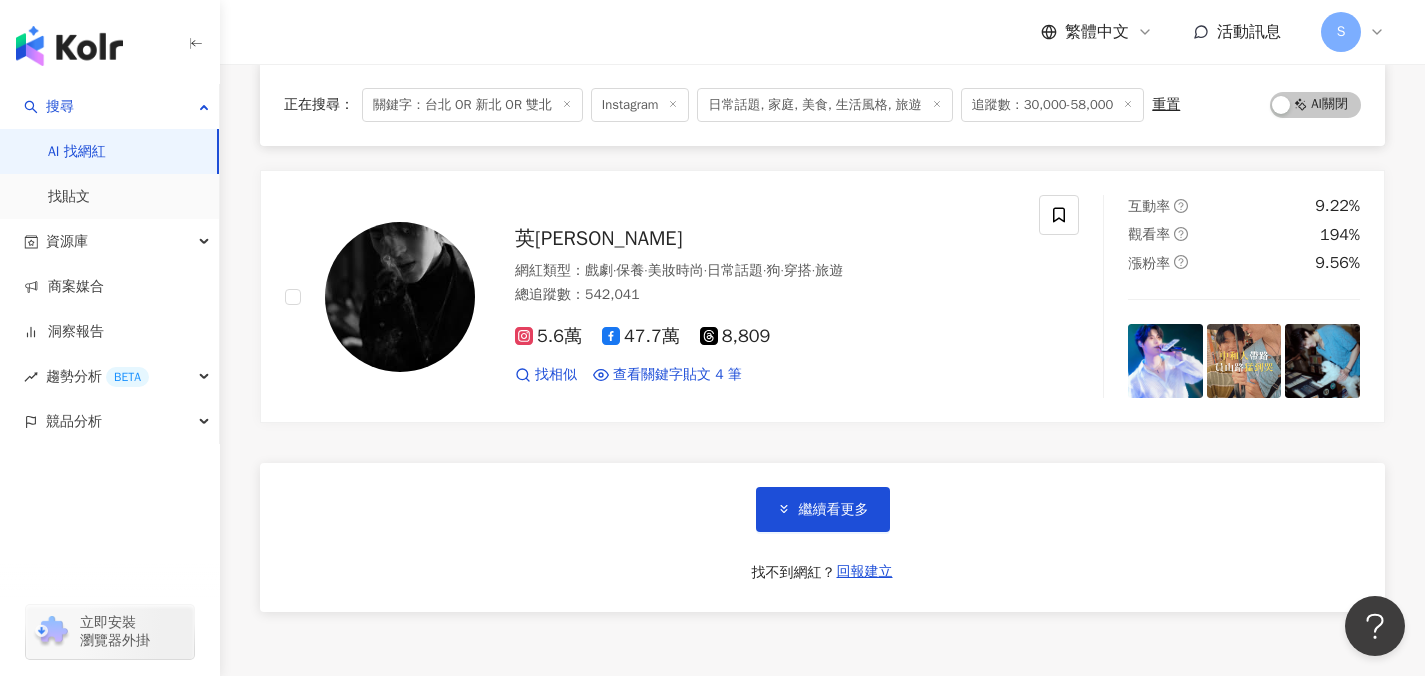click on "繼續看更多 找不到網紅？ 回報建立" at bounding box center [822, 537] 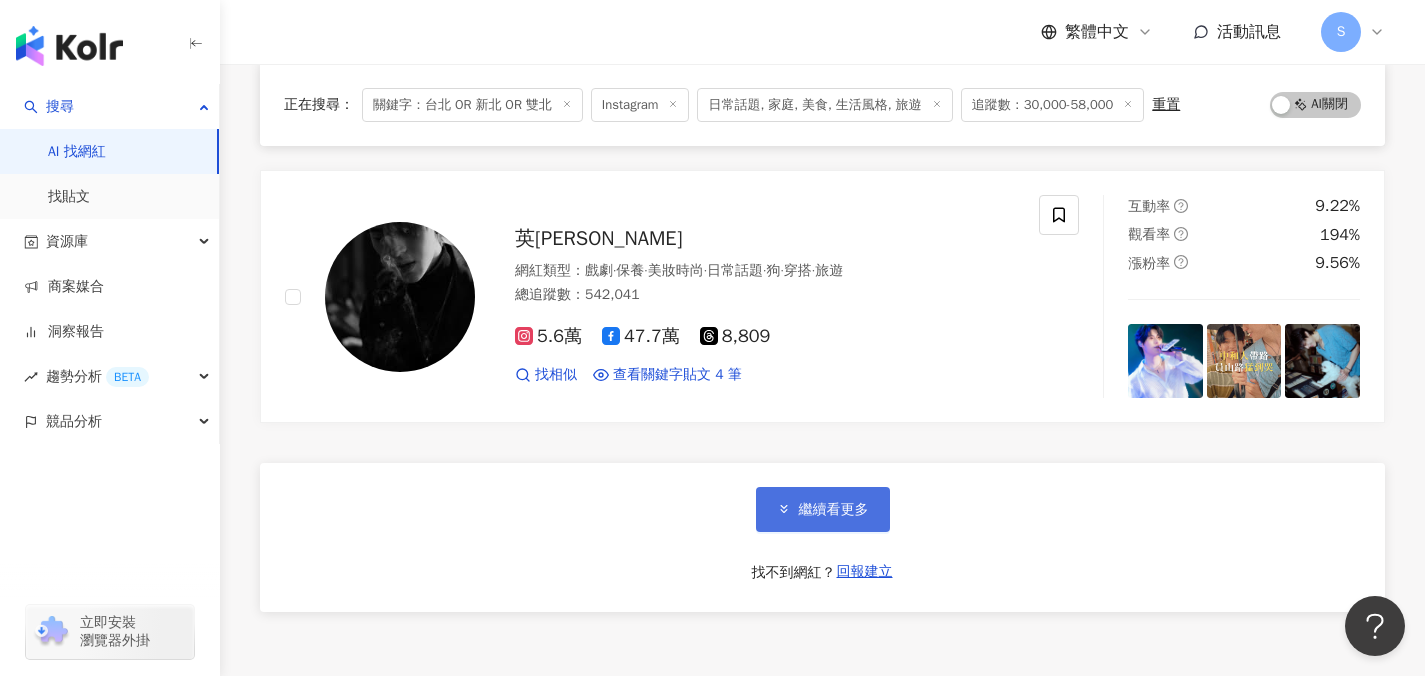 click on "繼續看更多" at bounding box center [823, 509] 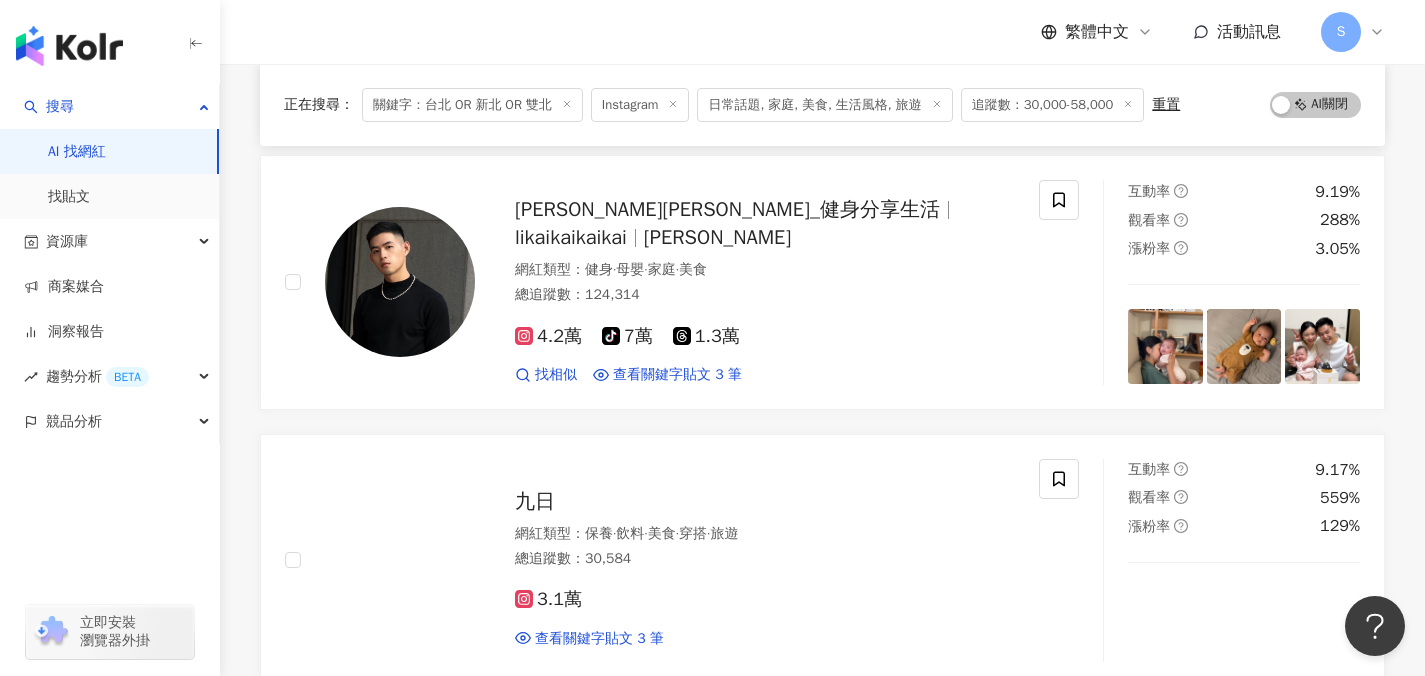 scroll, scrollTop: 60050, scrollLeft: 0, axis: vertical 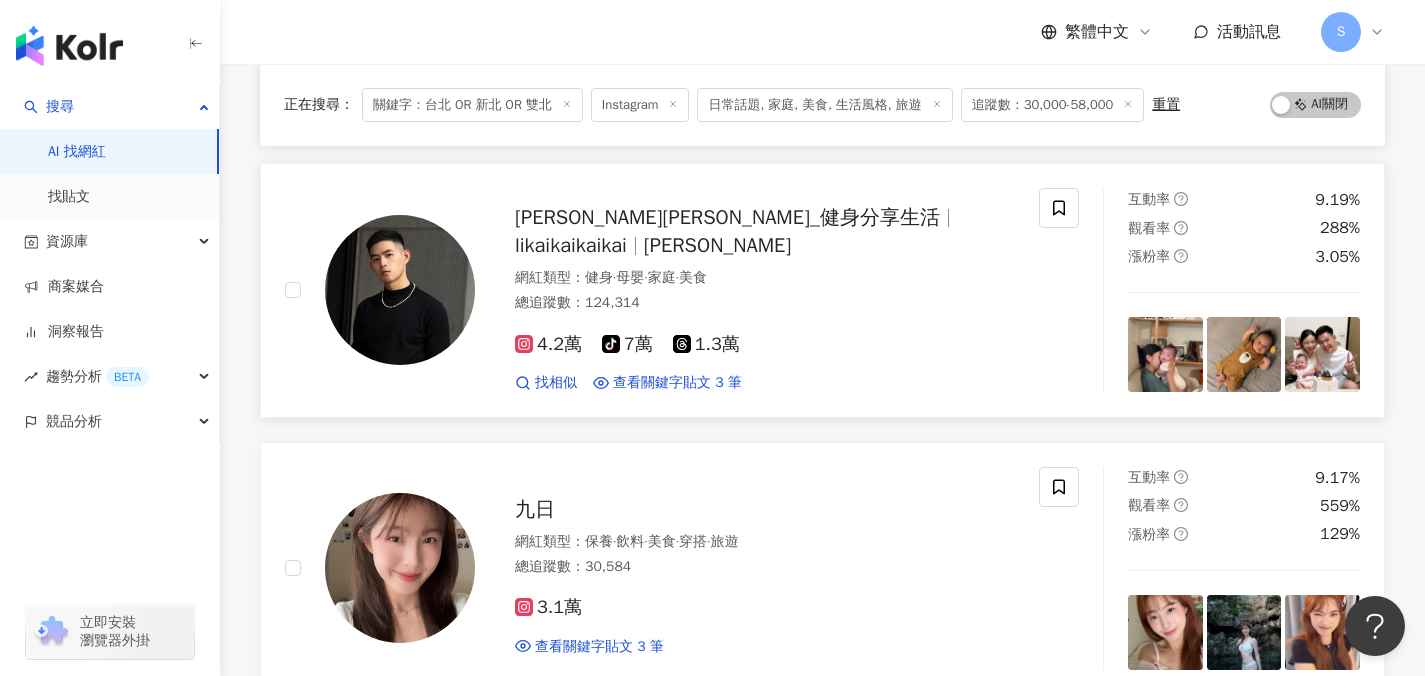 click on "郭力愷Alex_健身分享生活 likaikaikaikai 郭力愷 網紅類型 ： 健身  ·  母嬰  ·  家庭  ·  美食 總追蹤數 ： 124,314 4.2萬 tiktok-icon 7萬 1.3萬 找相似 查看關鍵字貼文 3 筆 2025/5/9 #產檢 #孕期記錄 #卸貨倒數 #牛排 # 台北 美食 #母親節 2025/4/17 夫妻日常 #婚紗日常 #婚紗 #婚禮 # 台北 攝影師 #基隆攝影師 #婚禮紀錄 # 2025/4/4 腿、雞鴨都很好吃👍🏻👍🏻
# 台北  #美食 #燒臘 #三寶飯 #港味   看更多 互動率 9.19% 觀看率 288% 漲粉率 3.05%" at bounding box center [822, 290] 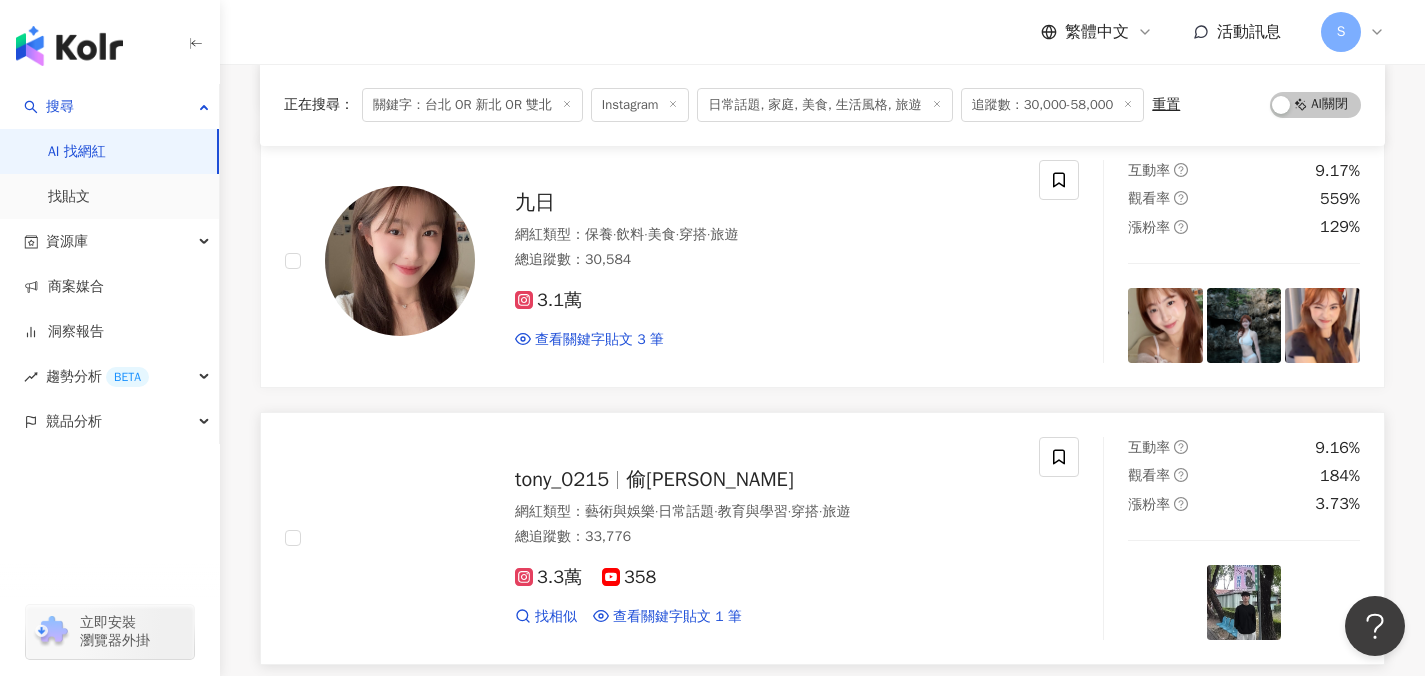 scroll, scrollTop: 60351, scrollLeft: 0, axis: vertical 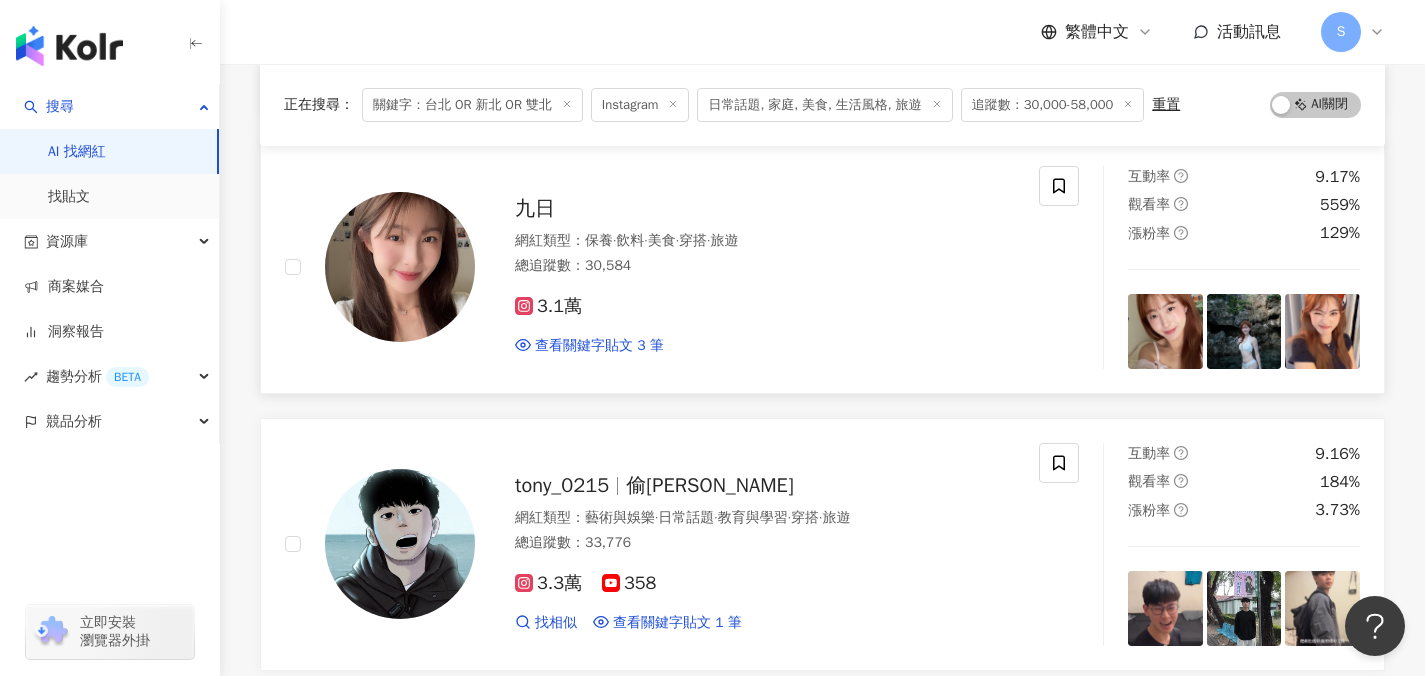 click on "3.1萬" at bounding box center [765, 307] 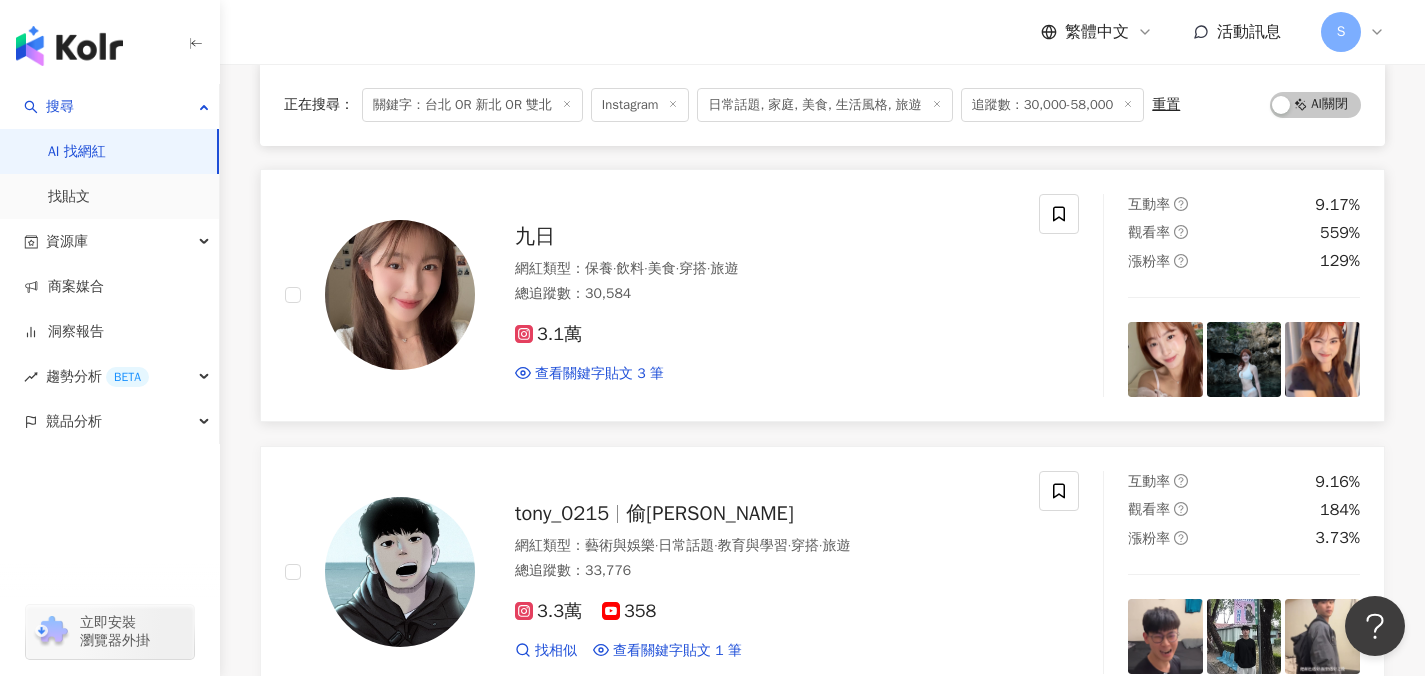 scroll, scrollTop: 60320, scrollLeft: 0, axis: vertical 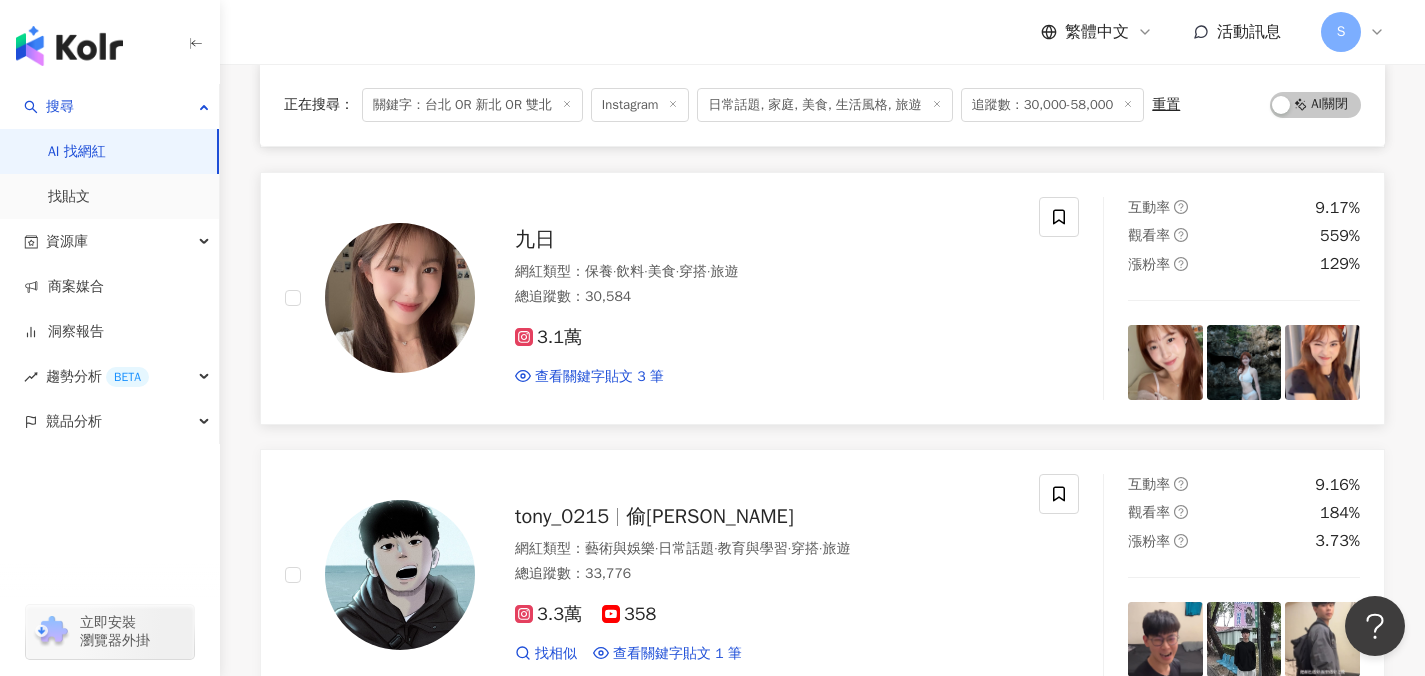 click on "九日 網紅類型 ： 保養  ·  飲料  ·  美食  ·  穿搭  ·  旅遊 總追蹤數 ： 30,584 3.1萬 查看關鍵字貼文 3 筆 2025/6/13 受夠 台北 的爛天氣🌧️
只好用甜點來療癒一下～🩵
#ORBIS雙重酵素潔顏粉
讓保養也變成質感日常的一部分。
從洗臉開始，綿密泡泡溫和代謝老廢角質，
肌膚清爽乾淨，零負擔地回到「美的舒適圈」。
這次和 Wakuwaku pasta赤峰店 的聯名下午茶也太美了吧～
現在只要拍照聯名餐點打卡 就可以獲得
「雙重酵素潔顏粉-3日份體驗包」
想要試試看看的人
也可以到附近的ORBIS中山門市體驗喔！
憑wakuwaku用餐發票
還可以免費兌換無油卸妝露小禮物🎁
📍日本原裝進口｜無添加潔顏哲學
📱更多資訊 👉  @orbis_tw
🔗www.orbis.com.tw
#ORBIS美麗無負擔 #雙重酵素潔顏粉 #回到美的舒適圈 #orbistw #藍色下午茶 #CloudBlue 2025/4/23 24(四)-5/11(日)
在新光三越  台北 2024/10/7 台北 台北" at bounding box center (662, 298) 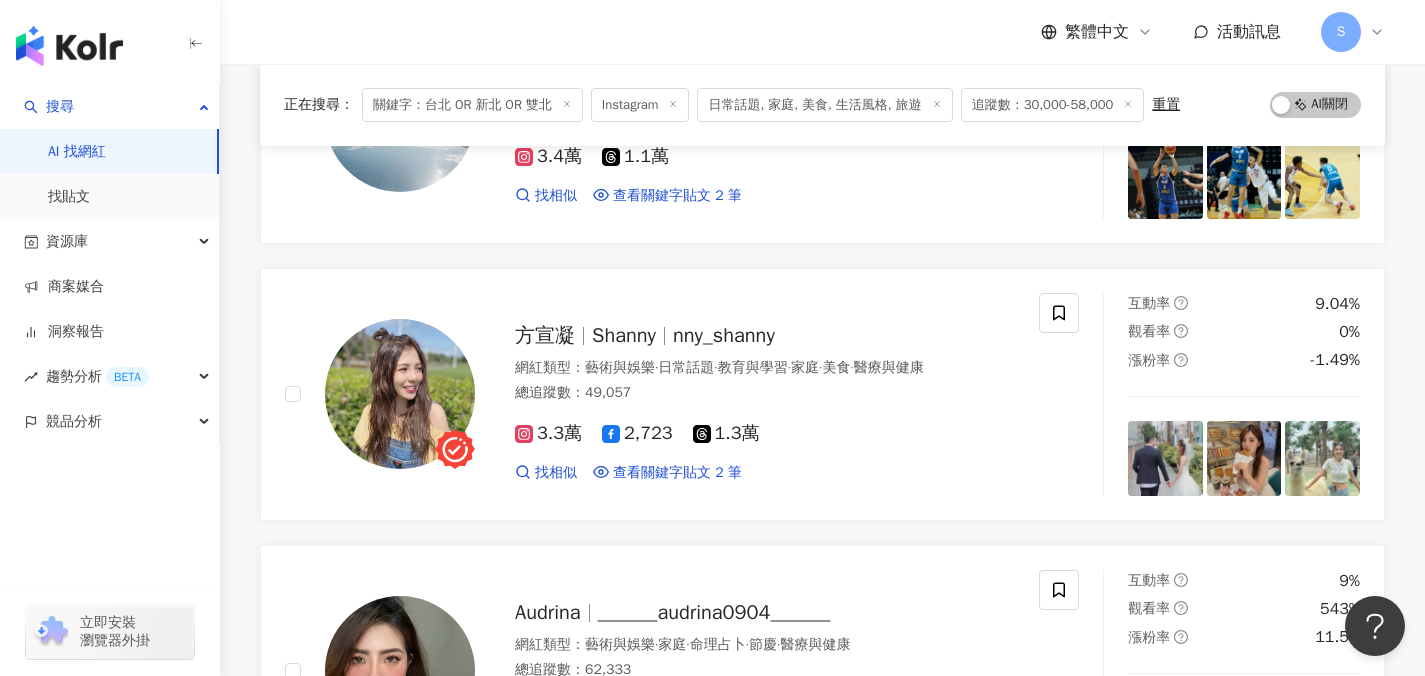 scroll, scrollTop: 61920, scrollLeft: 0, axis: vertical 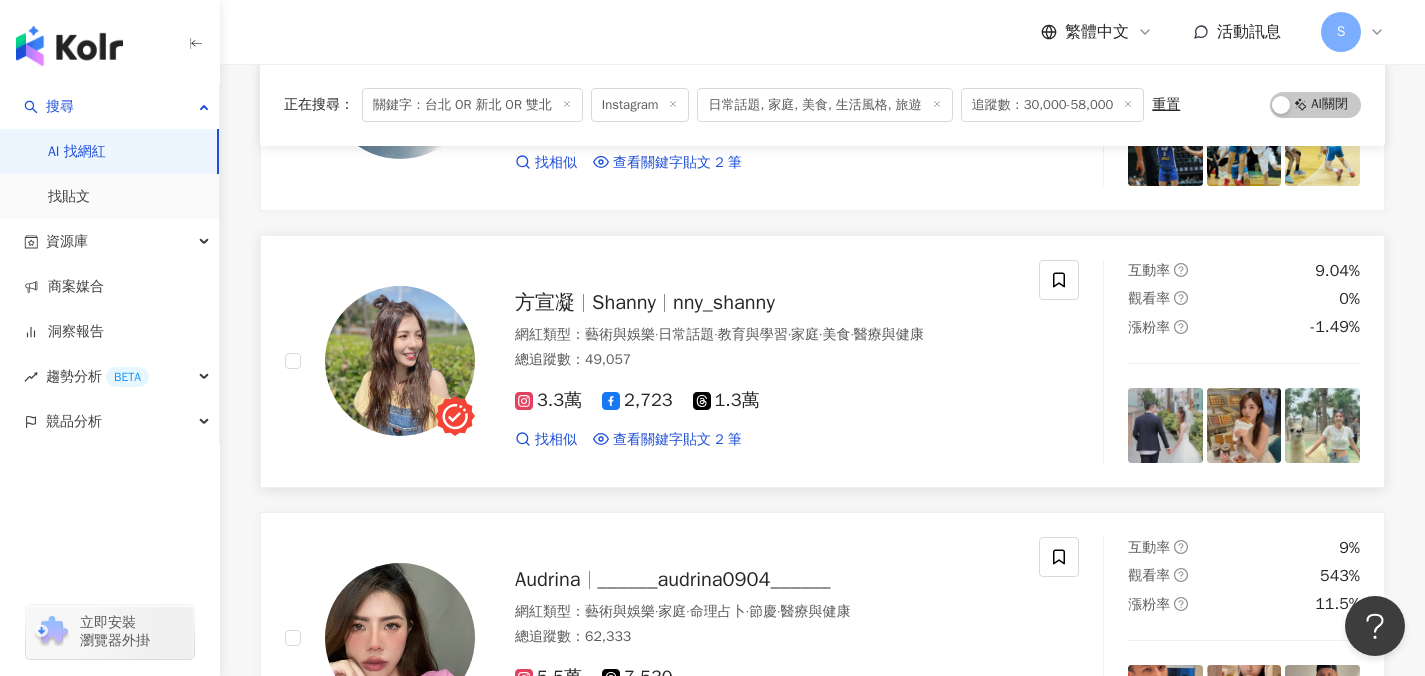 click on "方宣凝 Shanny nny_shanny 網紅類型 ： 藝術與娛樂  ·  日常話題  ·  教育與學習  ·  家庭  ·  美食  ·  醫療與健康 總追蹤數 ： 49,057 3.3萬 2,723 1.3萬 找相似 查看關鍵字貼文 2 筆 2024/12/10 sparrow_tw
#寒舍艾美 # 台北 寒舍艾美酒店 # 台北 新開幕 #信義區 2024/10/25 喜 @mardi_mercredi_tw  台北 旗艦店開幕🎉  看更多 互動率 9.04% 觀看率 0% 漲粉率 -1.49%" at bounding box center [822, 361] 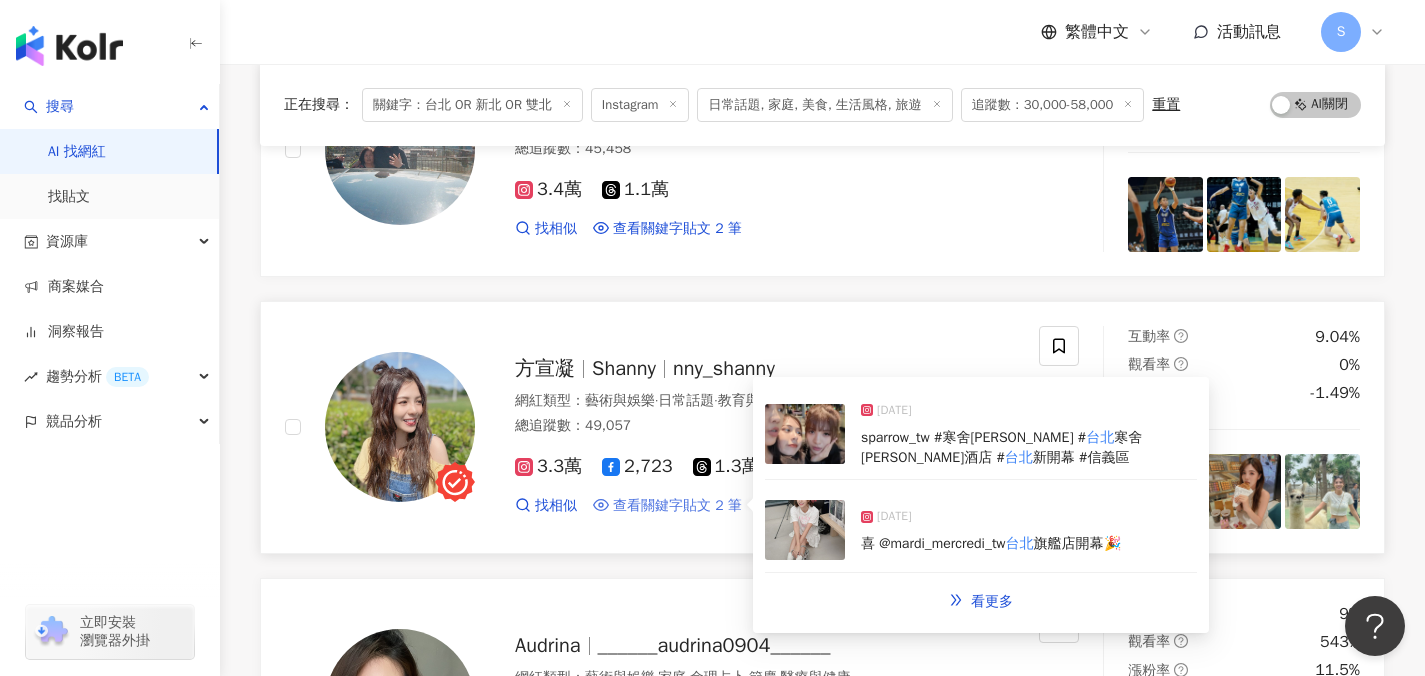 scroll, scrollTop: 61902, scrollLeft: 0, axis: vertical 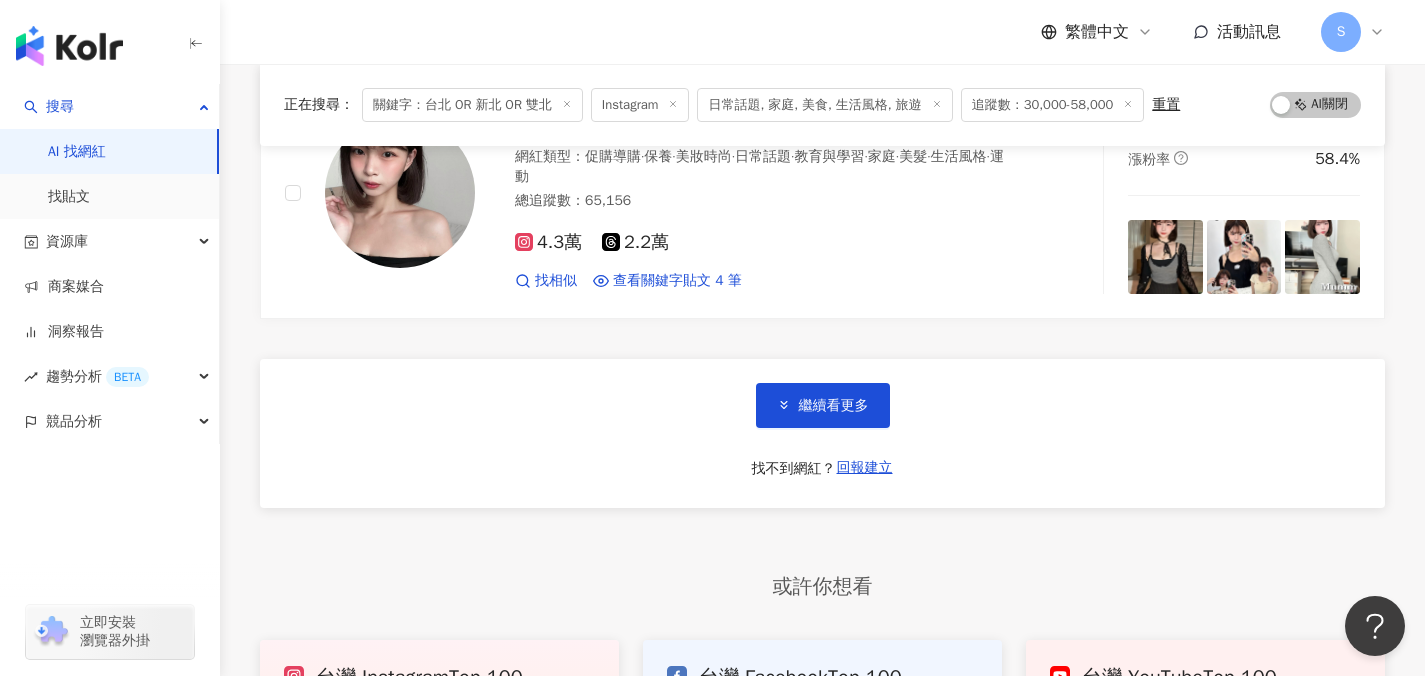 click on "你的女孩胖妹 616.fg 太陽寶寶 乖寶寶 網紅類型 ： 營養與保健  ·  美食  ·  穿搭 總追蹤數 ： 41,331 3.3萬 3,743 4,506 找相似 查看關鍵字貼文 2 筆 互動率 416% 觀看率 6,081% 漲粉率 78.5% Ariel arii.iz 網紅類型 ： 彩妝  ·  名人動態  ·  日常話題  ·  教育與學習  ·  音樂  ·  旅遊 總追蹤數 ： 62,332 4.2萬 7,150 1.3萬 找相似 查看關鍵字貼文 1 筆 互動率 259% 觀看率 2,757% 漲粉率 14.6% 姵宸Peichen peichen_beastcrew 姵宸 網紅類型 ： 韓國偶像  ·  棒球  ·  藝術與娛樂  ·  日常話題  ·  教育與學習  ·  遊戲  ·  運動 總追蹤數 ： 42,430 3.3萬 1,345 1,020 7,456 找相似 查看關鍵字貼文 2 筆 互動率 110% 觀看率 1,738% 漲粉率 23.8% ?班長 ???品牌創始 網紅類型 ： 藝術與娛樂  ·  日常話題  ·  教育與學習  ·  美食  ·  醫療與健康  ·  旅遊 總追蹤數 ： 39,459 3.3萬 6,166 找相似 查看關鍵字貼文 1 筆 互動率 83.5% 1,450% 1" at bounding box center [822, -31145] 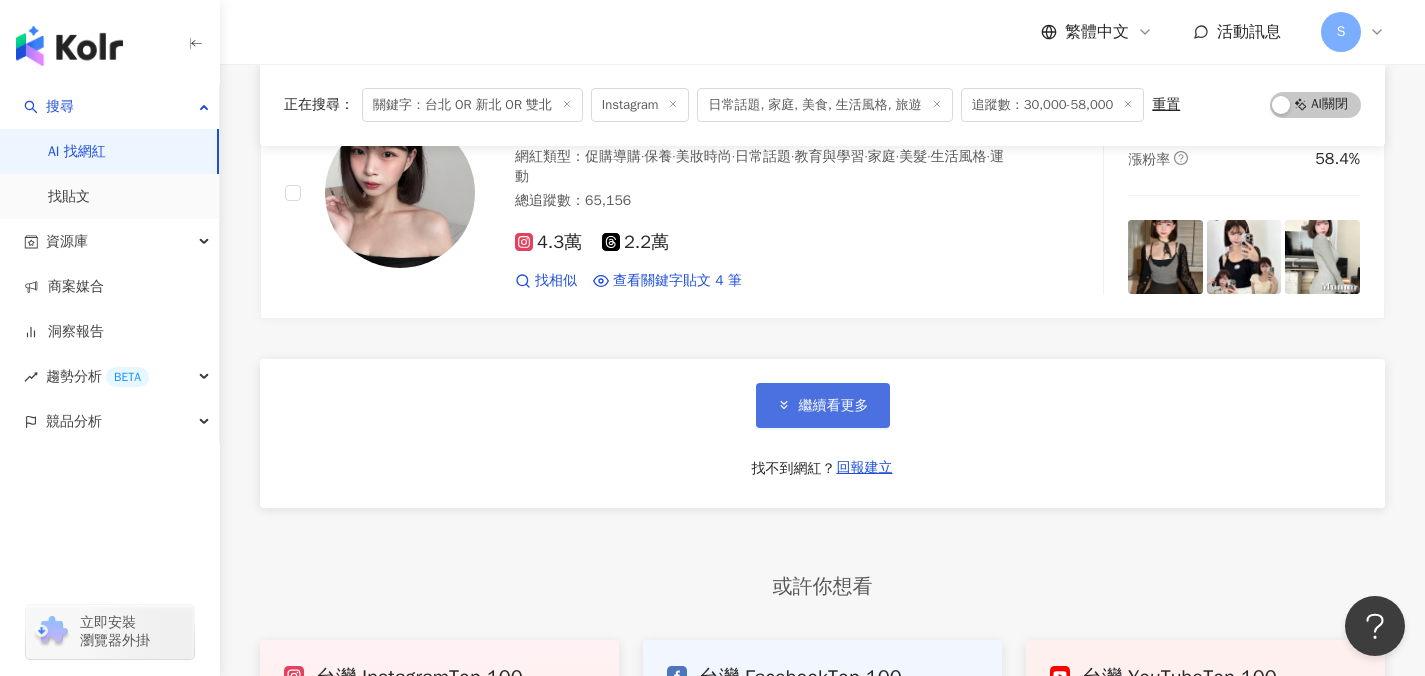 click on "繼續看更多" at bounding box center (823, 405) 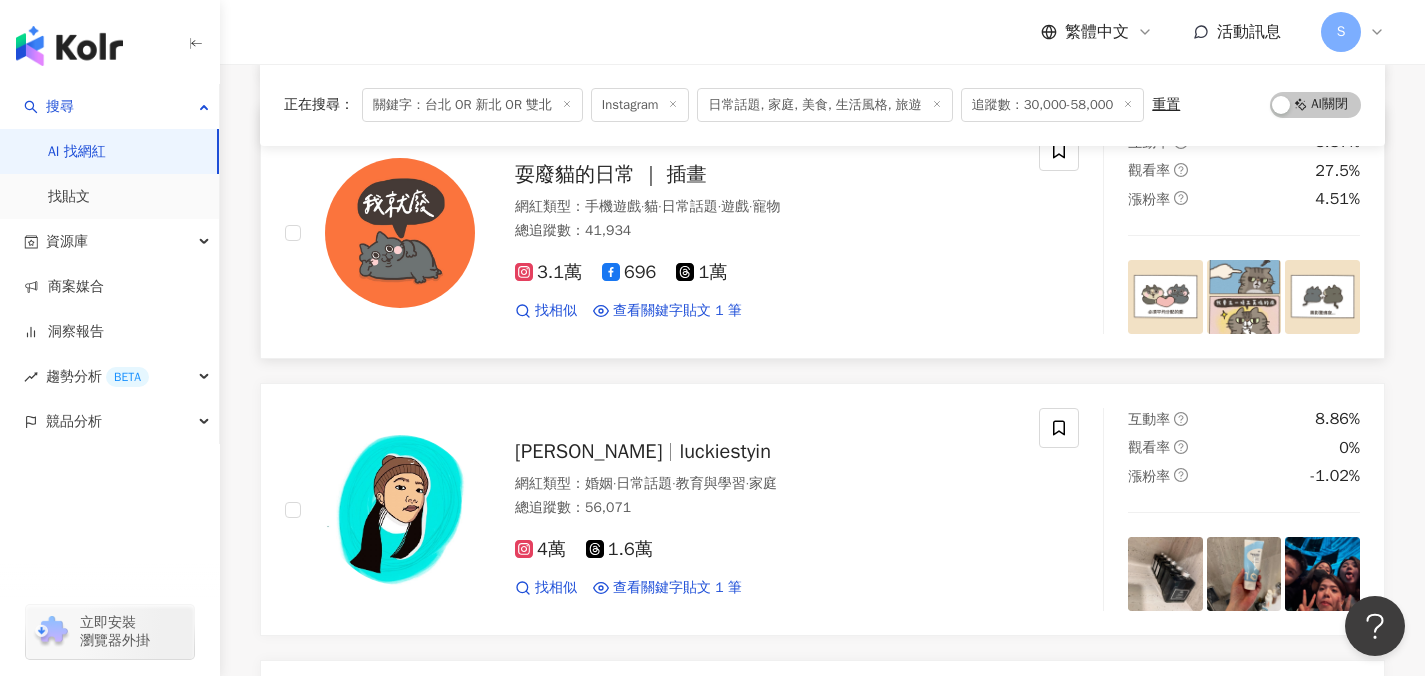 scroll, scrollTop: 63618, scrollLeft: 0, axis: vertical 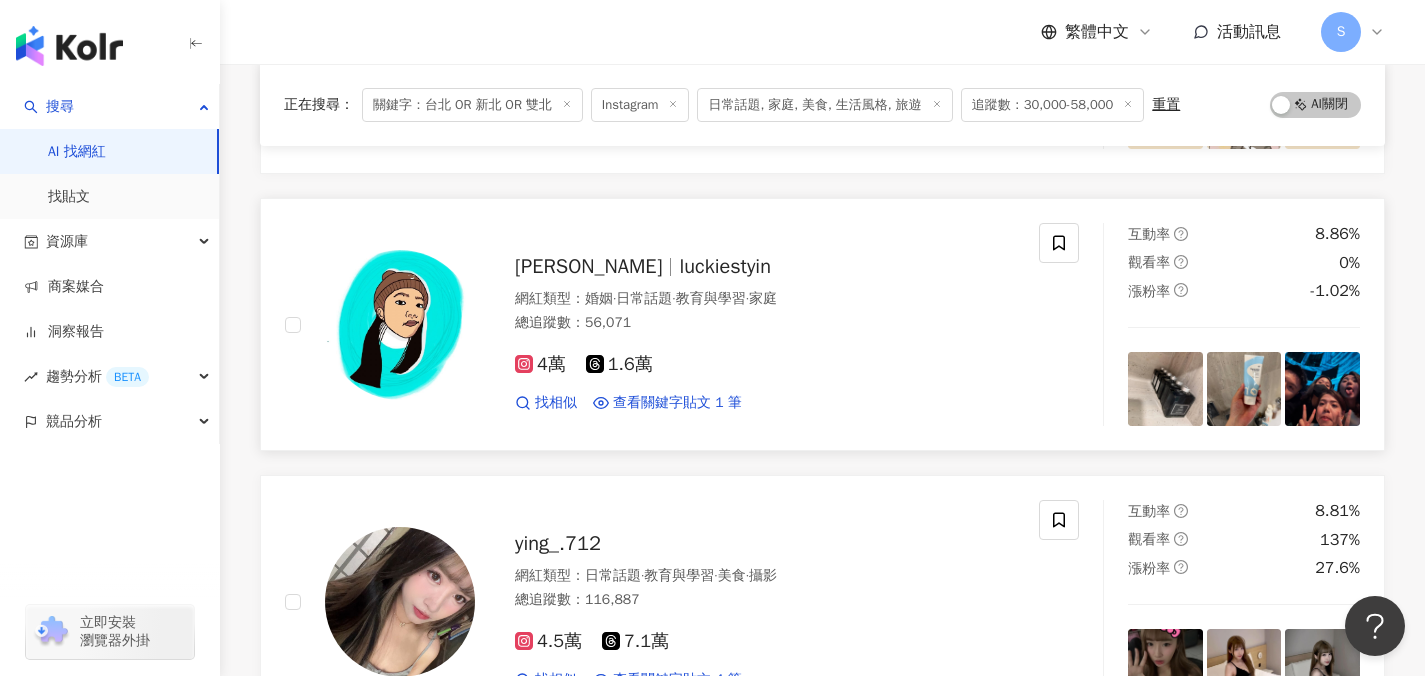 click on "4萬 1.6萬" at bounding box center [765, 365] 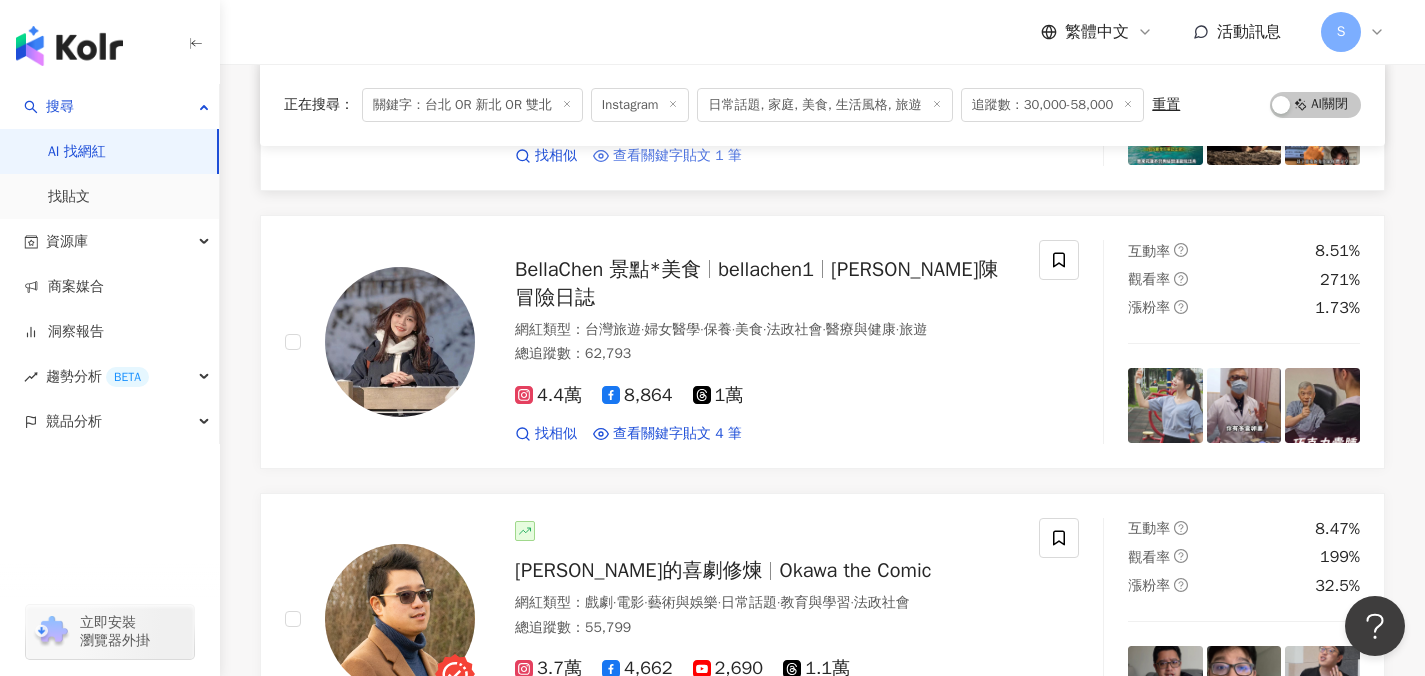 scroll, scrollTop: 65344, scrollLeft: 0, axis: vertical 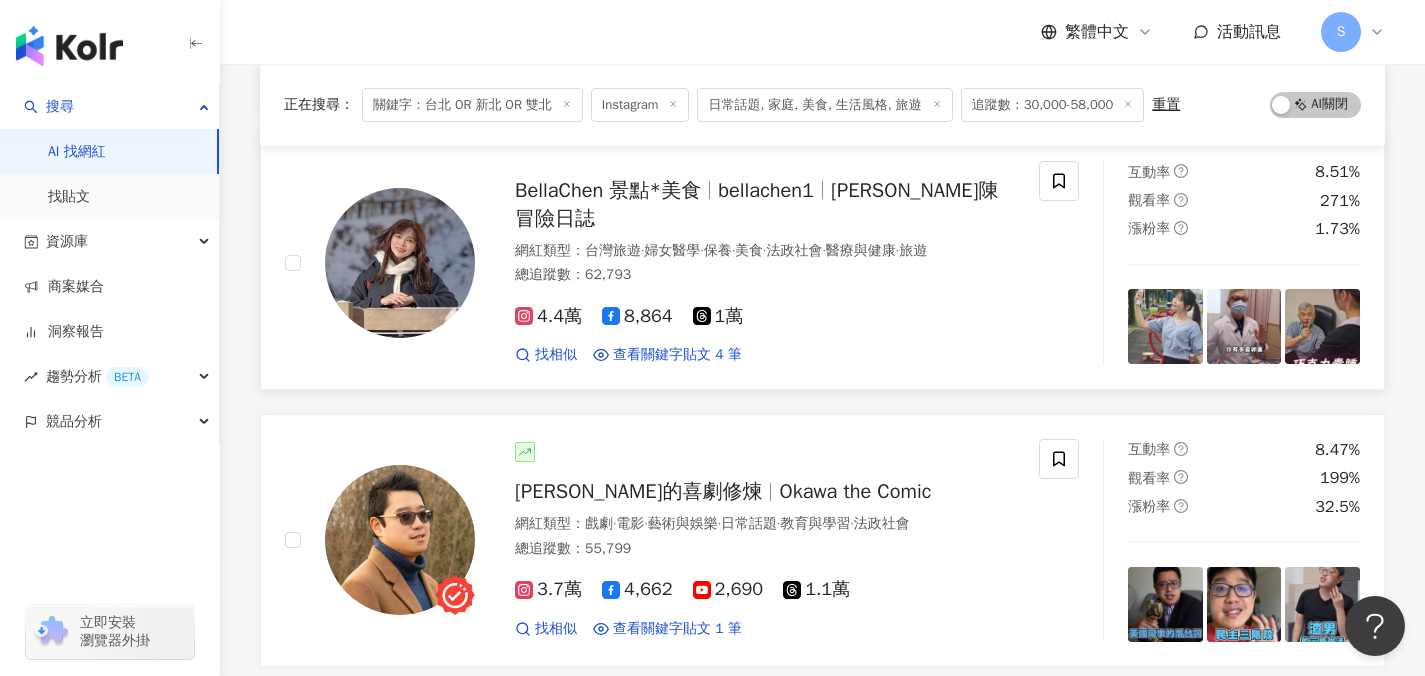 click on "BellaChen 景點*美食 bellachen1 貝拉陳冒險日誌 網紅類型 ： 台灣旅遊  ·  婦女醫學  ·  保養  ·  美食  ·  法政社會  ·  醫療與健康  ·  旅遊 總追蹤數 ： 62,793 4.4萬 8,864 1萬 找相似 查看關鍵字貼文 4 筆 2025/5/30 提前預約～
#明水然樂 #松菸美食 # 台北 鐵板燒 #無菜單料理 # 台北 美食 # 2025/5/14 通常到 台北 都是找越平價越省得住宿越好~🤣
這次托家人的福蹭到了W hotel~
房間還可以看到陶朱隱園呢🤣🤣🤣
這次的 台北 行也真的有好好享受到飯店🥴
吃飯吃步行10分鐘內的#明水然 鐵板燒
之後就checking 飯店（吹冷氣睡覺）
然後起床走去101吃橋村炸雞
晚上在信義區走路特別舒服，也不會太熱又有城市的絢爛~
不說還有點到日本的ful
吃飽喝足再回到飯店睡覺
有夠糜爛！書胡！！
#whotel # 台北 w飯店 # 台北 萬豪 # 台北 萬豪酒店 # 台北 住宿 2024/12/25 台北 順便逛逛 台北  看更多" at bounding box center (662, 263) 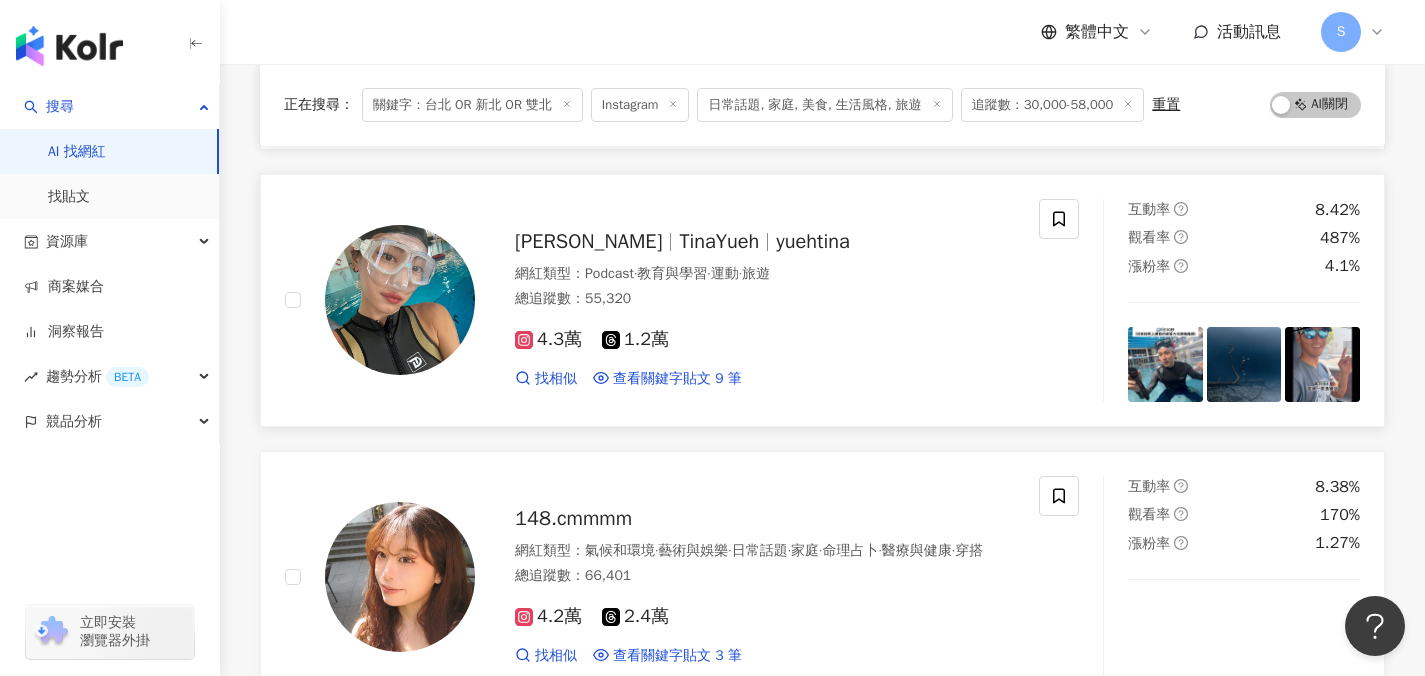 scroll, scrollTop: 66342, scrollLeft: 0, axis: vertical 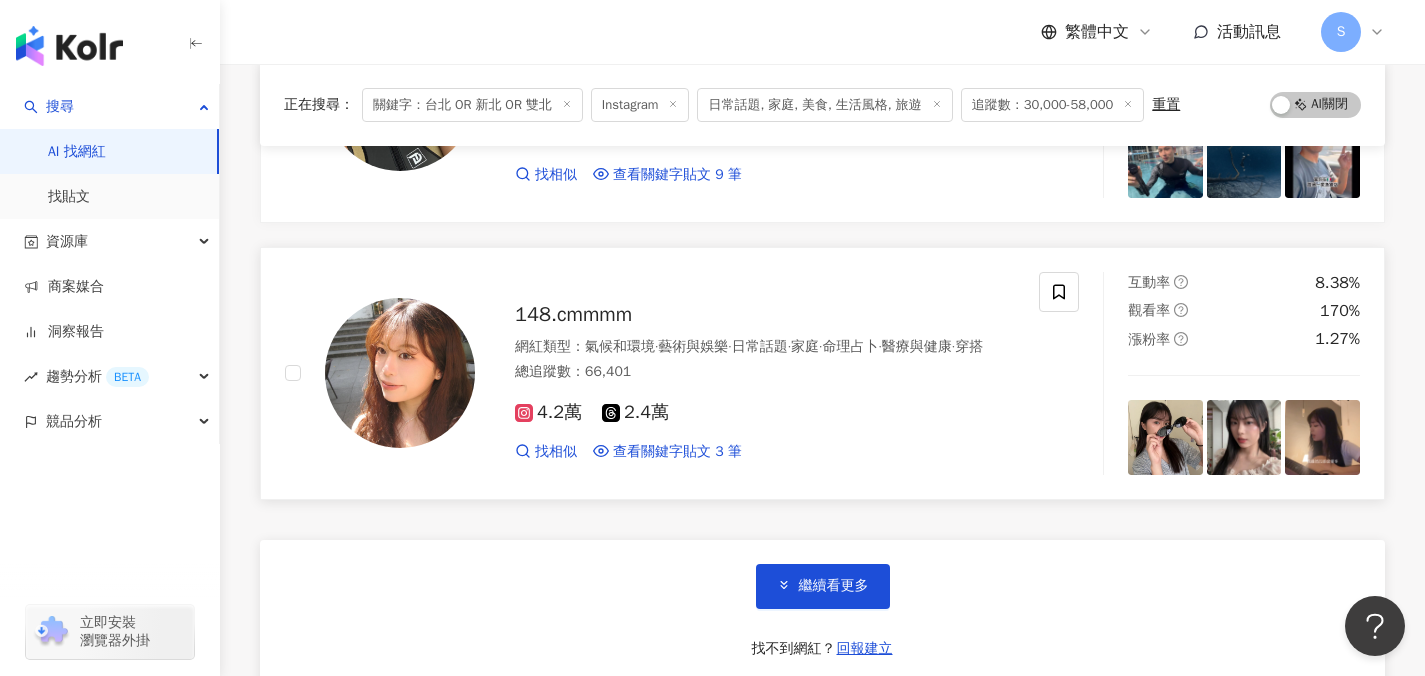click on "4.2萬 2.4萬 找相似 查看關鍵字貼文 3 筆 2025/2/6 燒店
@qixidi_2
📍信義店
台北 市信義區林口街74號
17:30-0 2024/10/23 地就在這裡！ 🎥
我們的實體店鋪位於 台北 市中山北路二段20巷12號，中山捷運 2024/10/9 🌟E人不能錯過 i人不能輸🫰🏻
//
📍 台北 東區𝟏𝟗𝟗𝟖練歌房🎤.ᐟ‪‪‪.ᐟ‪‪‪
台北 市松山區市民大道四段19號🏮
@1998_singing_bar
# 台北 美食 # 台北 東區 # 台北 居酒屋  看更多" at bounding box center [765, 423] 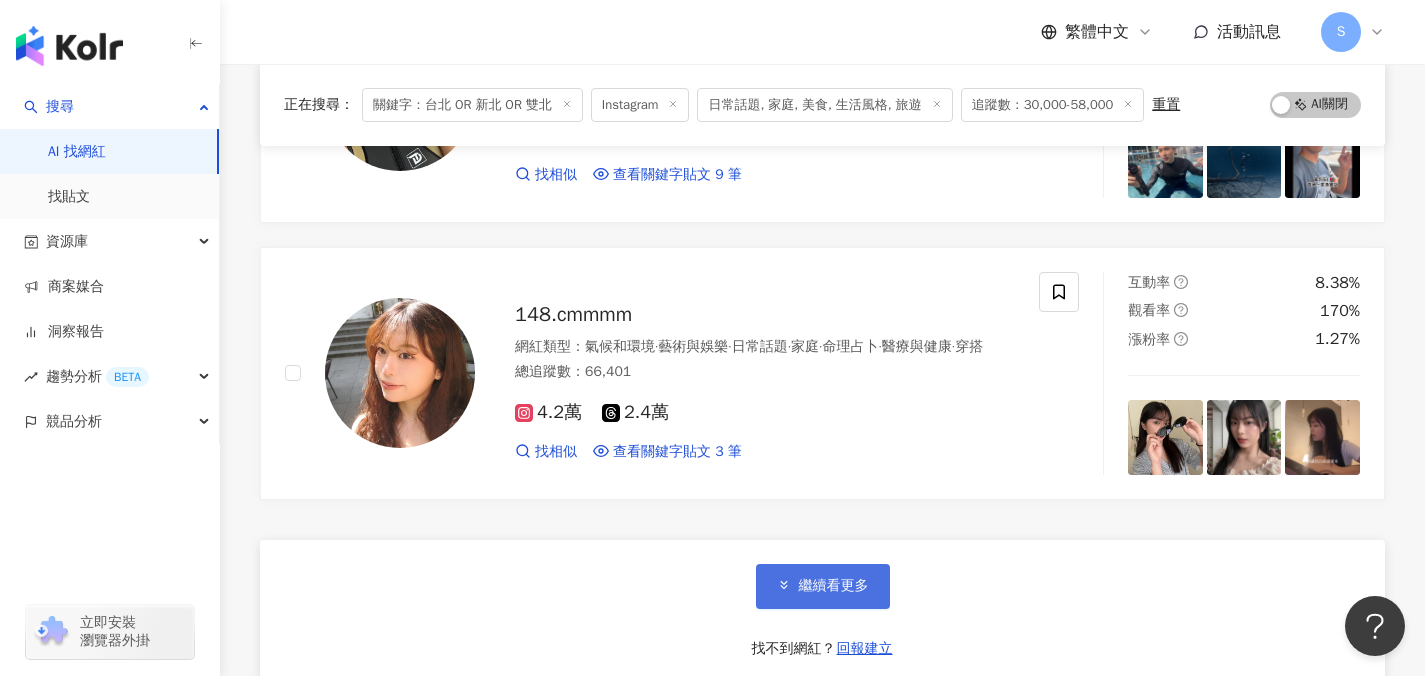 click on "繼續看更多" at bounding box center [834, 586] 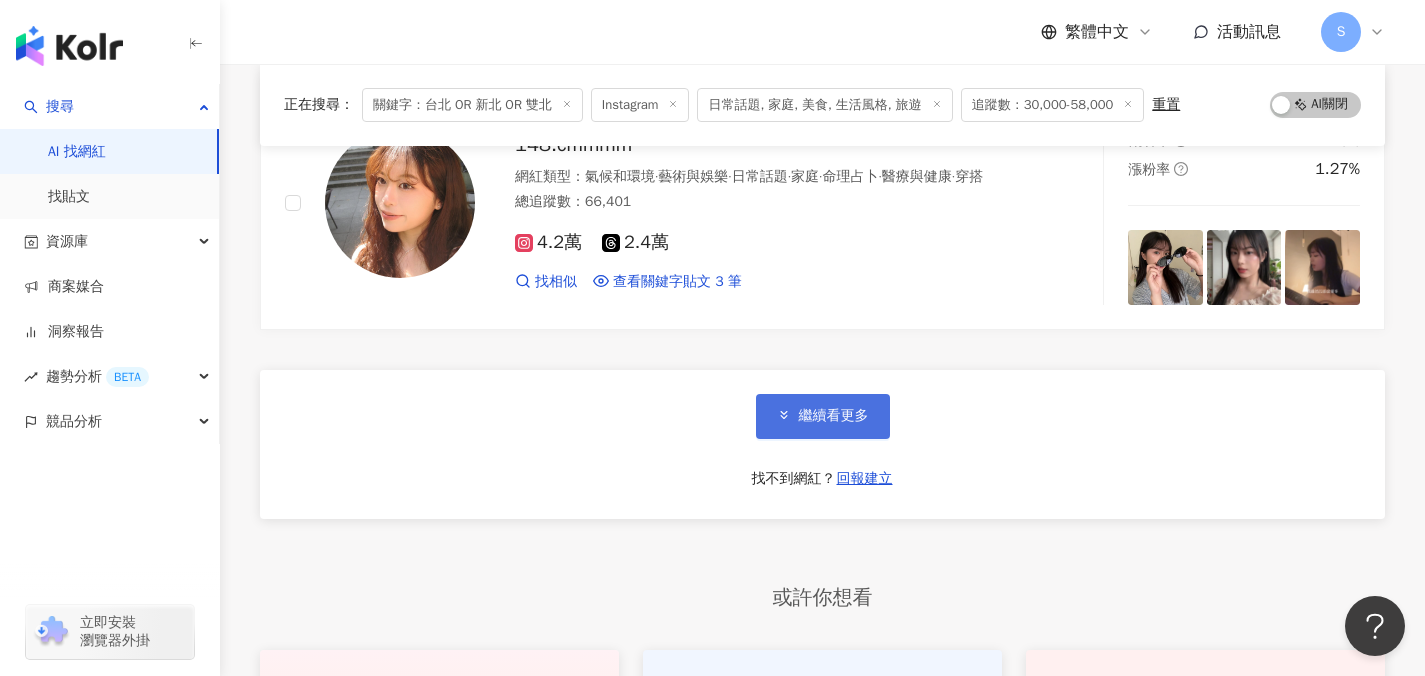 scroll, scrollTop: 66506, scrollLeft: 0, axis: vertical 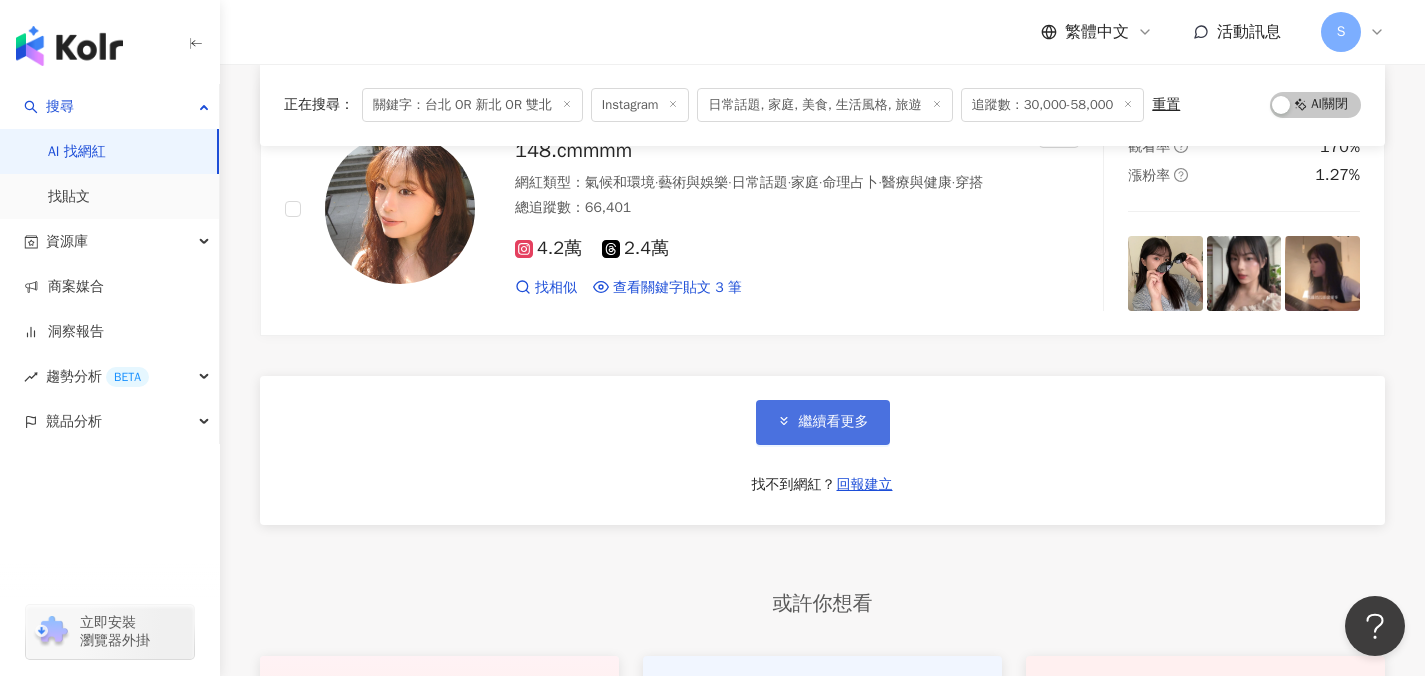 click on "繼續看更多" at bounding box center [834, 422] 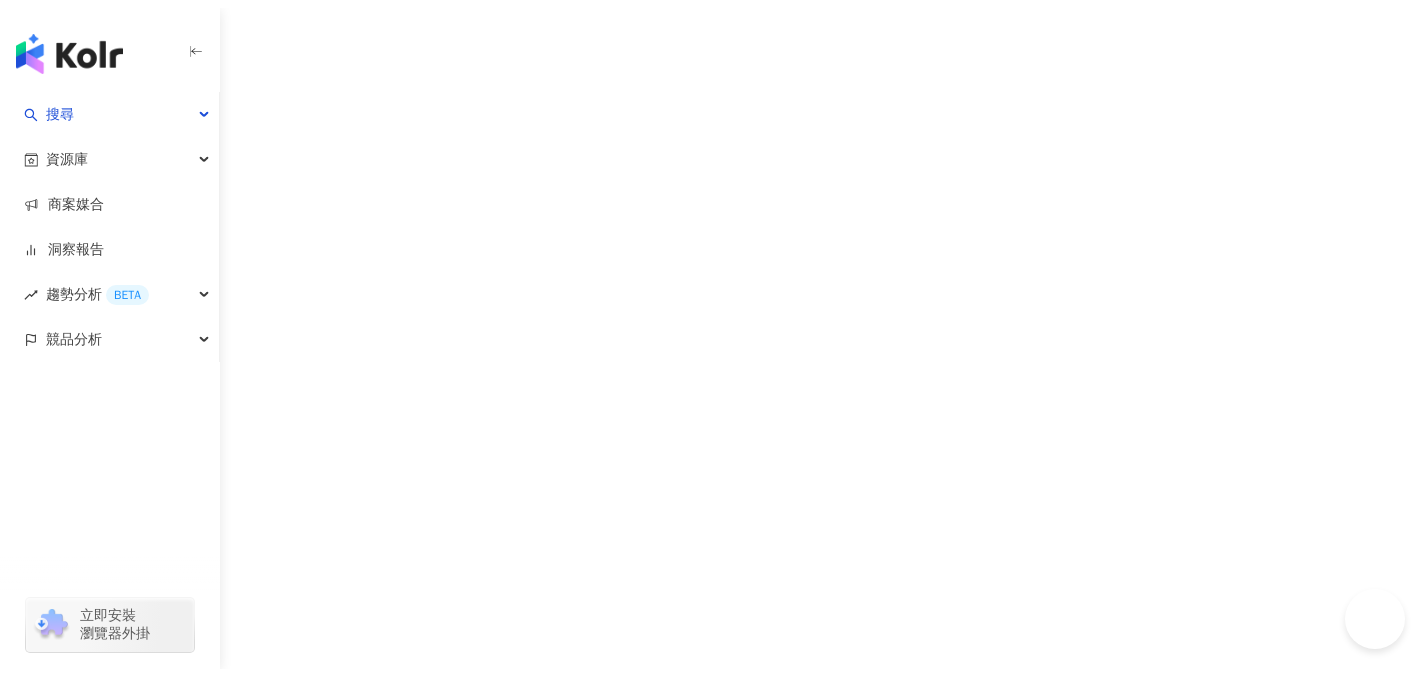 scroll, scrollTop: 0, scrollLeft: 0, axis: both 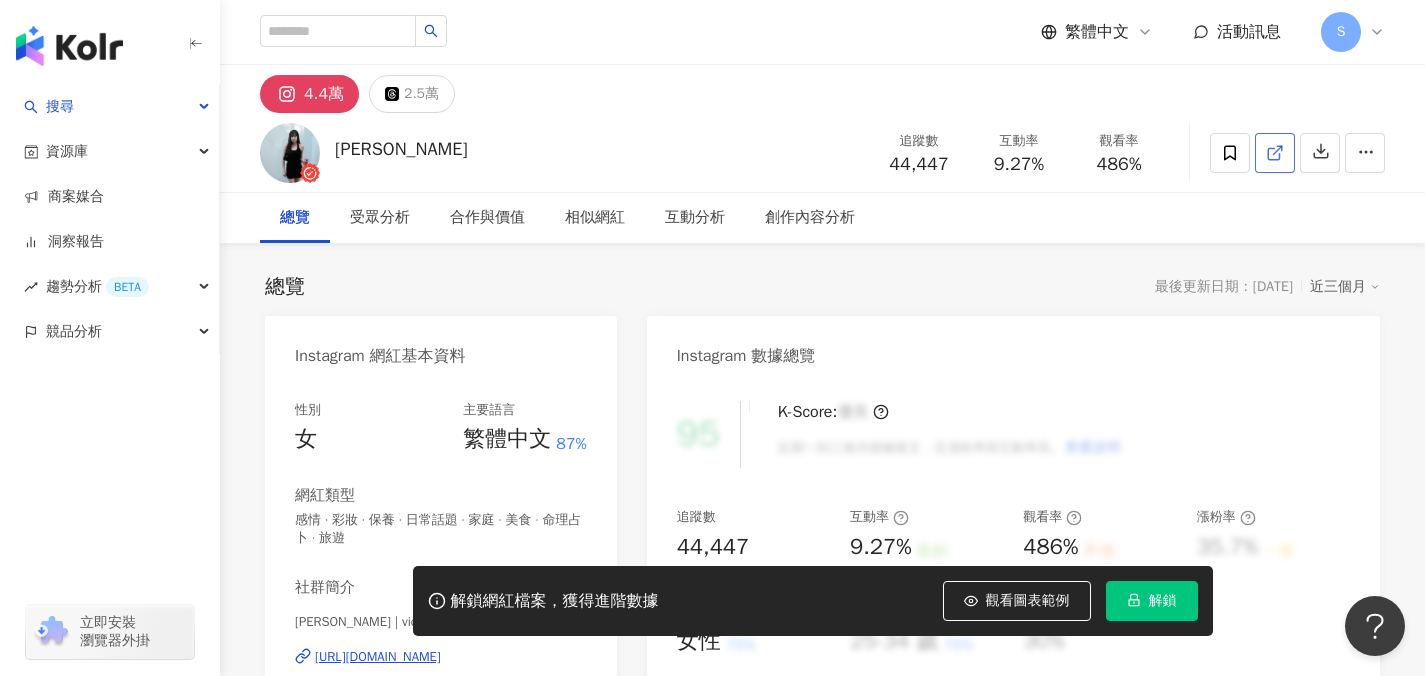 click 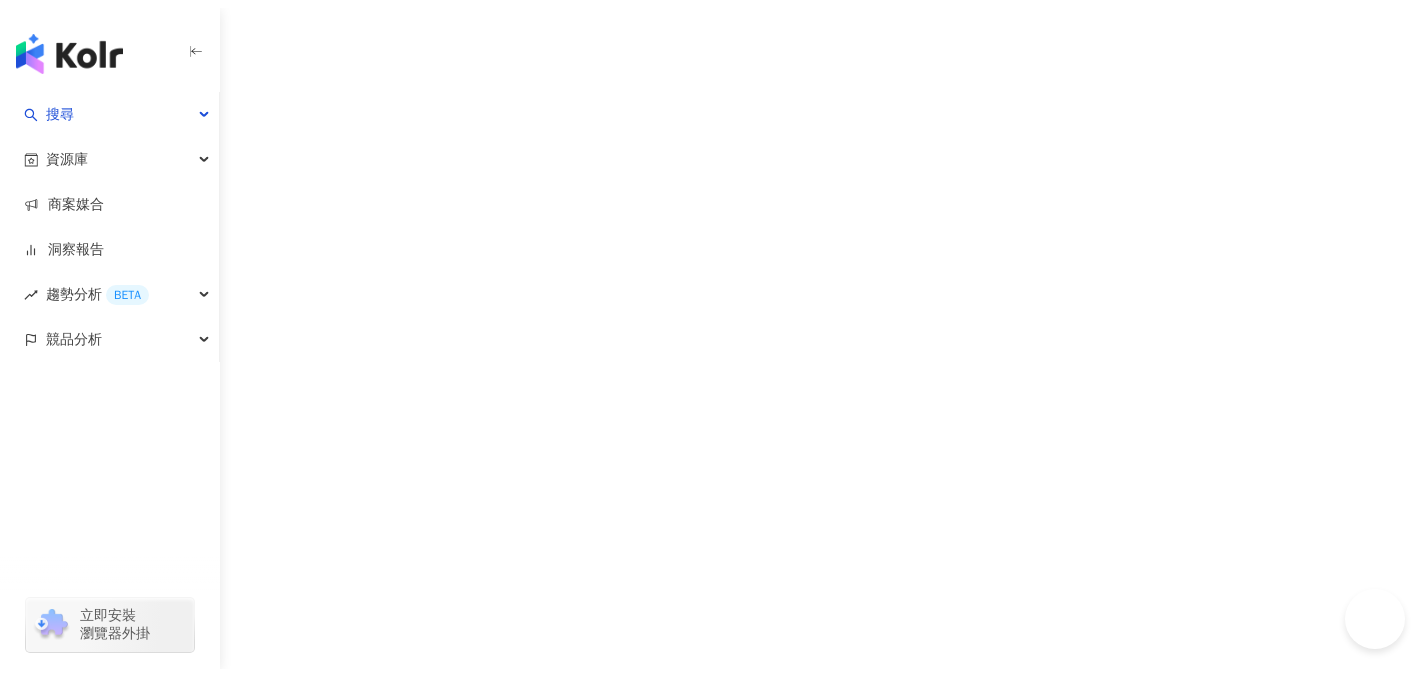 scroll, scrollTop: 0, scrollLeft: 0, axis: both 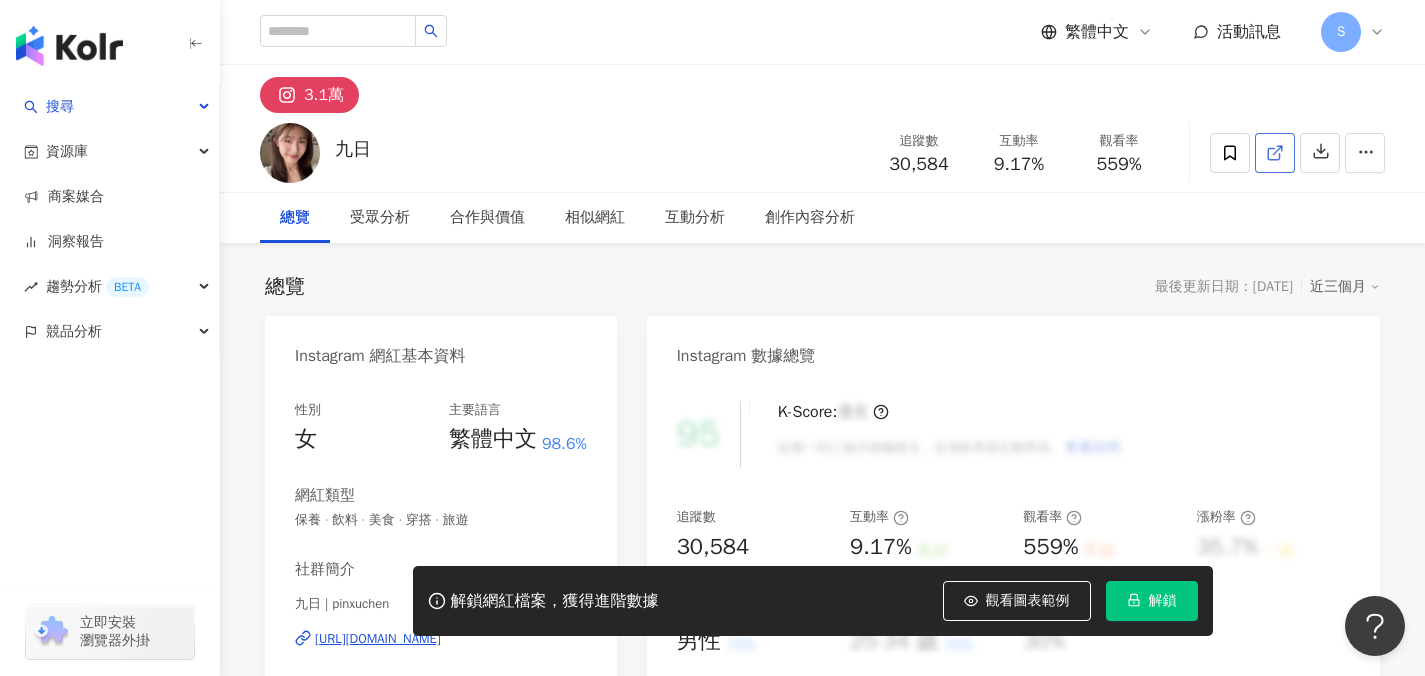 click at bounding box center [1275, 153] 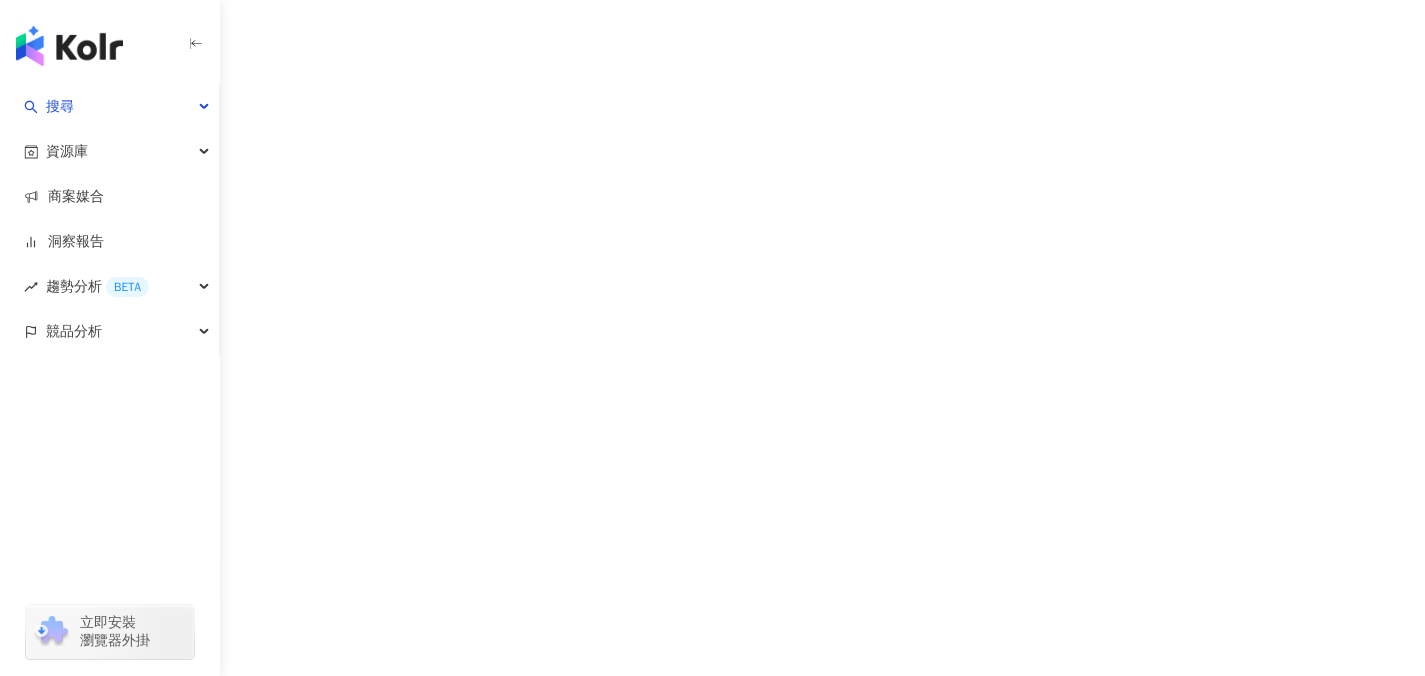 scroll, scrollTop: 0, scrollLeft: 0, axis: both 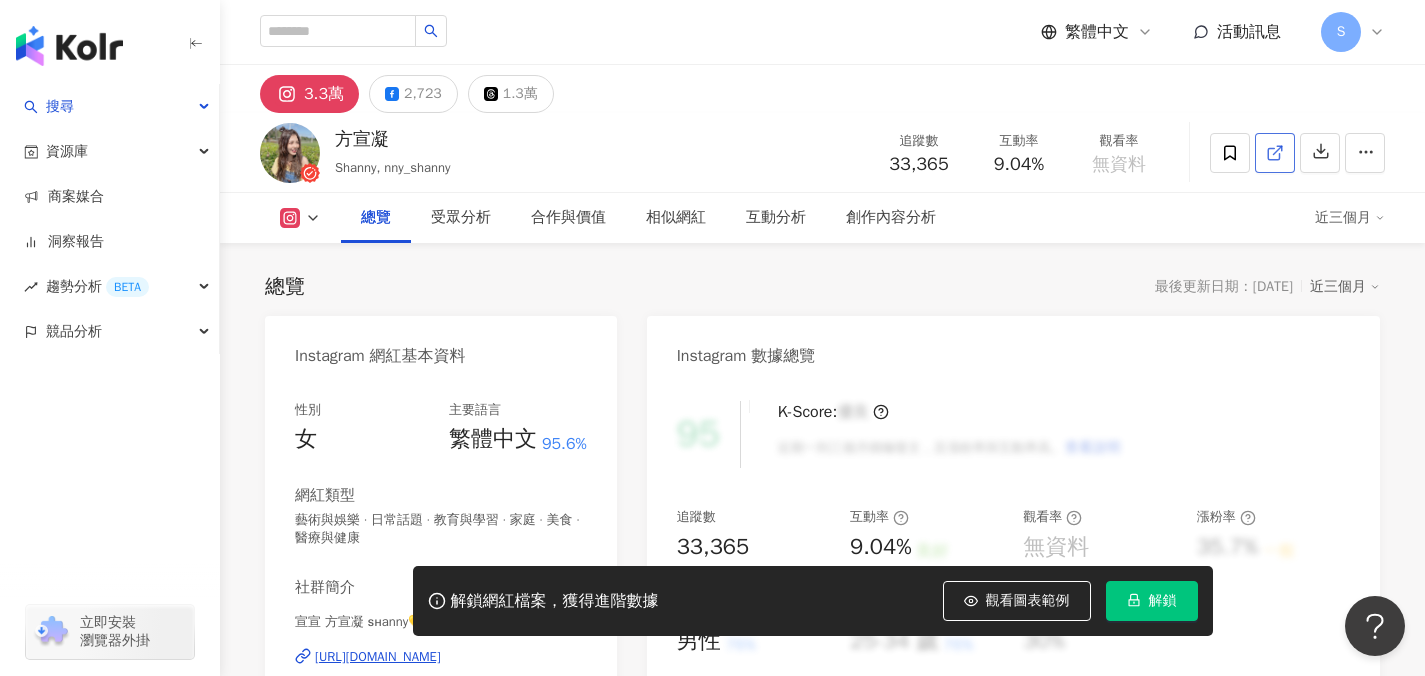 click at bounding box center (1275, 153) 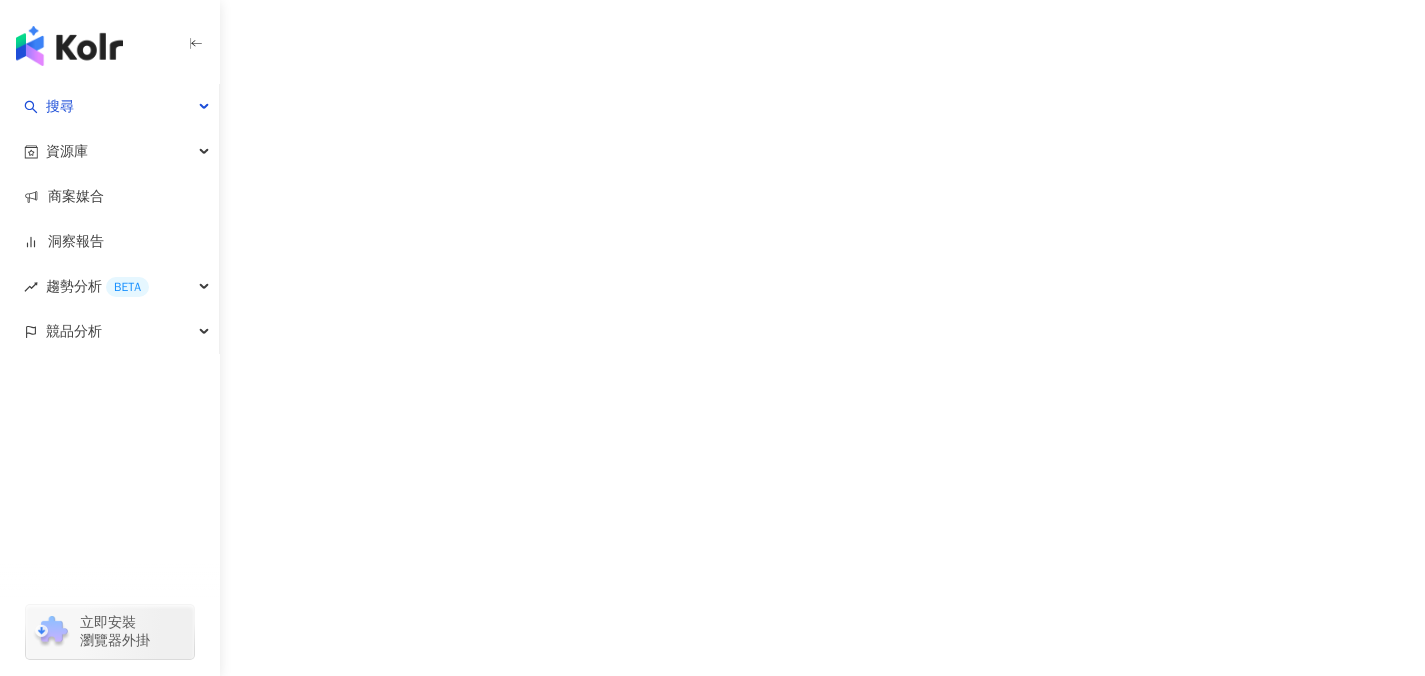 scroll, scrollTop: 0, scrollLeft: 0, axis: both 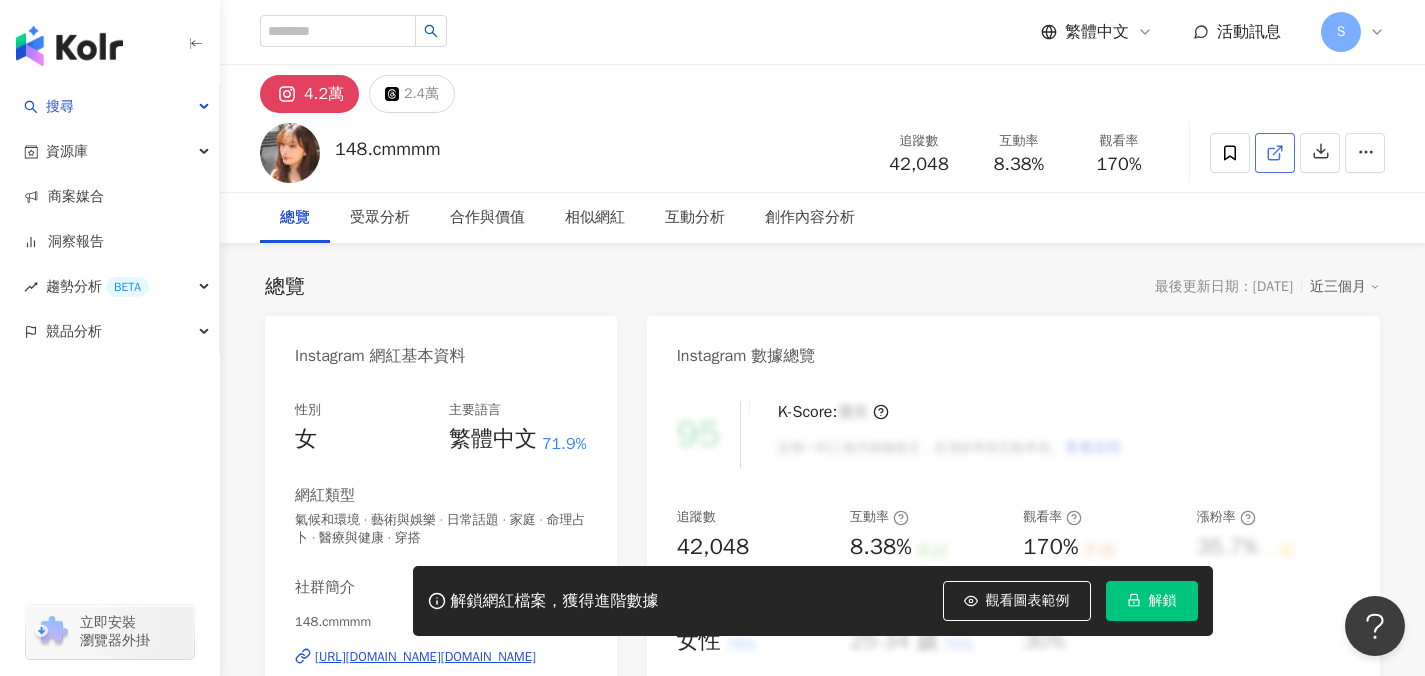 click 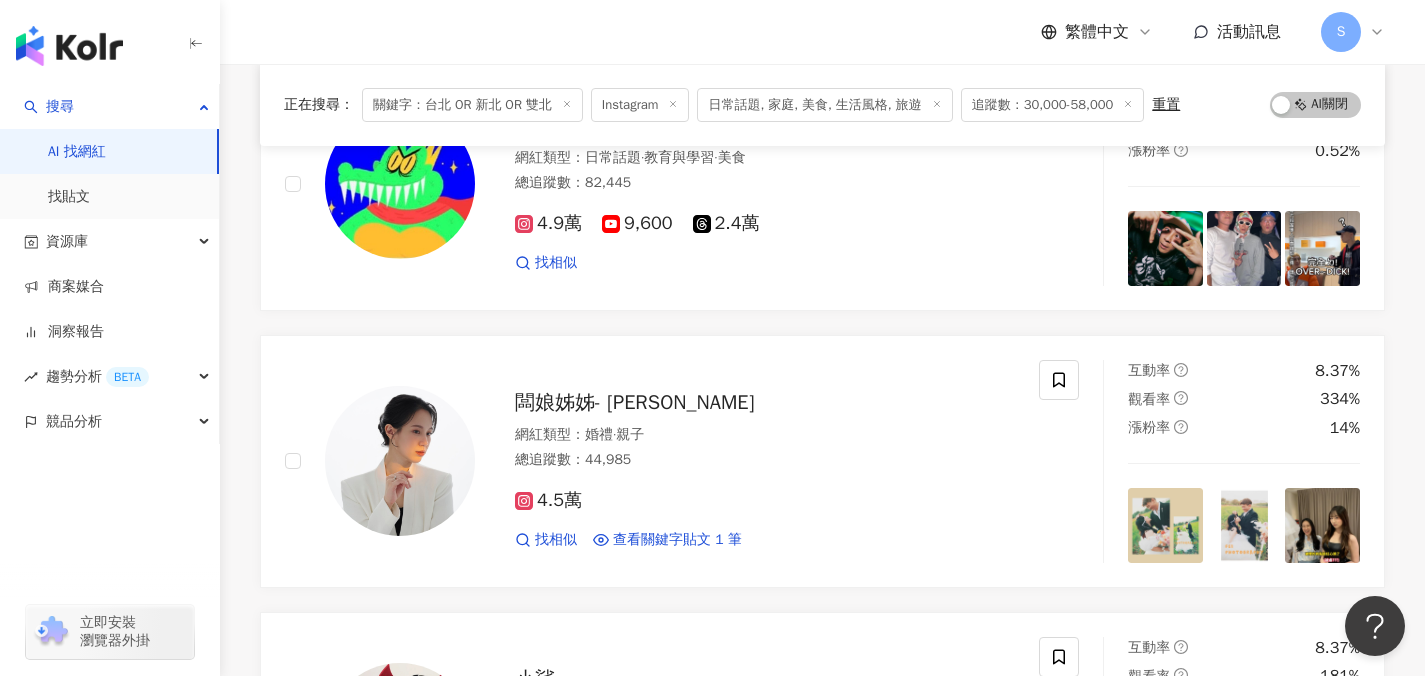 scroll, scrollTop: 66809, scrollLeft: 0, axis: vertical 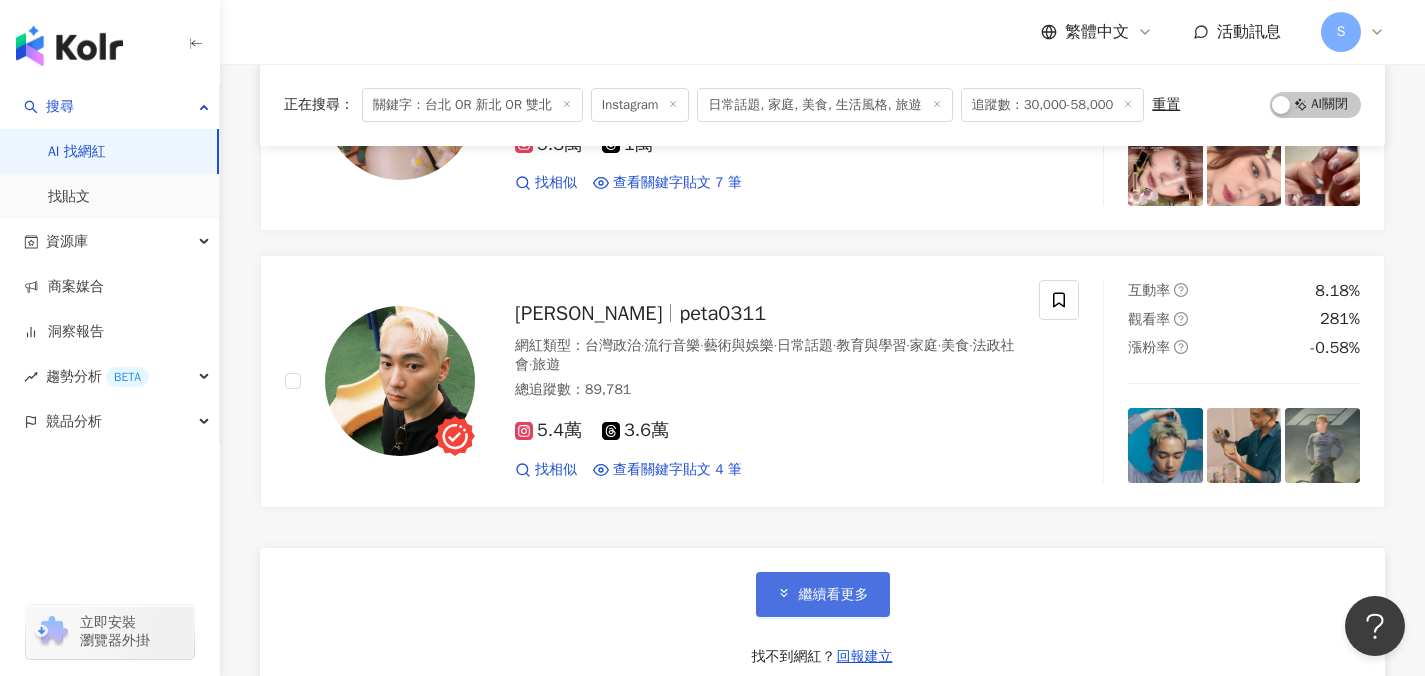 click on "繼續看更多" at bounding box center [834, 595] 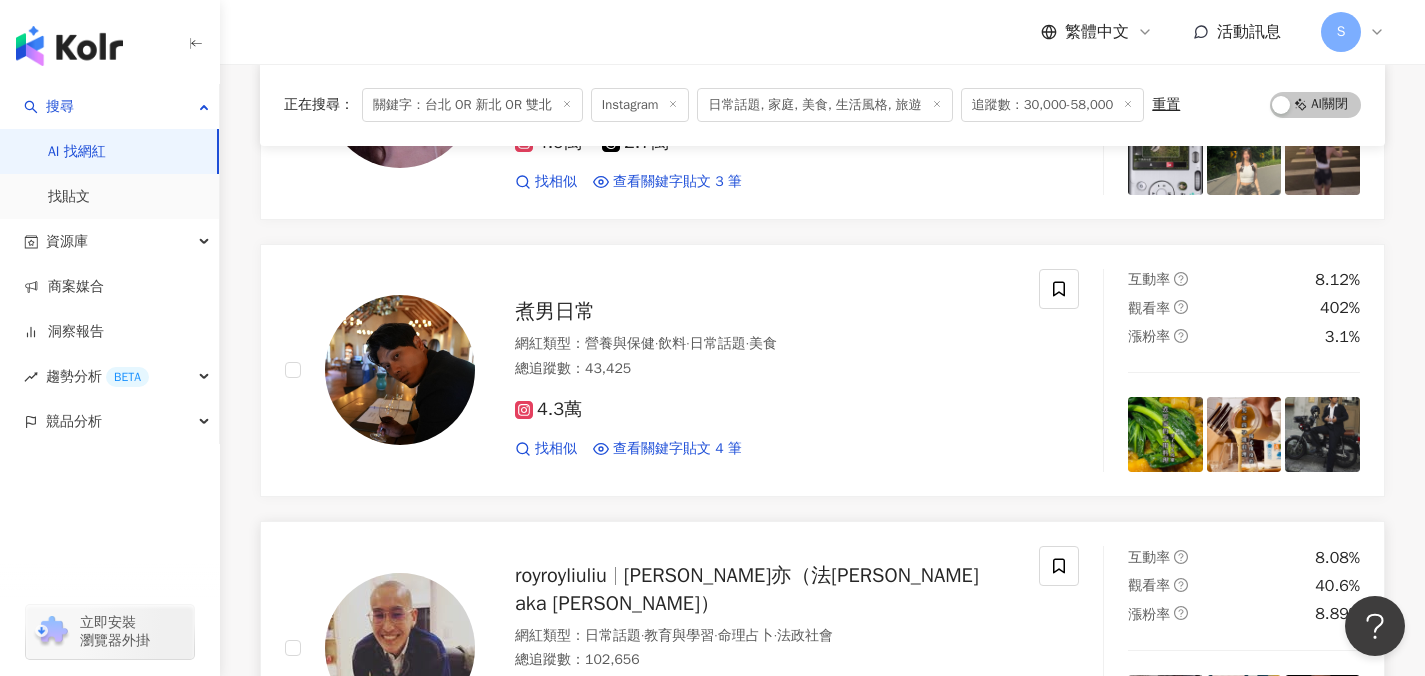 scroll, scrollTop: 70539, scrollLeft: 0, axis: vertical 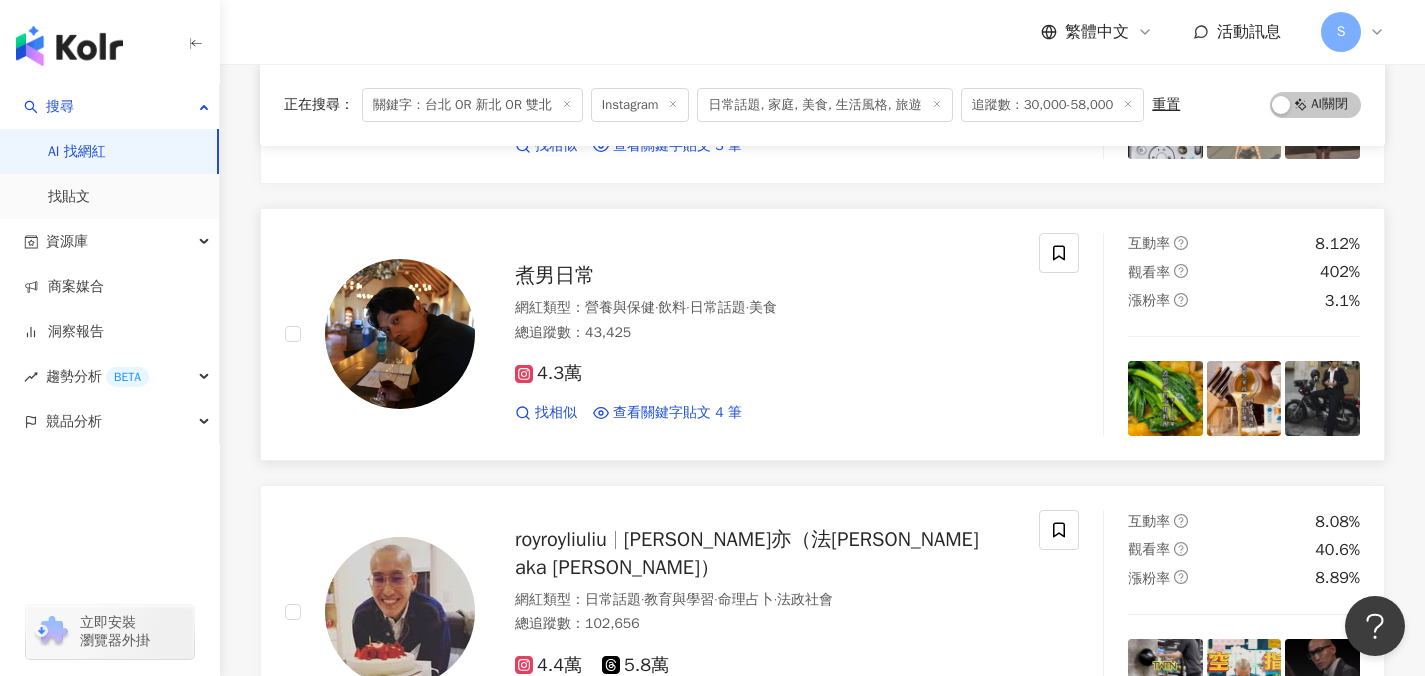 click on "4.3萬" at bounding box center [765, 374] 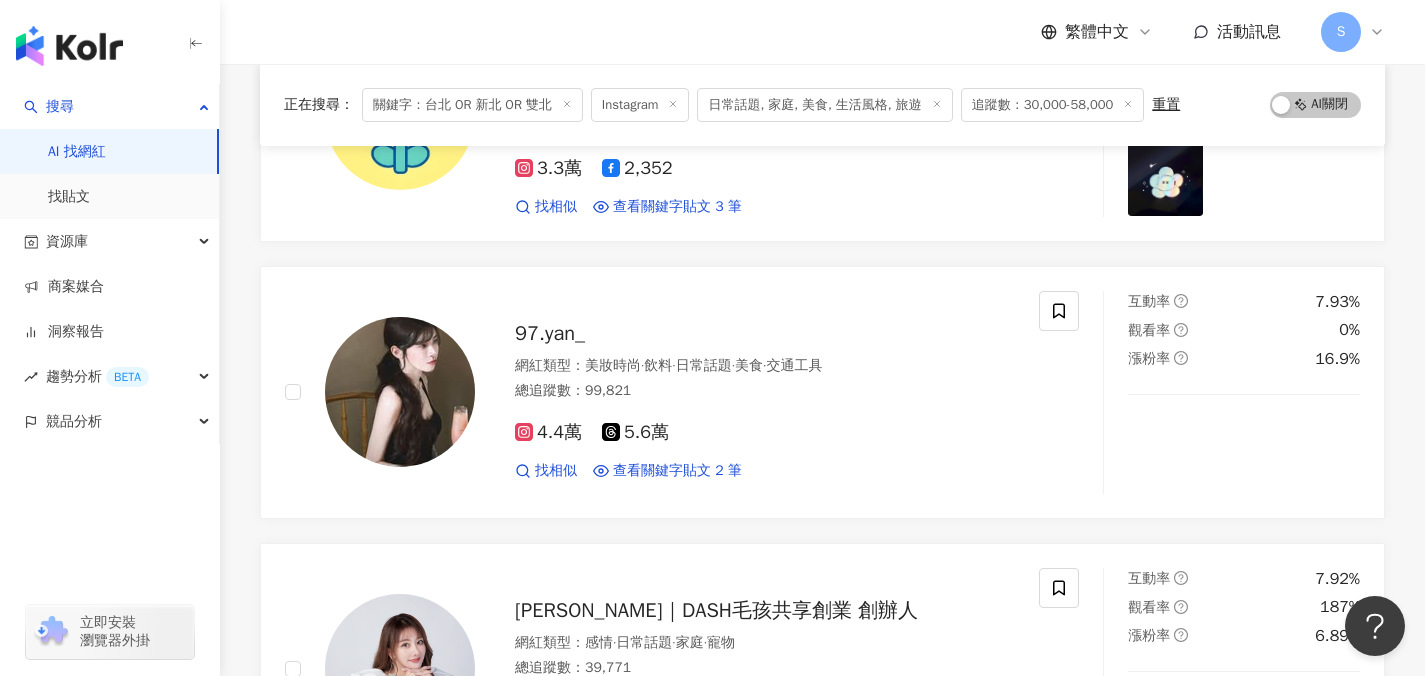 scroll, scrollTop: 72989, scrollLeft: 0, axis: vertical 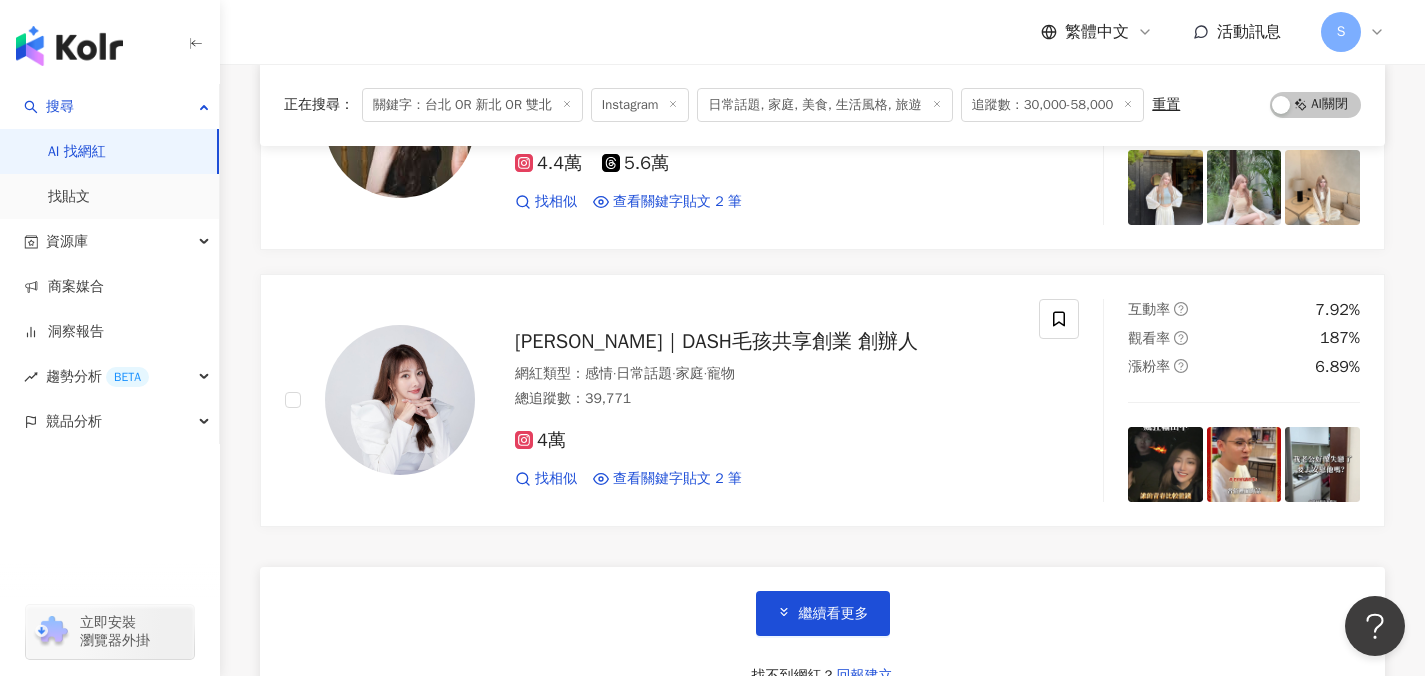 click on "繼續看更多 找不到網紅？ 回報建立" at bounding box center (822, 641) 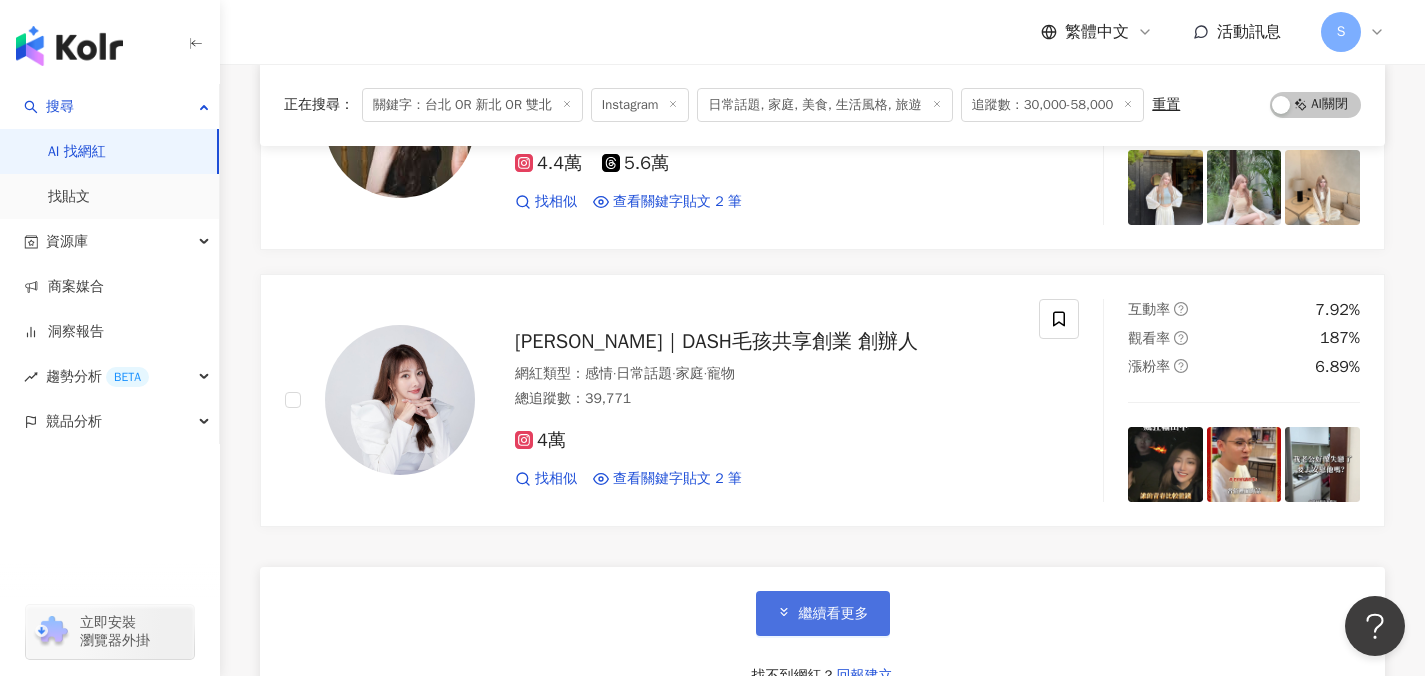 click on "繼續看更多" at bounding box center [834, 614] 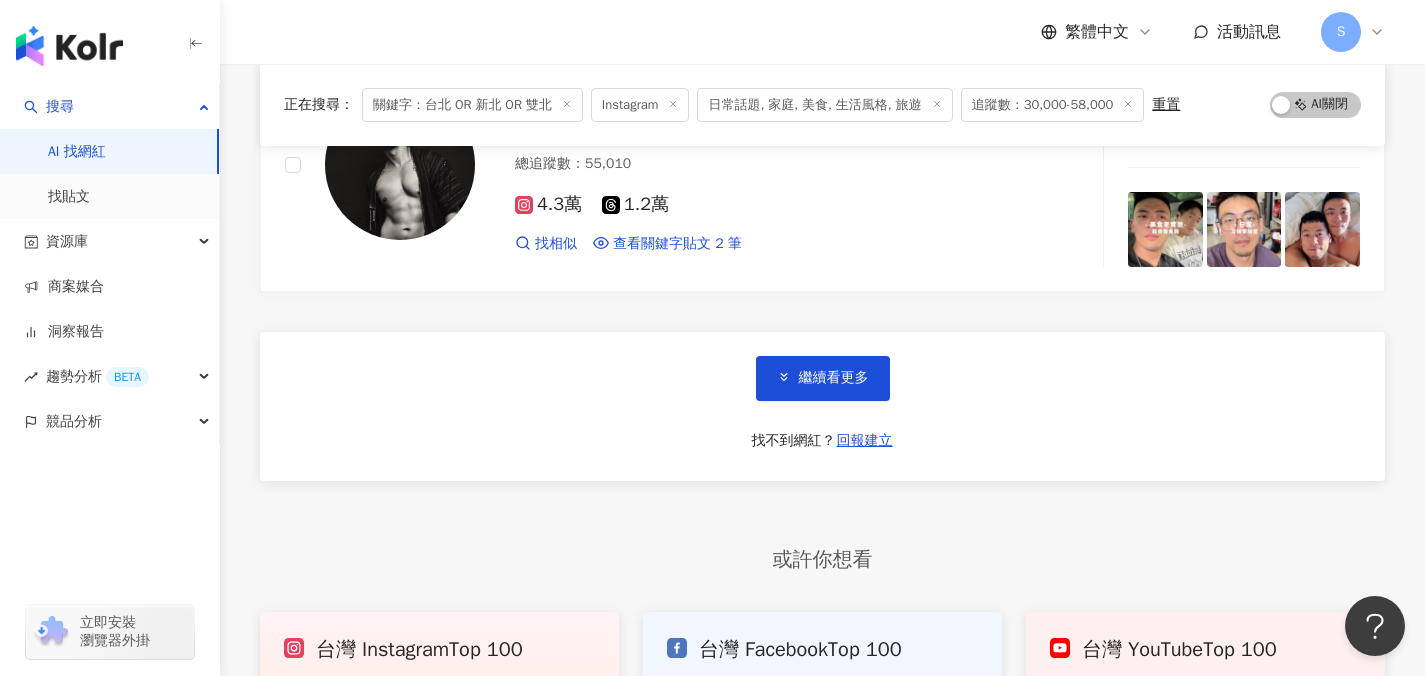 scroll, scrollTop: 76412, scrollLeft: 0, axis: vertical 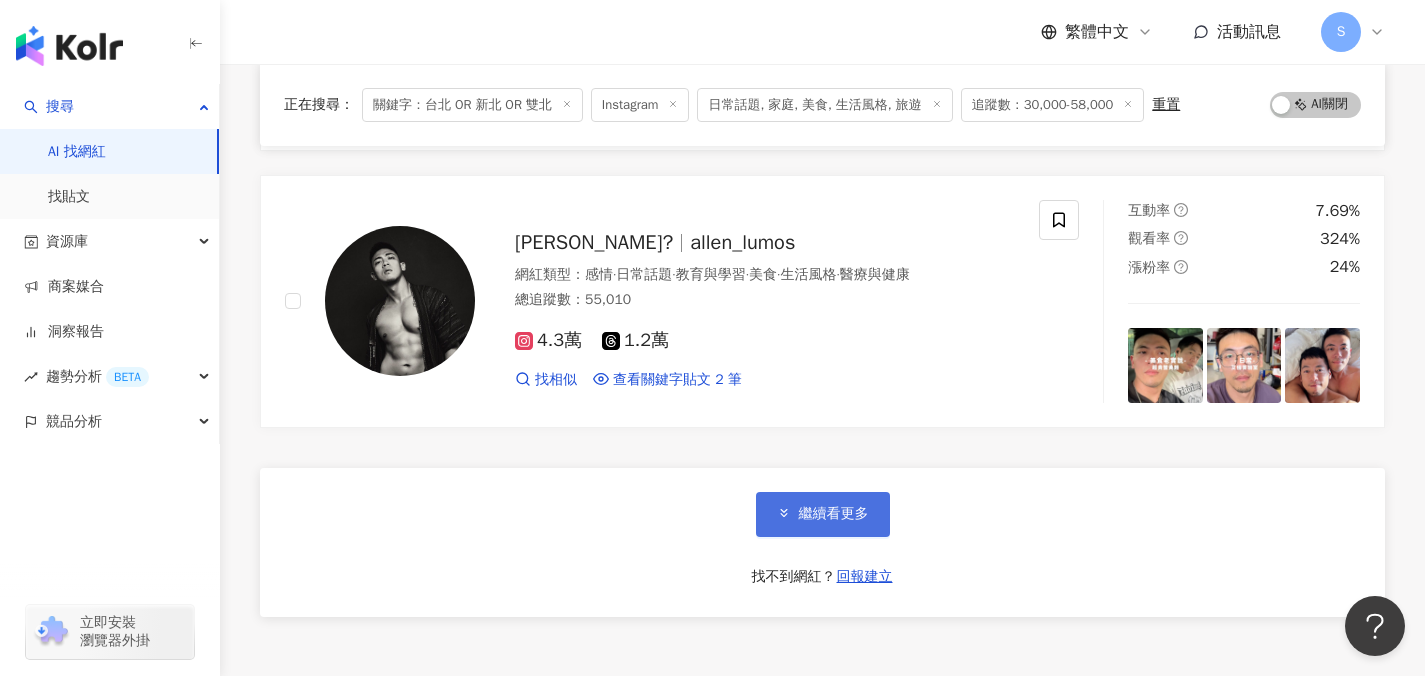 click on "繼續看更多" at bounding box center (823, 514) 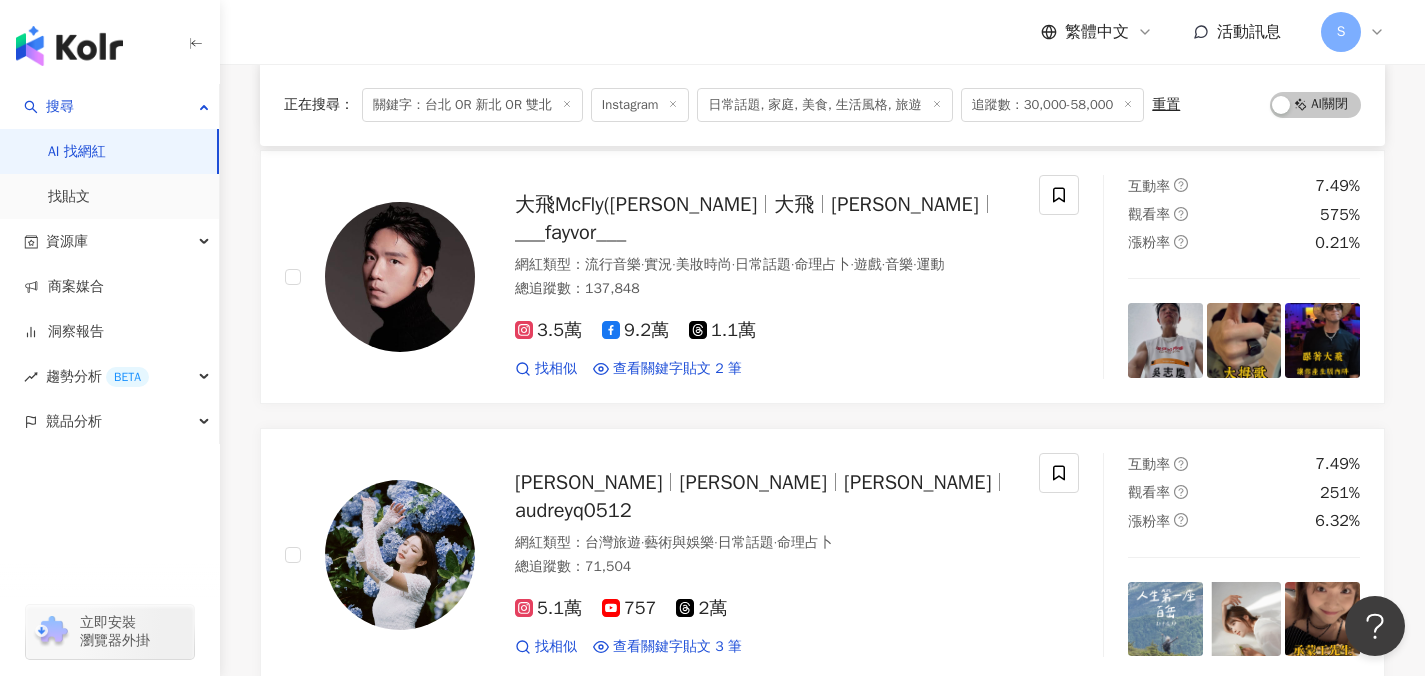 scroll, scrollTop: 79540, scrollLeft: 0, axis: vertical 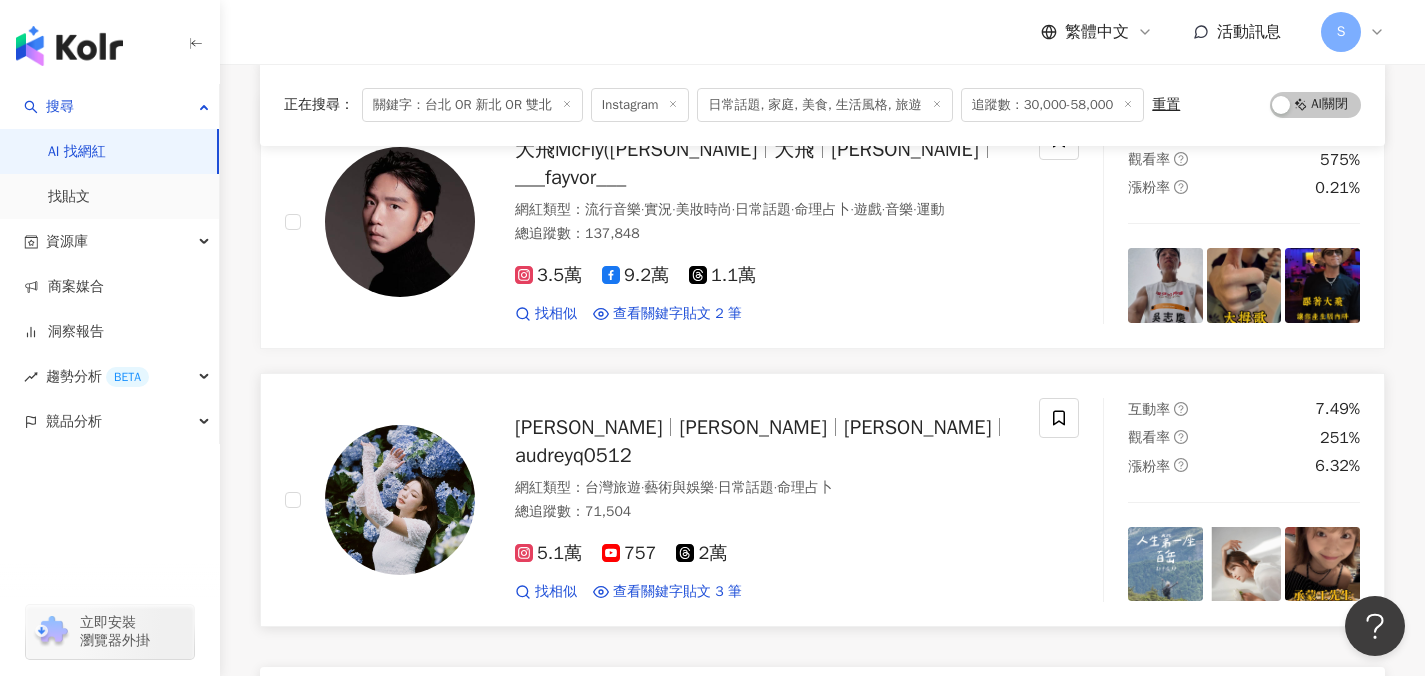 click on "總追蹤數 ： 71,504" at bounding box center (765, 512) 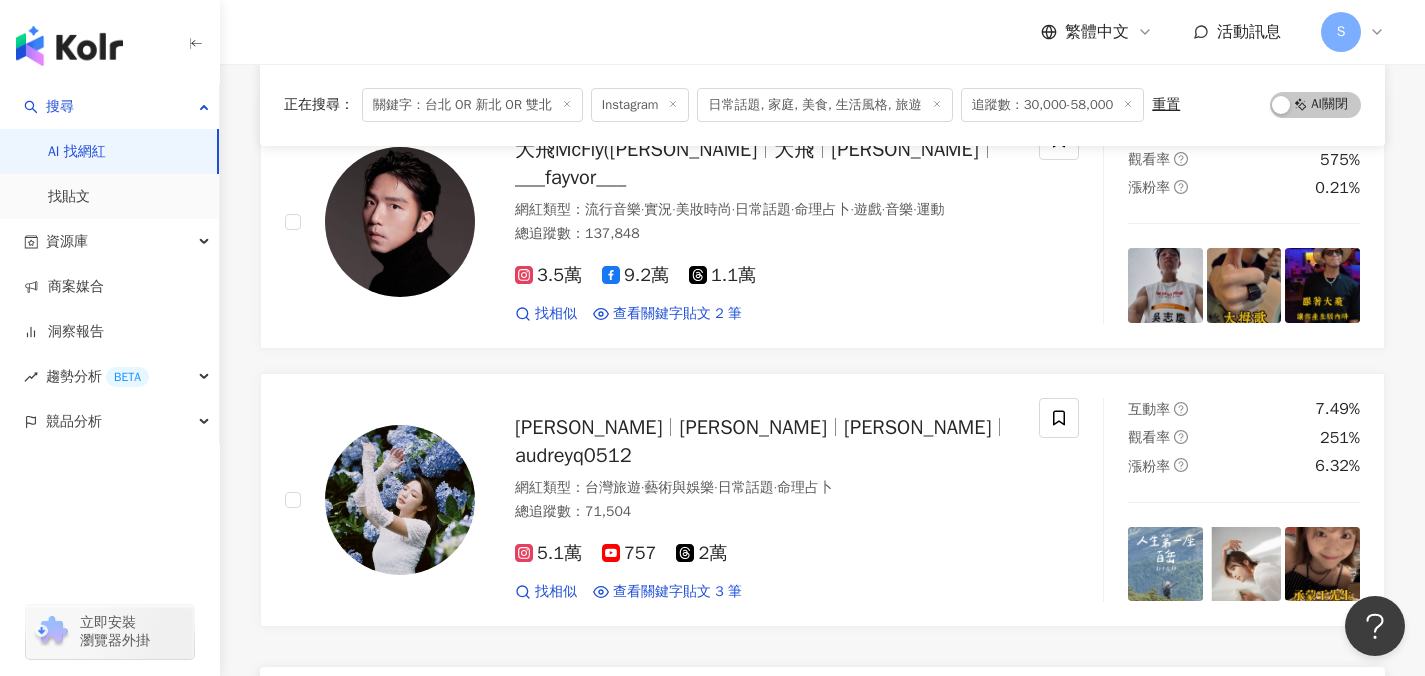 click on "繼續看更多" at bounding box center (823, 713) 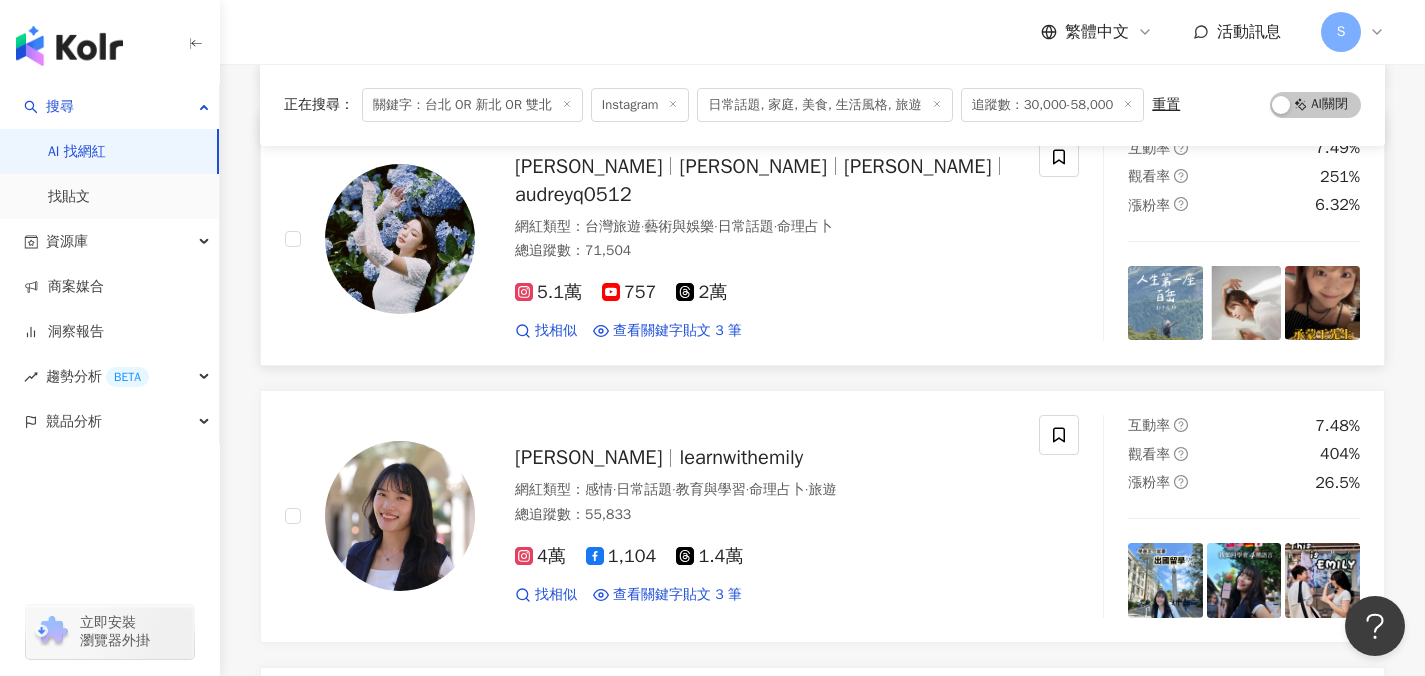 scroll, scrollTop: 79816, scrollLeft: 0, axis: vertical 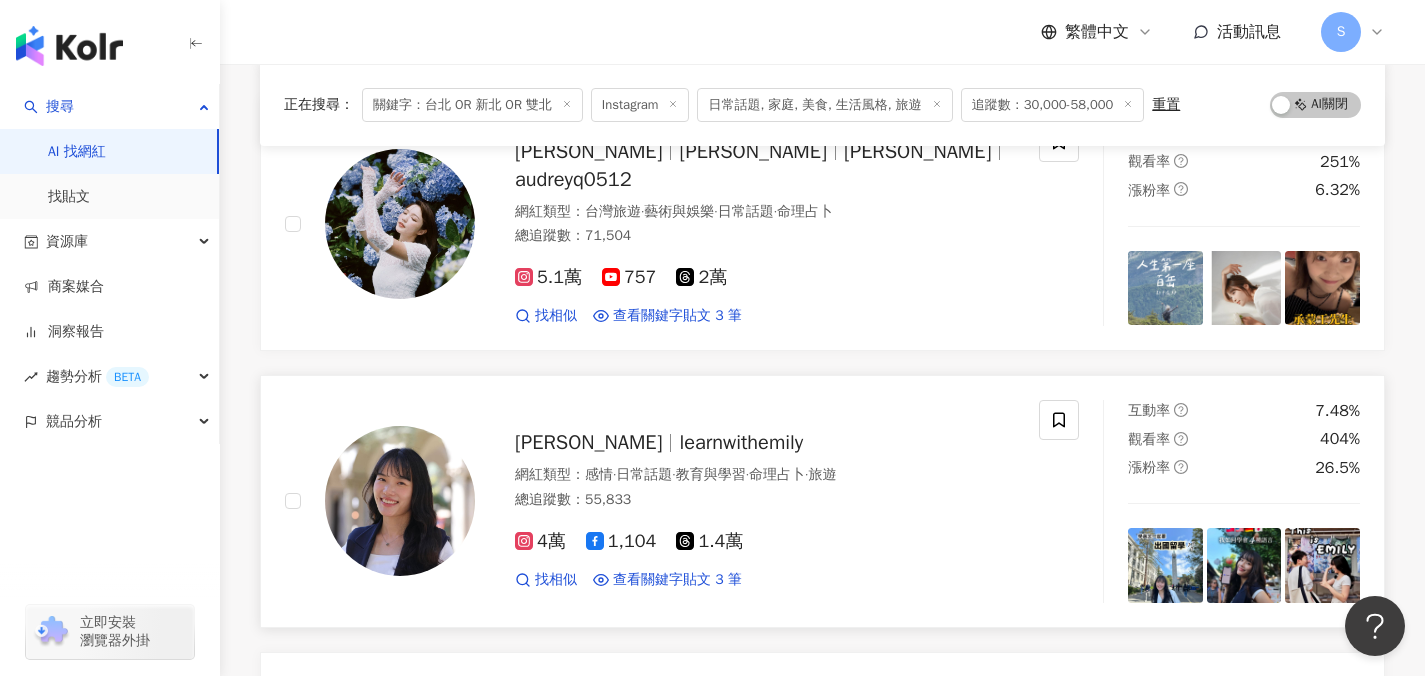 click on "Emily learnwithemily 網紅類型 ： 感情  ·  日常話題  ·  教育與學習  ·  命理占卜  ·  旅遊 總追蹤數 ： 55,833 4萬 1,104 1.4萬 找相似 查看關鍵字貼文 3 筆 2025/5/8 一些TMI：我是 台北 人🧋
小學國中都是讀公立學校，高中讀和平高中～
大學考上台大化學系，畢業之後就來美國唸博士班囉！
感謝男友是近期所有影片的攝影師🙏🏻
還會幫我一起想腳本和規劃運鏡😭😭😭
生日禮物還買了藍牙麥克風給我（超懂我想買又捨不得買
他是ABC，家裡講廣東話
（我來美國才知道很多chinese不講普通話）
但他認識我之後很認真在練普通話！
還會讀我大一國文的作文來練習中文
三月也剛跟我回台灣🇹🇼
總之在這邊會看到很多
美國讀書的日常🇺🇸 文化差異分享
我的各種反思和想法💡
還有甜蜜蜜的異國戀日常❤️ 2025/4/23 我其實沒有回家的經驗，
算是第一次在離開 台北 2025/4/18 台北" at bounding box center (822, 501) 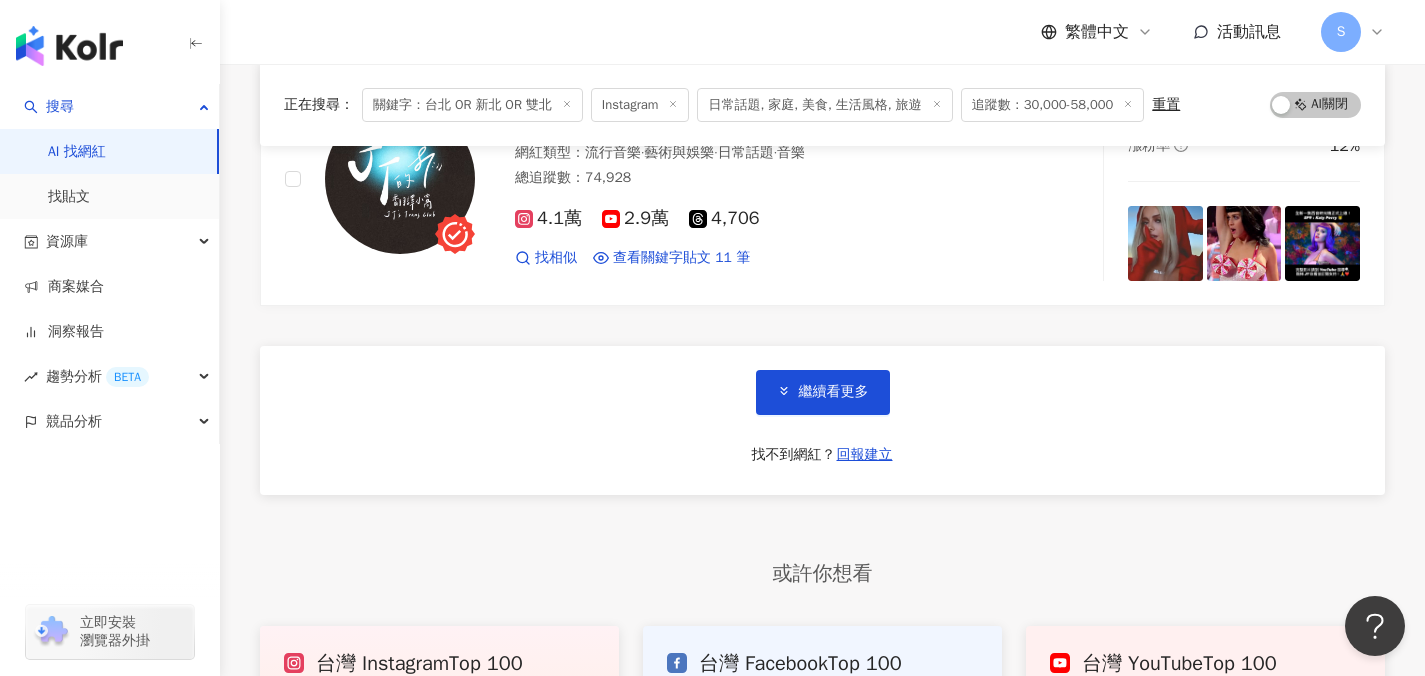 scroll, scrollTop: 83184, scrollLeft: 0, axis: vertical 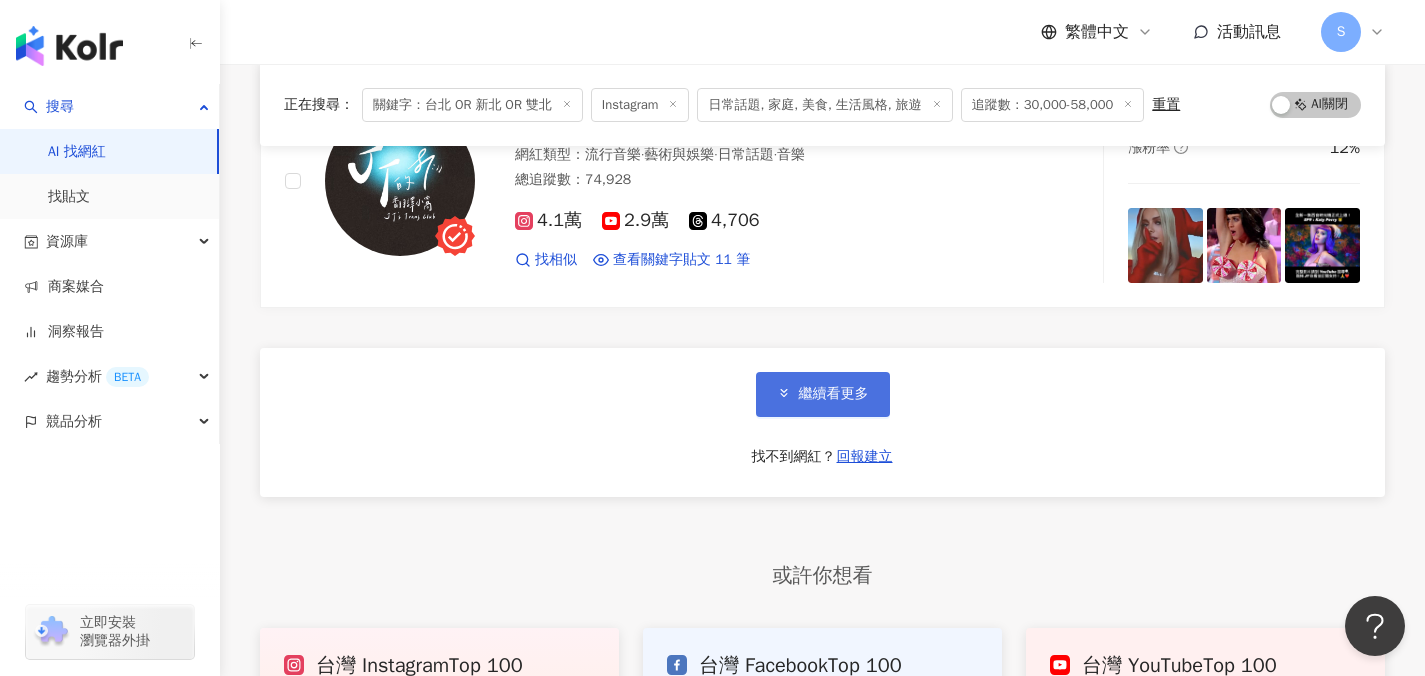 click on "繼續看更多" at bounding box center (834, 394) 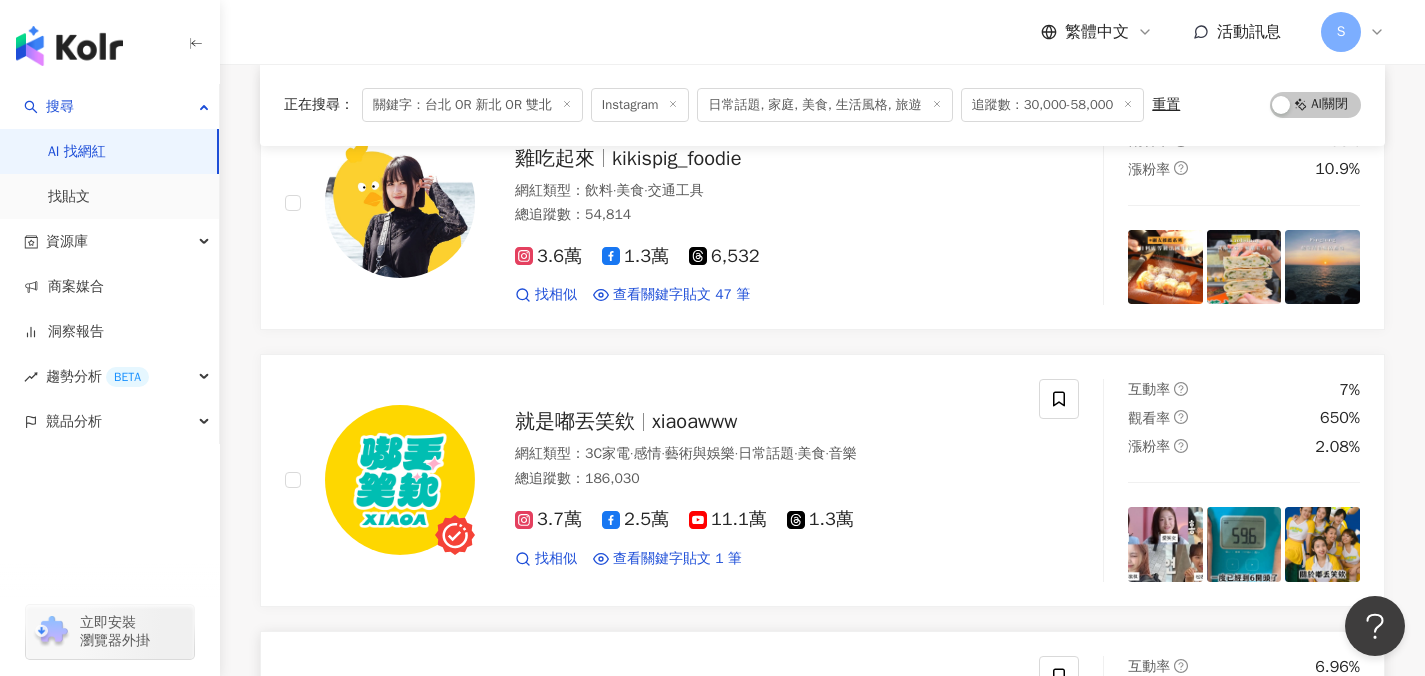 scroll, scrollTop: 84824, scrollLeft: 0, axis: vertical 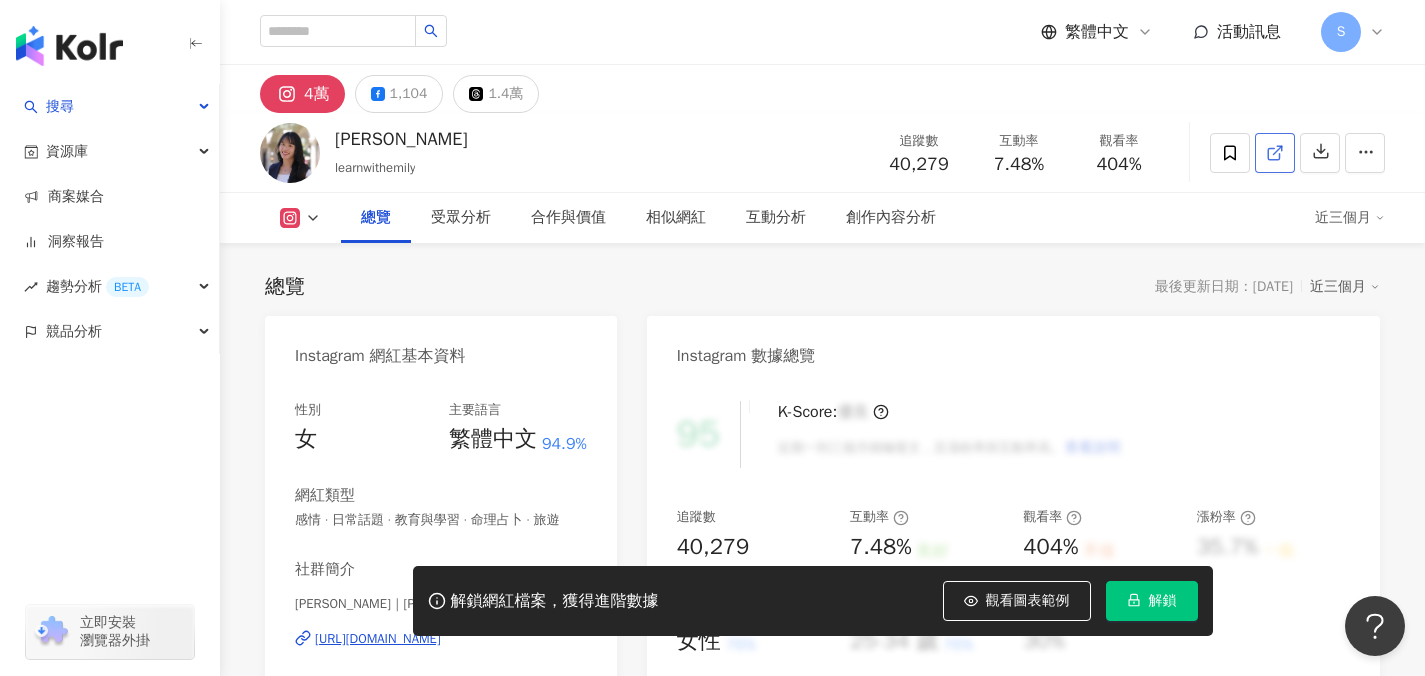 click at bounding box center [1275, 153] 